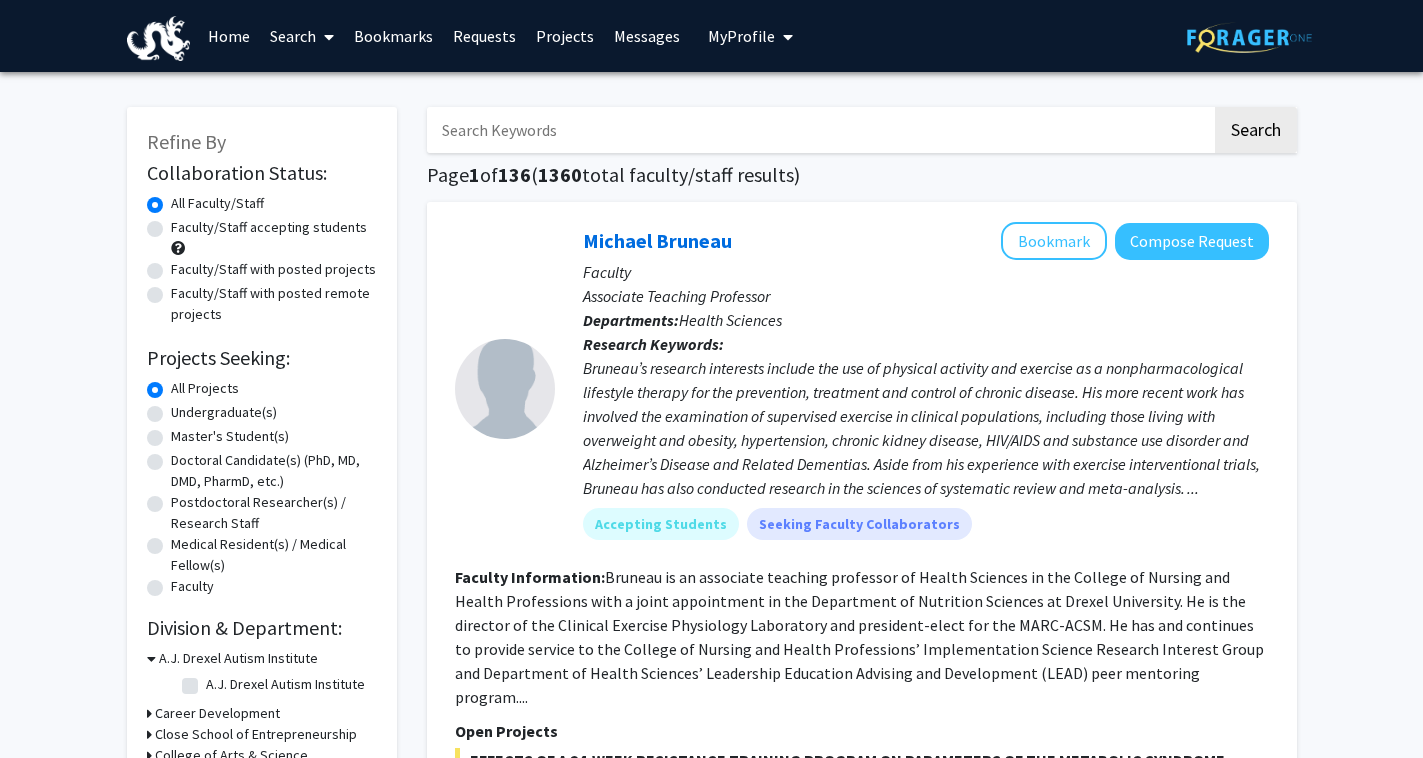 scroll, scrollTop: 0, scrollLeft: 0, axis: both 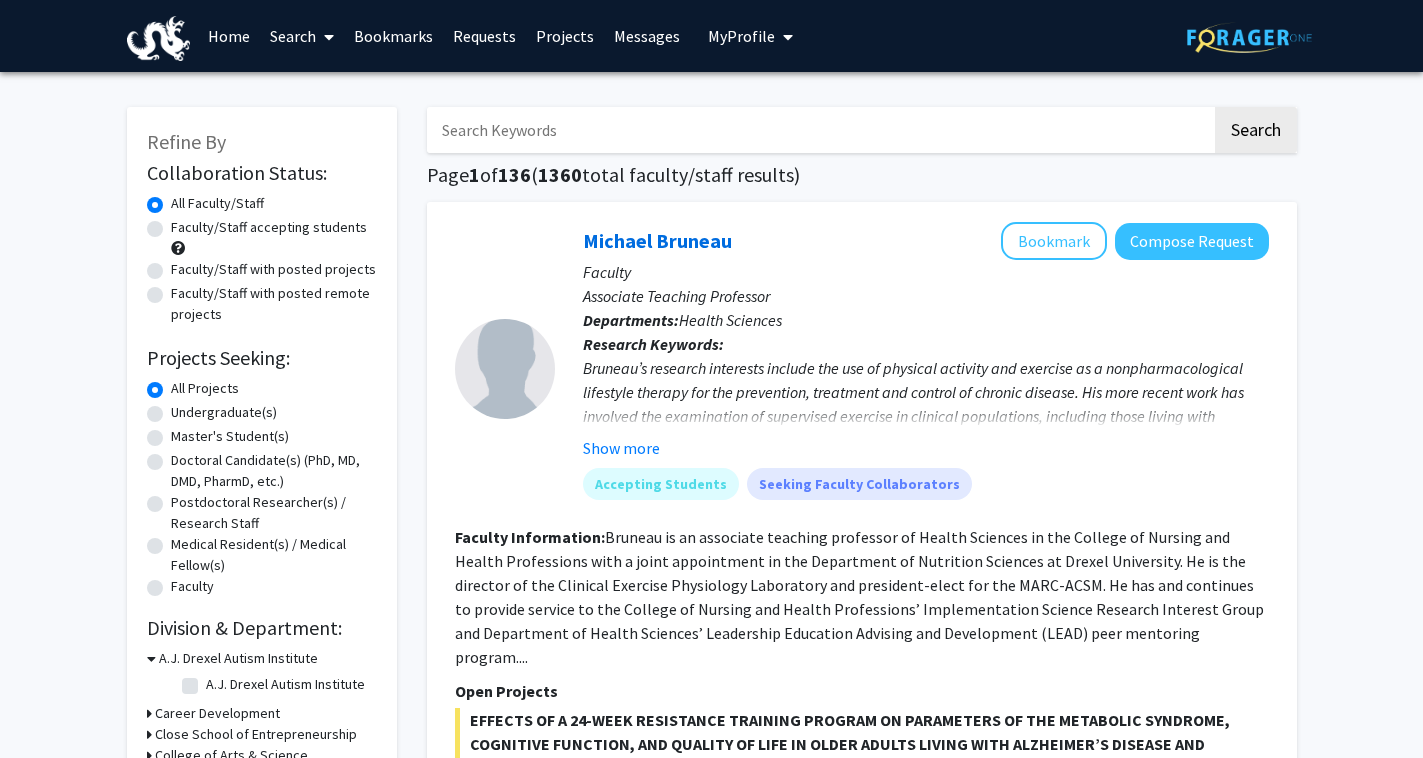 click on "Undergraduate(s)" 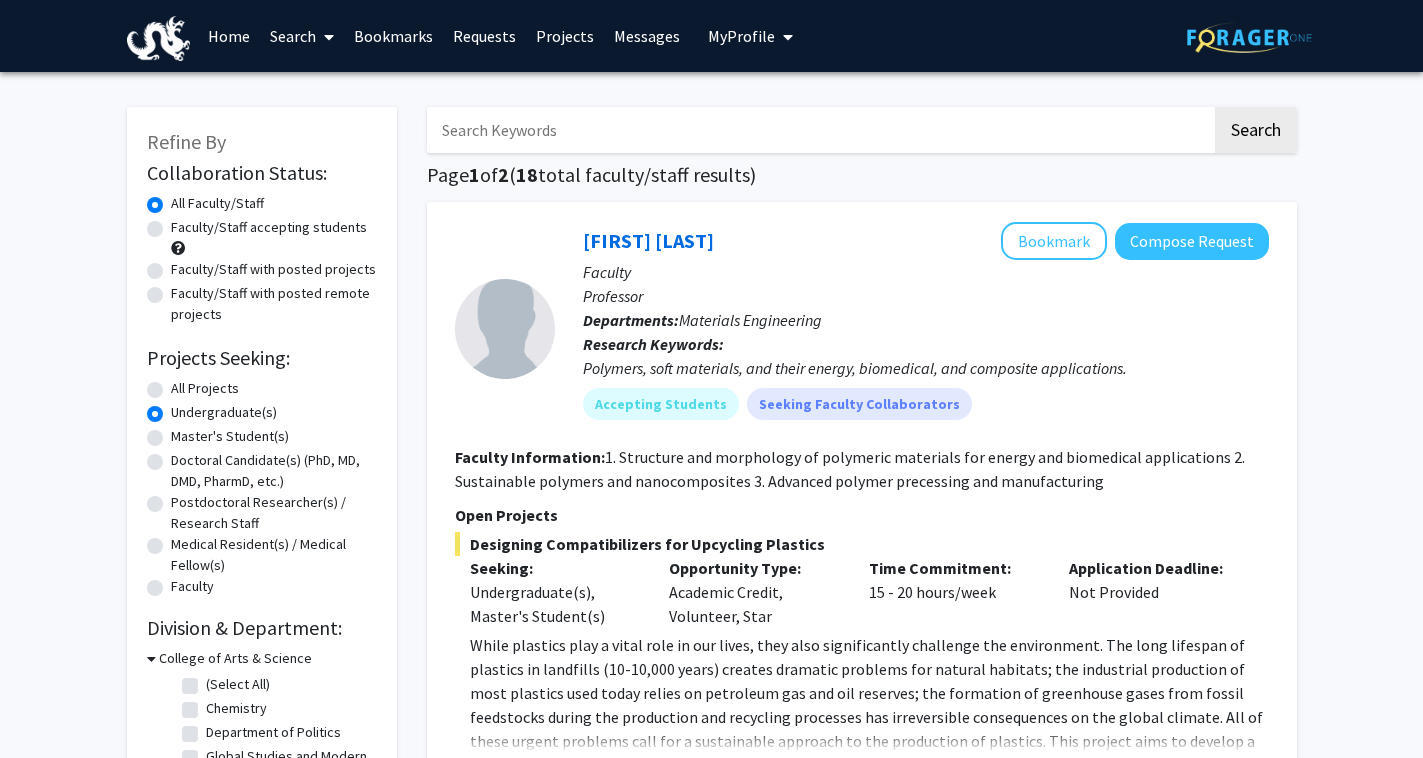 click on "Faculty/Staff accepting students" 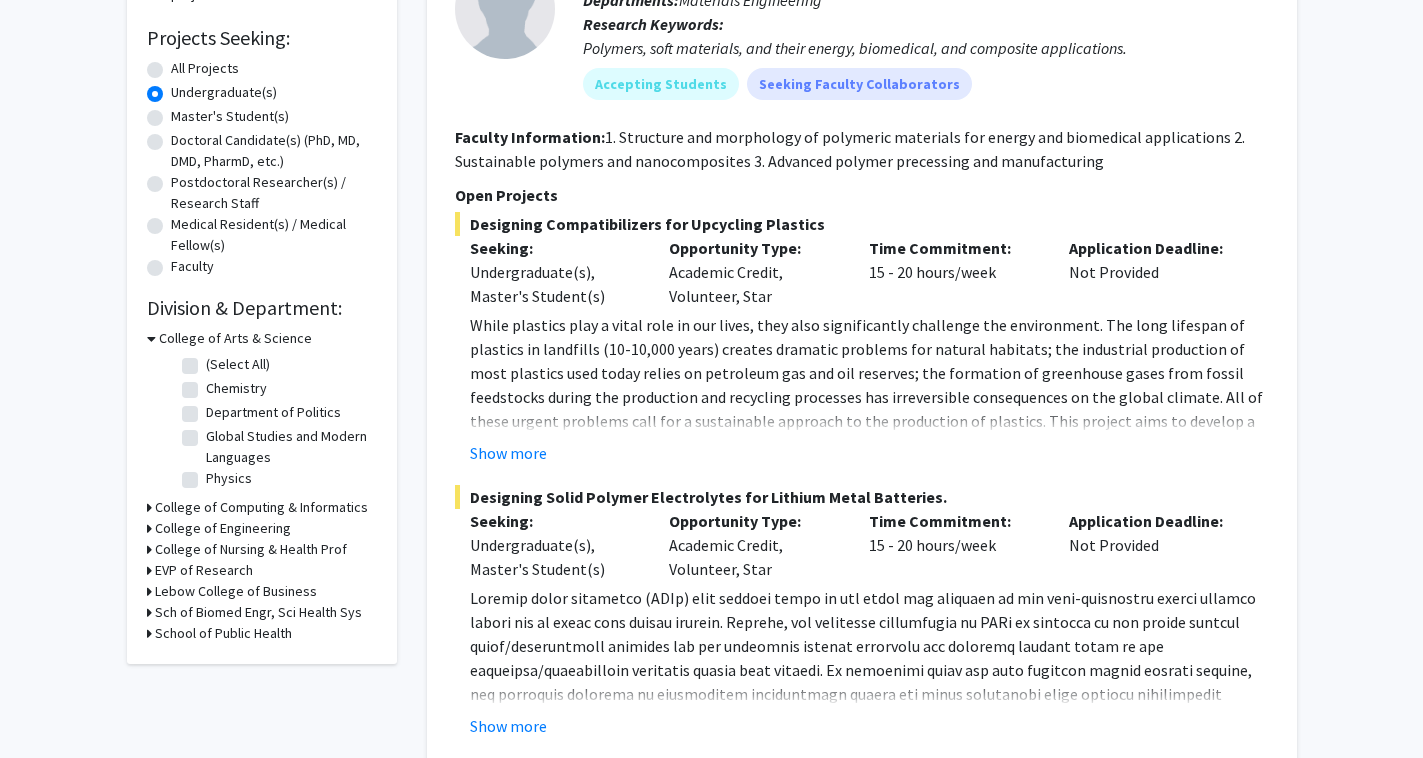 scroll, scrollTop: 335, scrollLeft: 0, axis: vertical 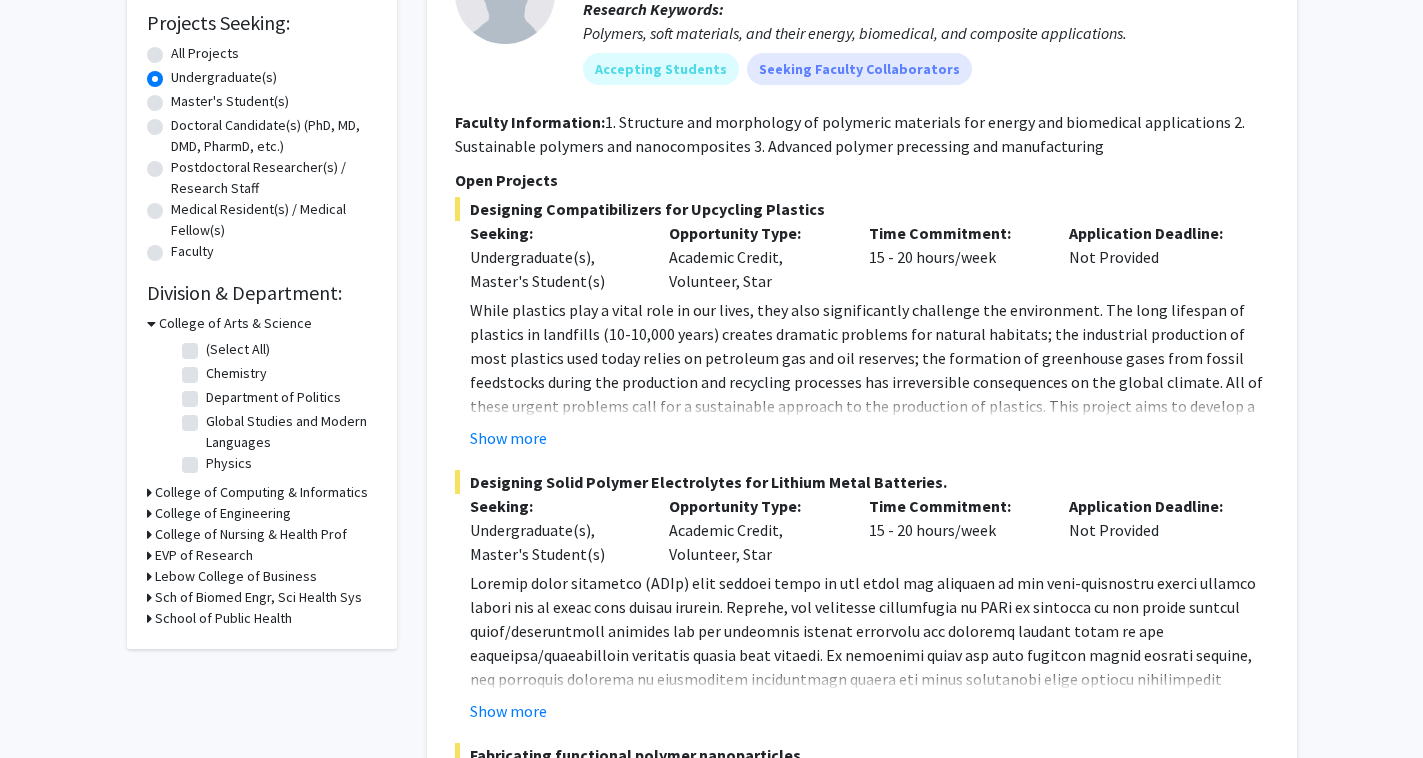 click on "College of Nursing & Health Prof" at bounding box center (251, 534) 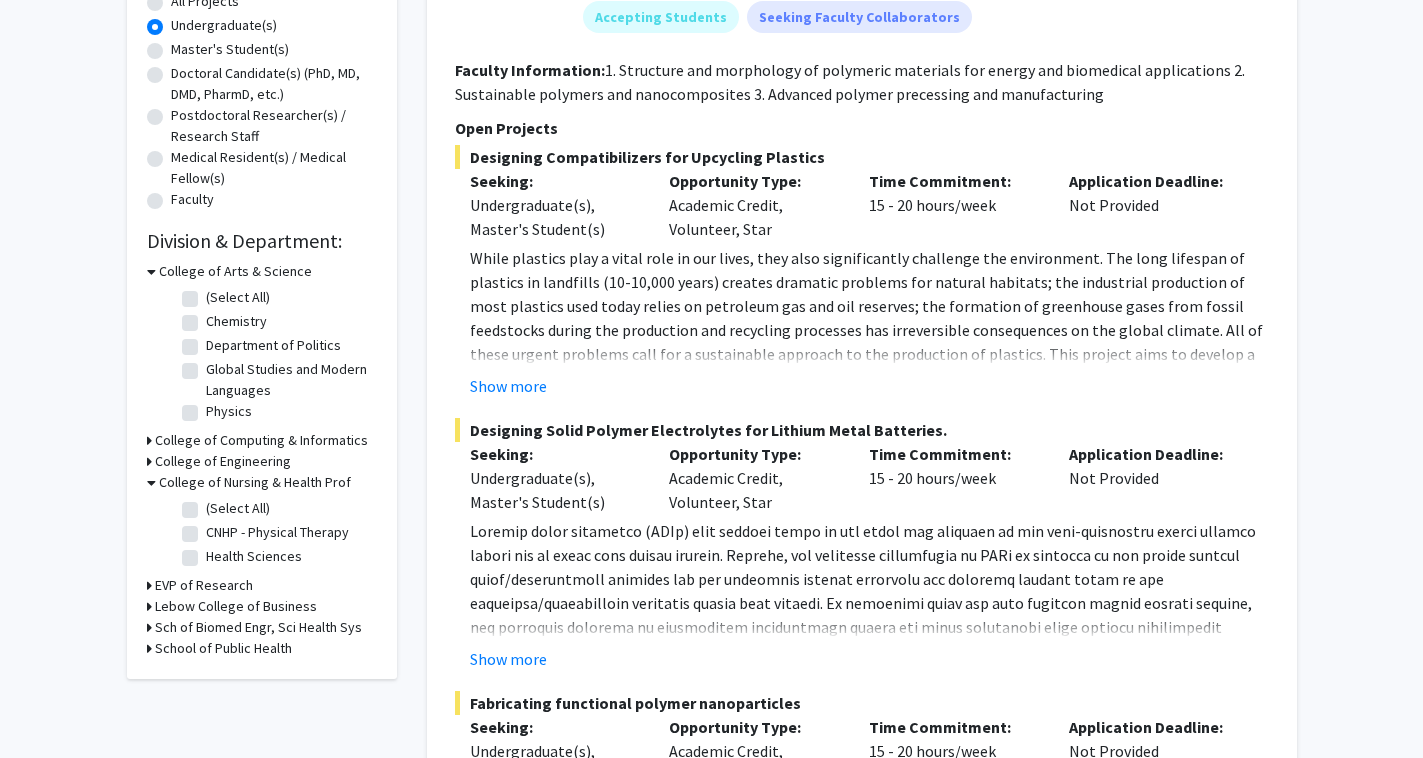 scroll, scrollTop: 403, scrollLeft: 0, axis: vertical 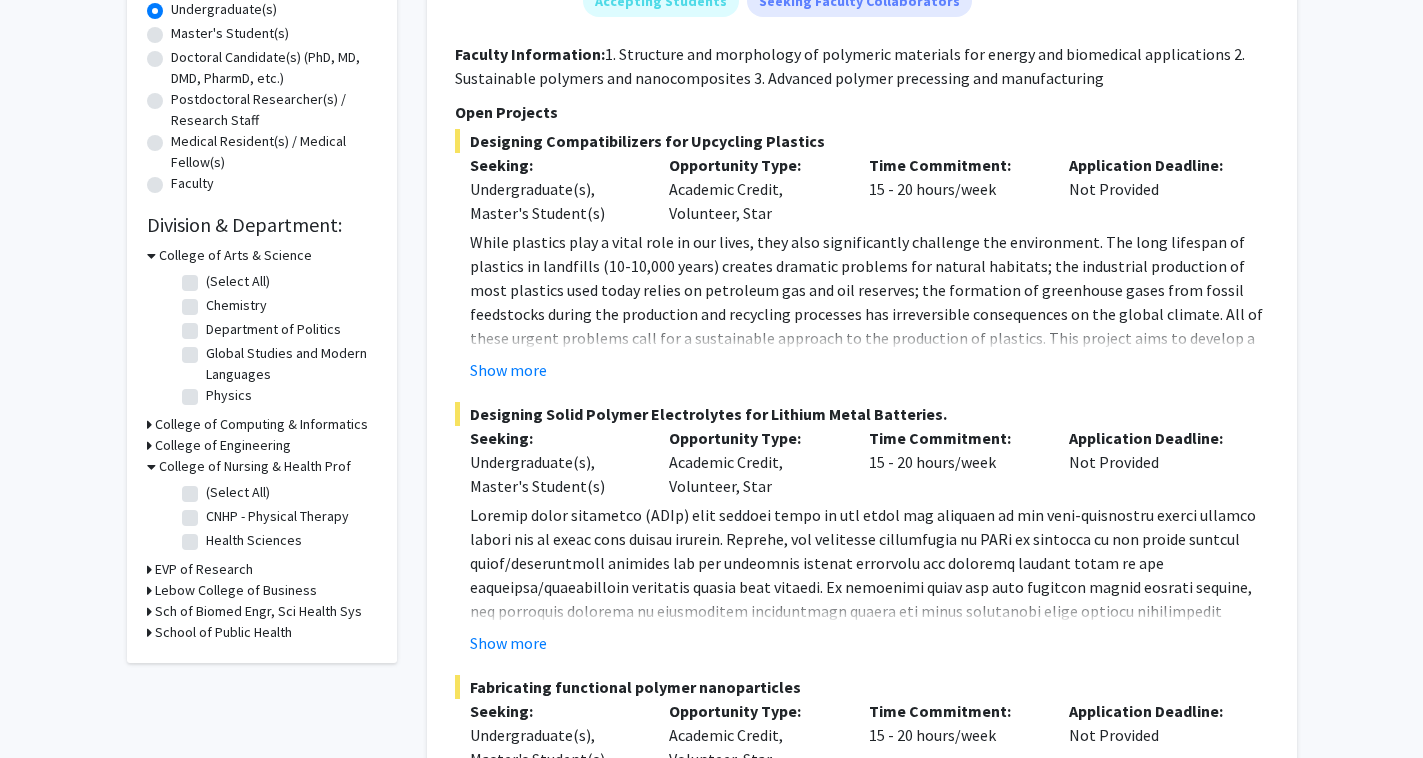 click on "Health Sciences" 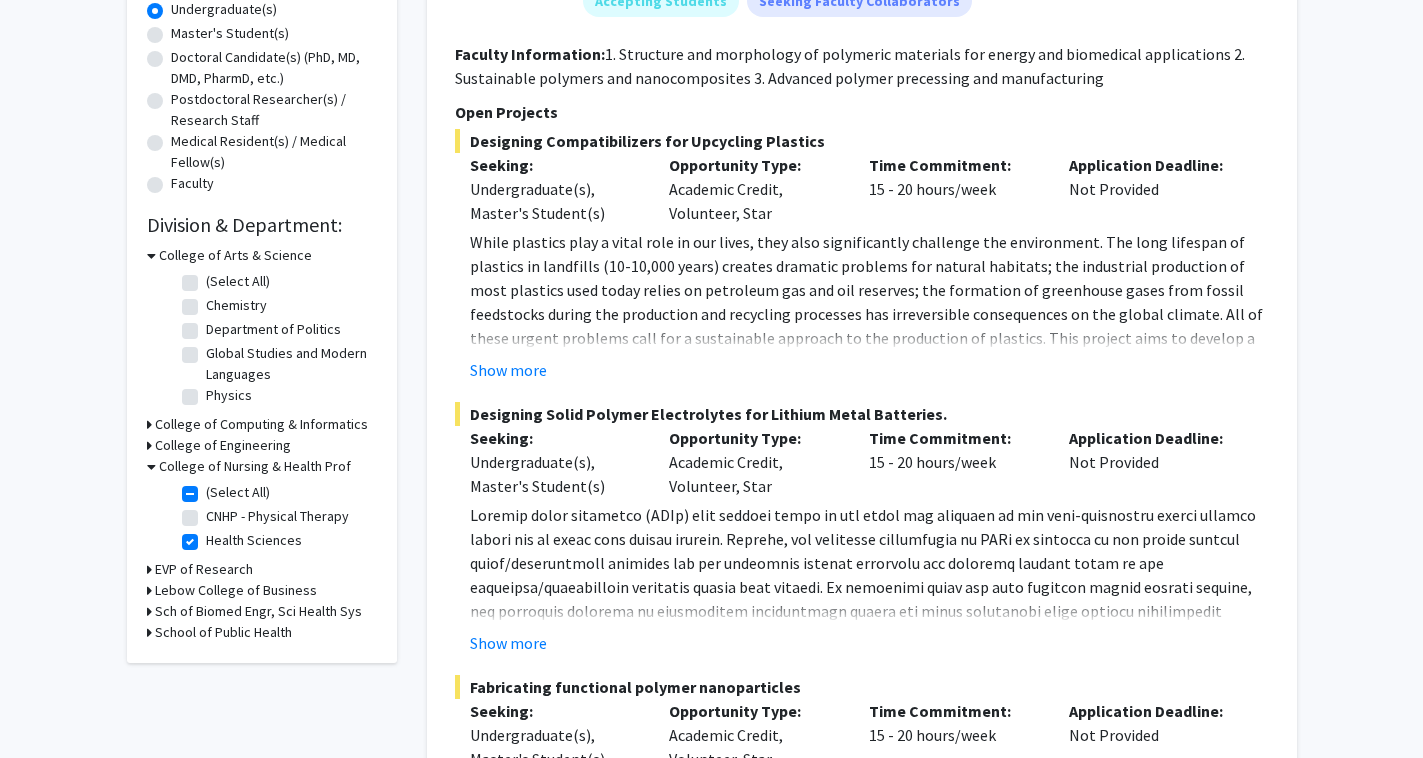 checkbox on "true" 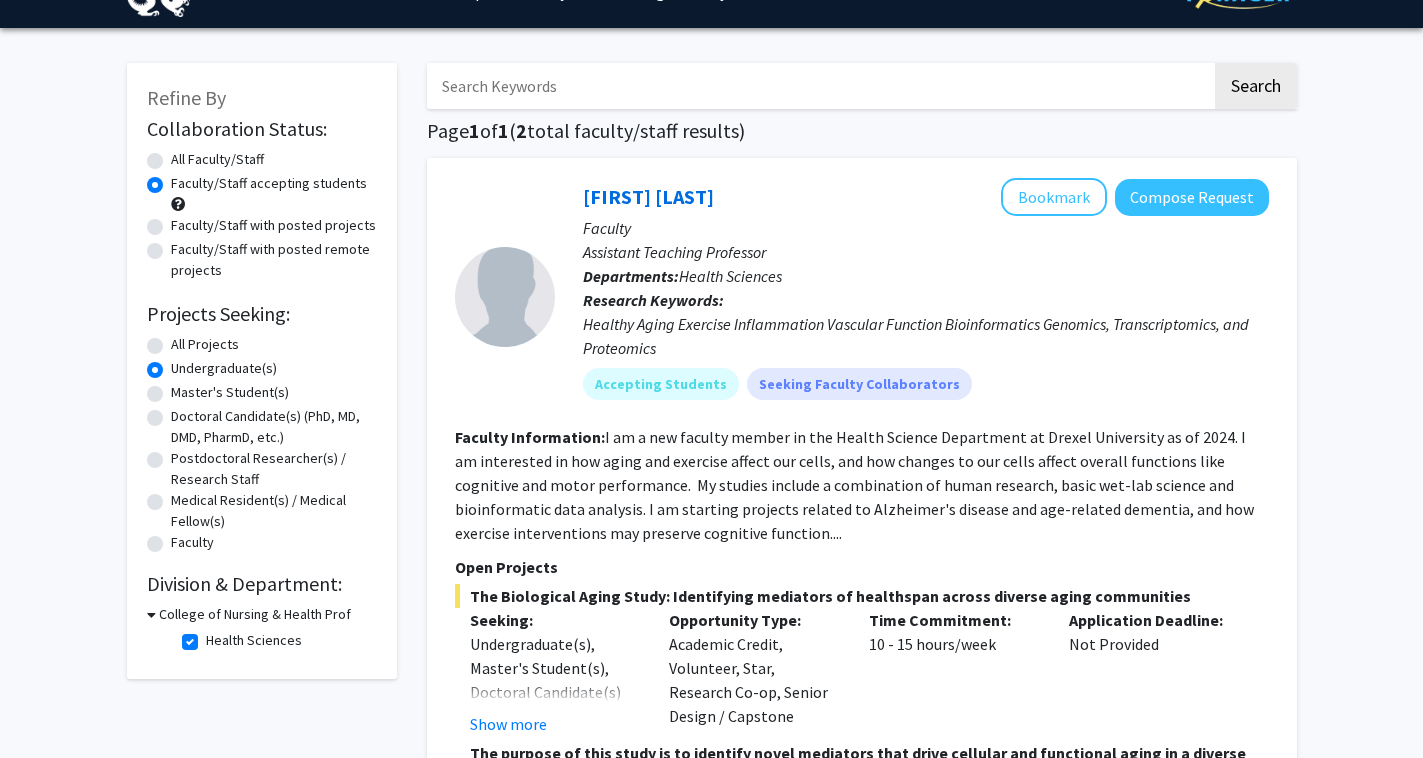 scroll, scrollTop: 86, scrollLeft: 0, axis: vertical 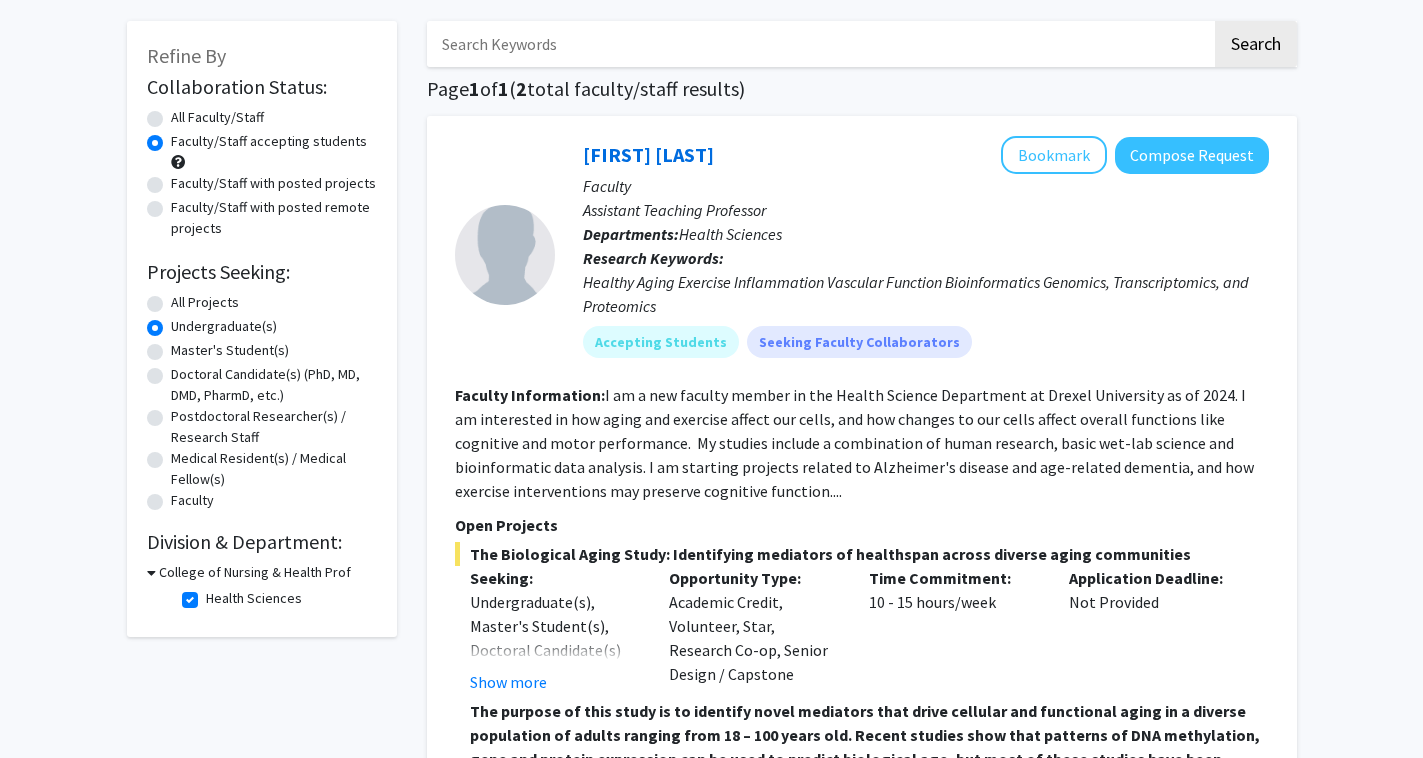 click 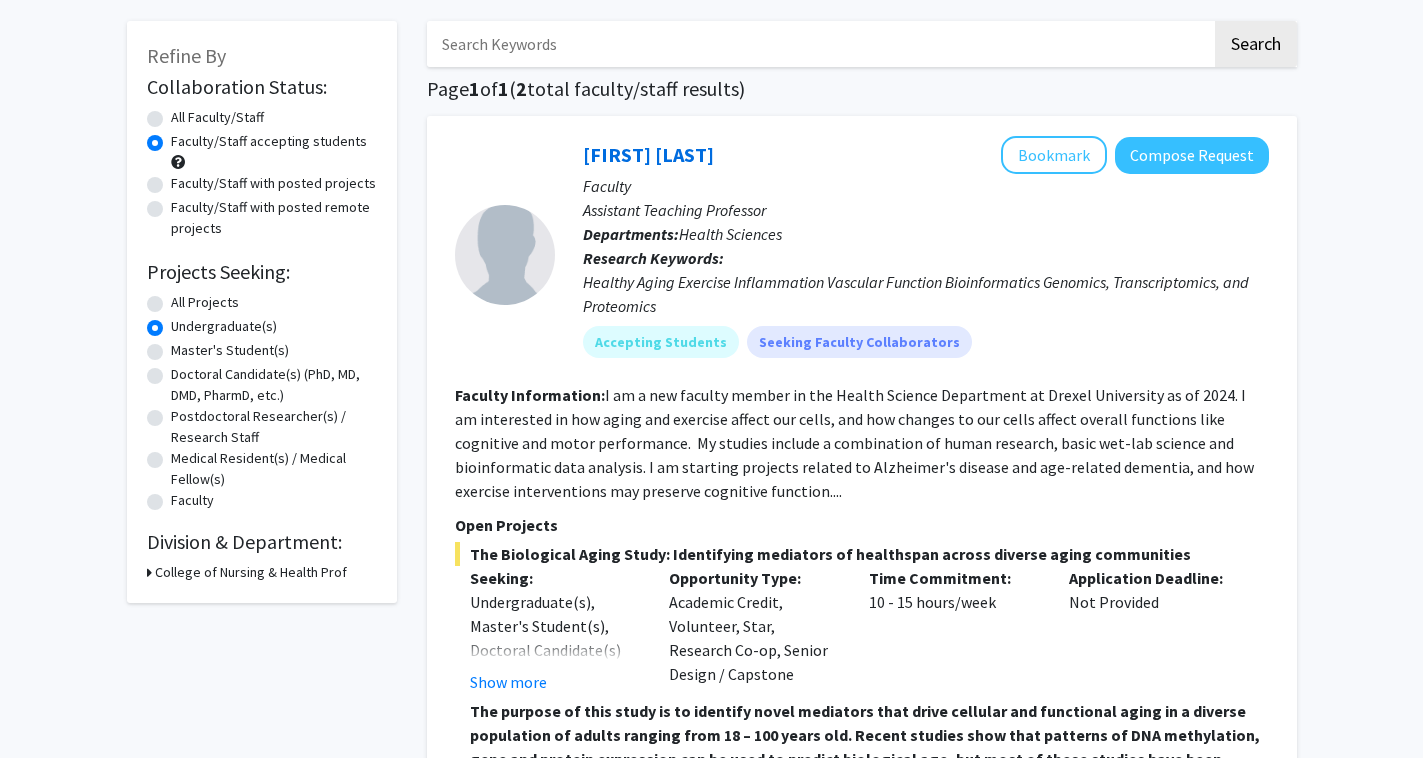 click on "College of Nursing & Health Prof" at bounding box center (251, 572) 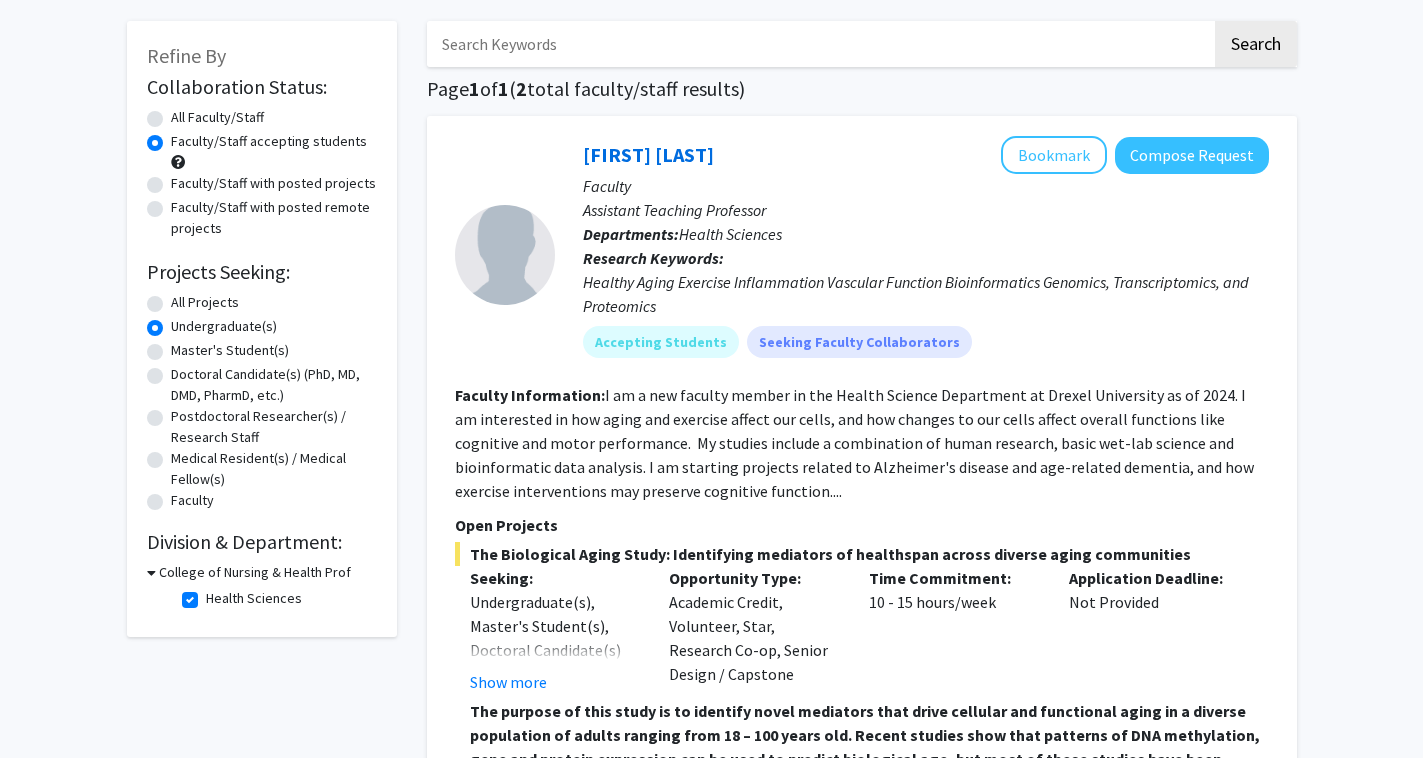 click on "Health Sciences" 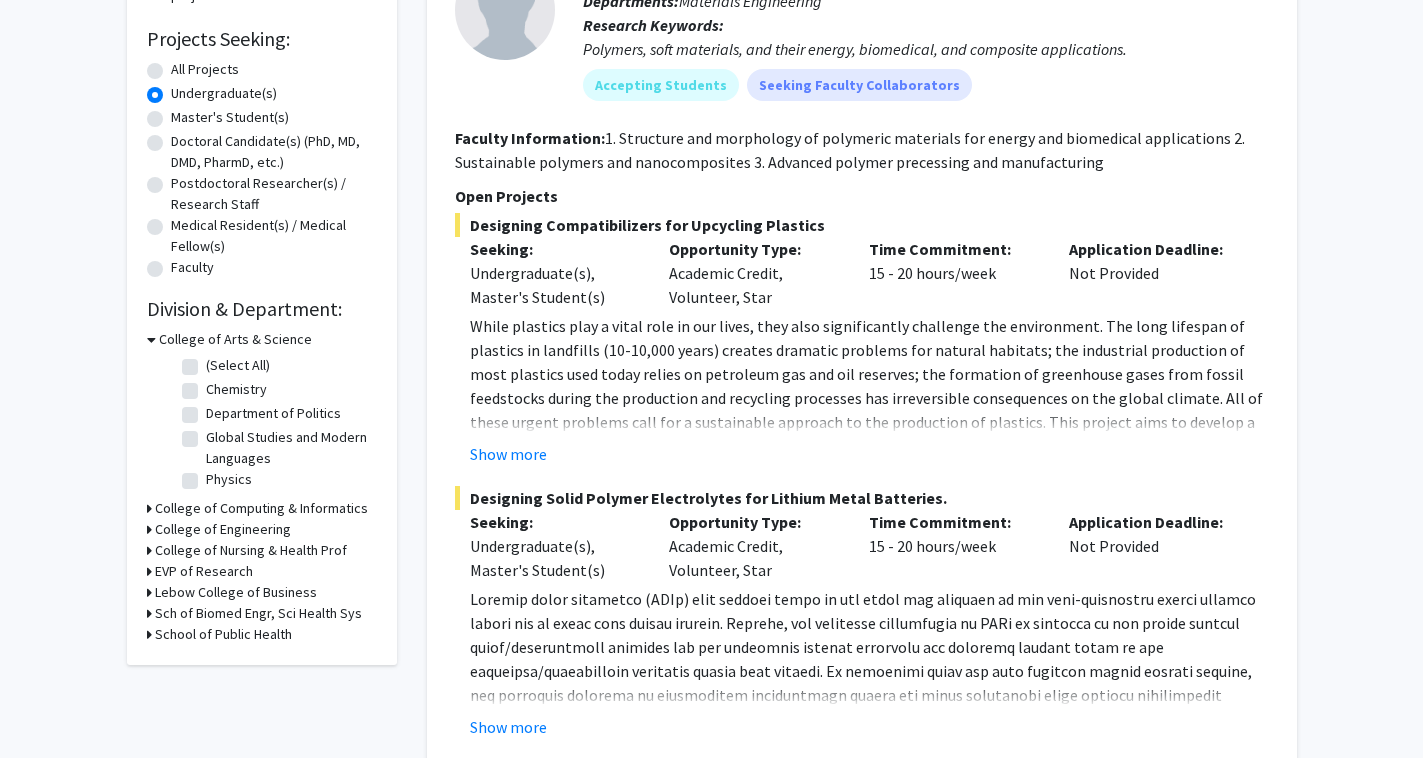 scroll, scrollTop: 360, scrollLeft: 0, axis: vertical 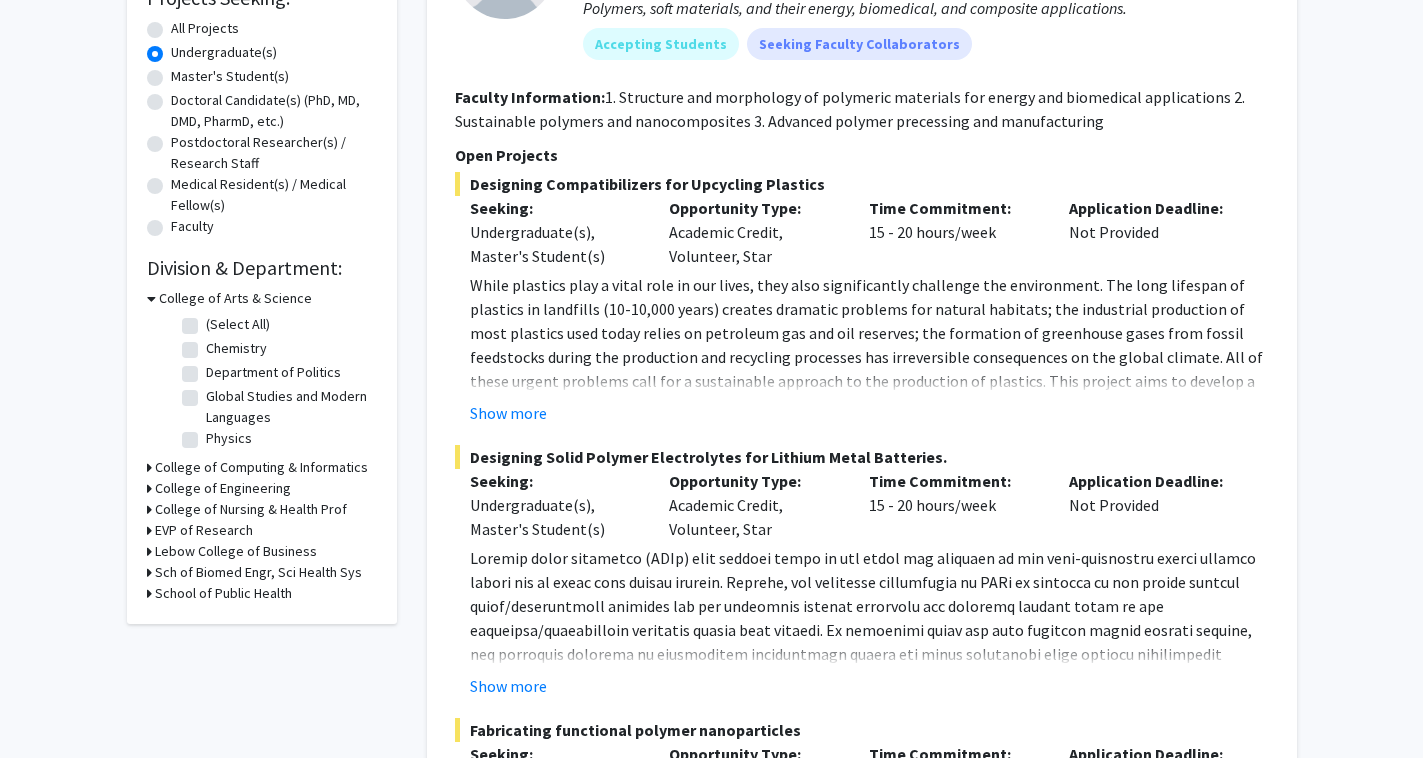 click on "College of Computing & Informatics" at bounding box center [261, 467] 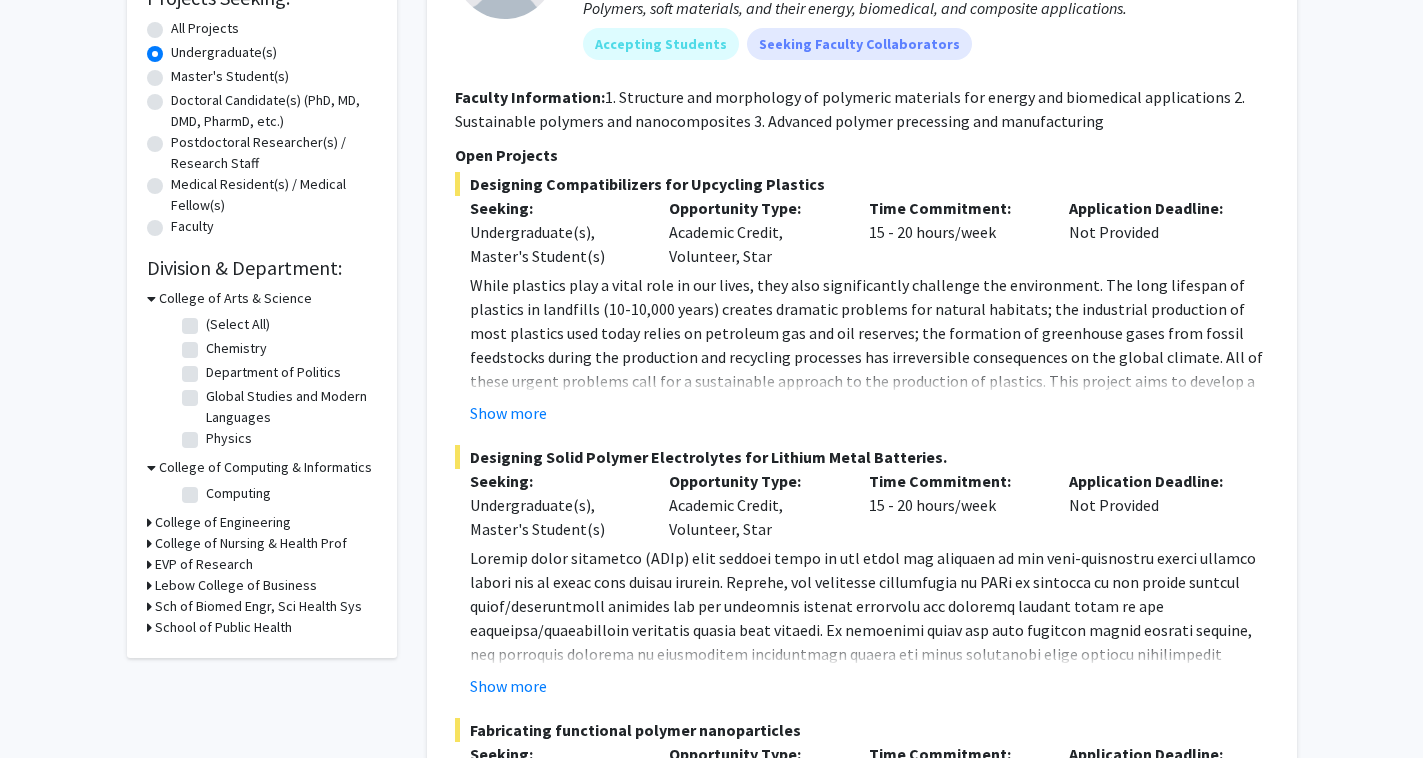 click on "College of Nursing & Health Prof" at bounding box center (251, 543) 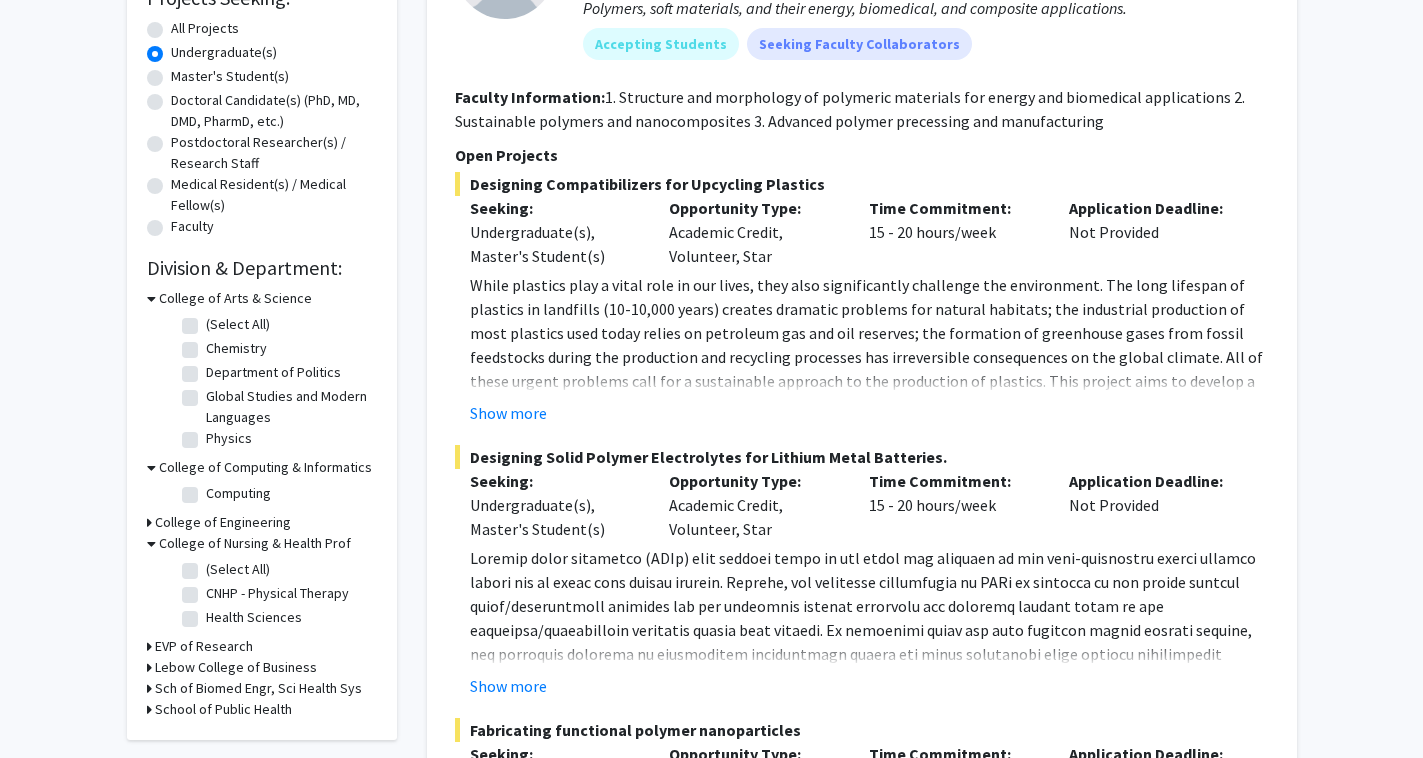 scroll, scrollTop: 388, scrollLeft: 0, axis: vertical 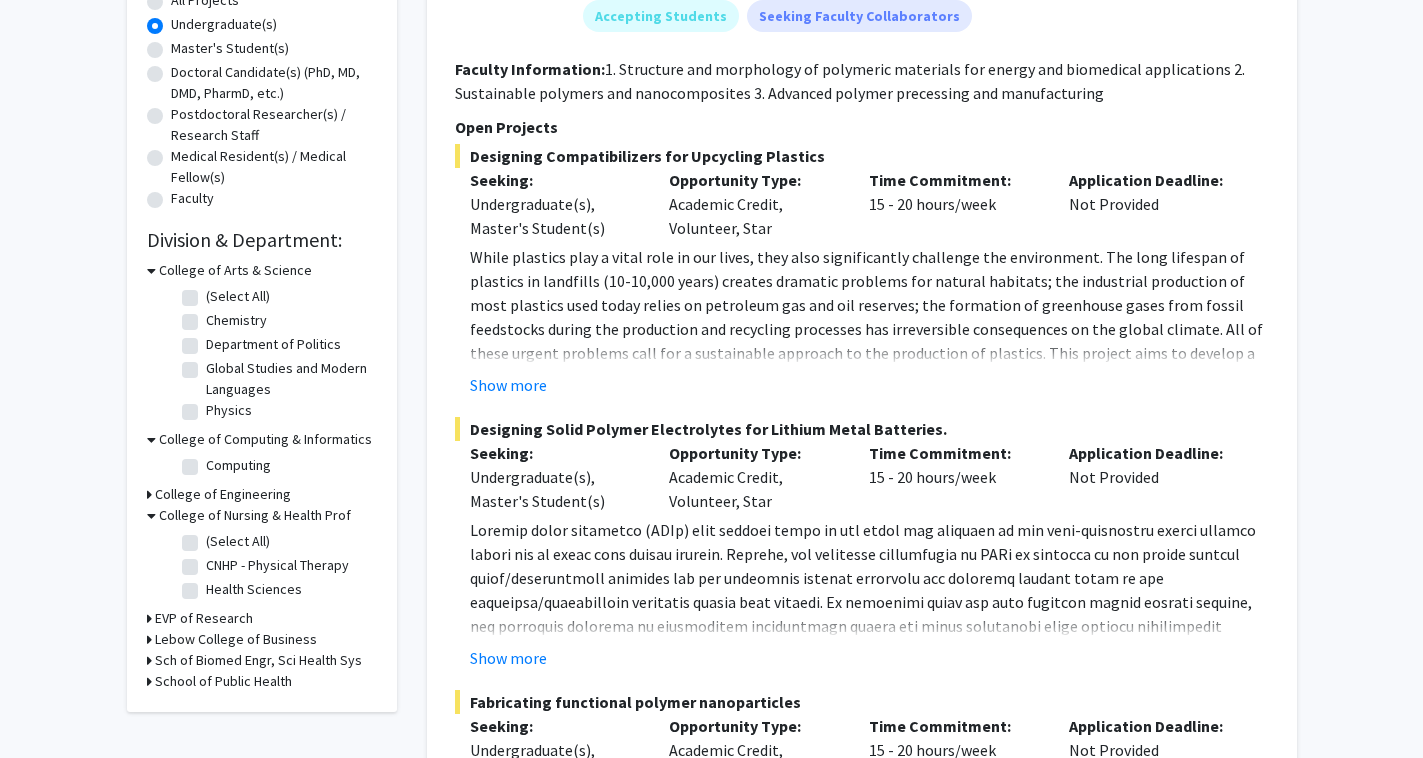 click on "Health Sciences" 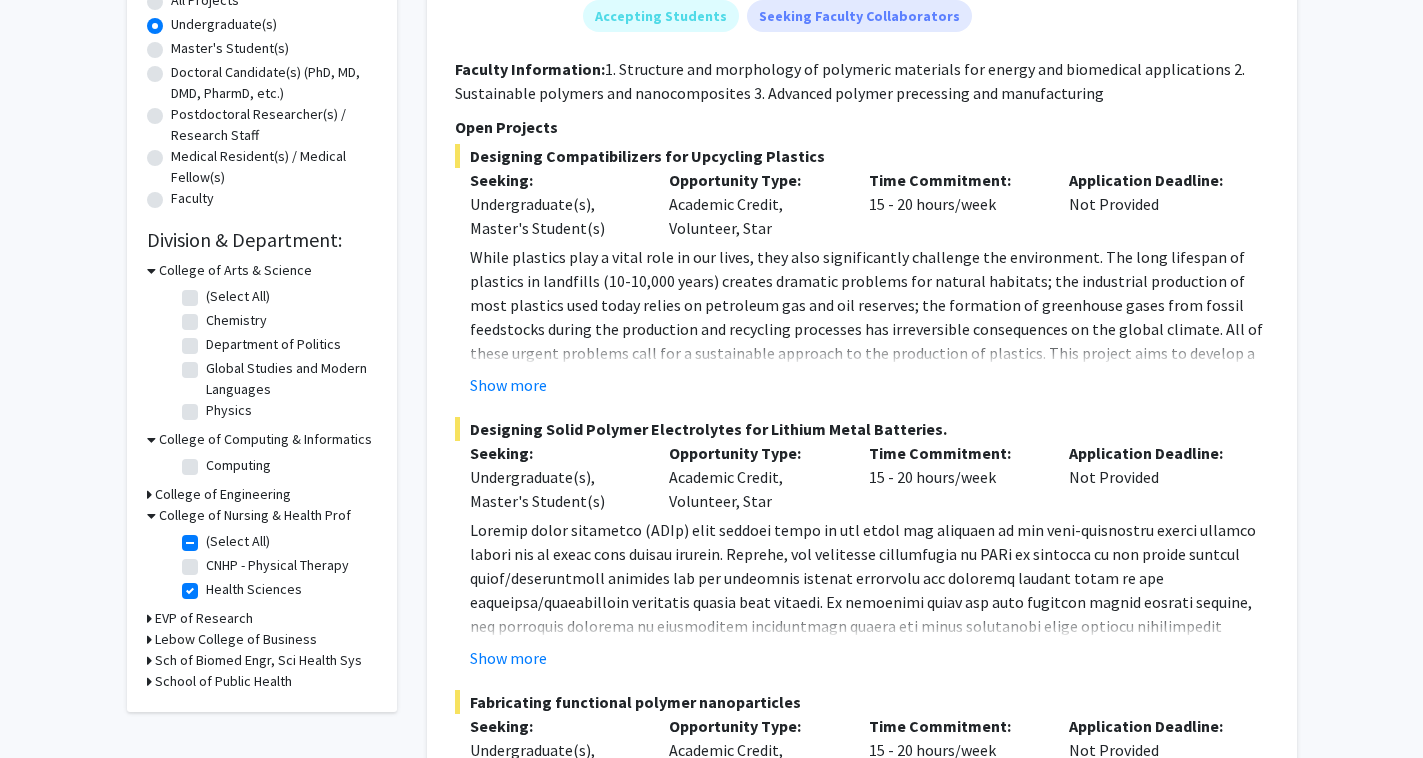 checkbox on "true" 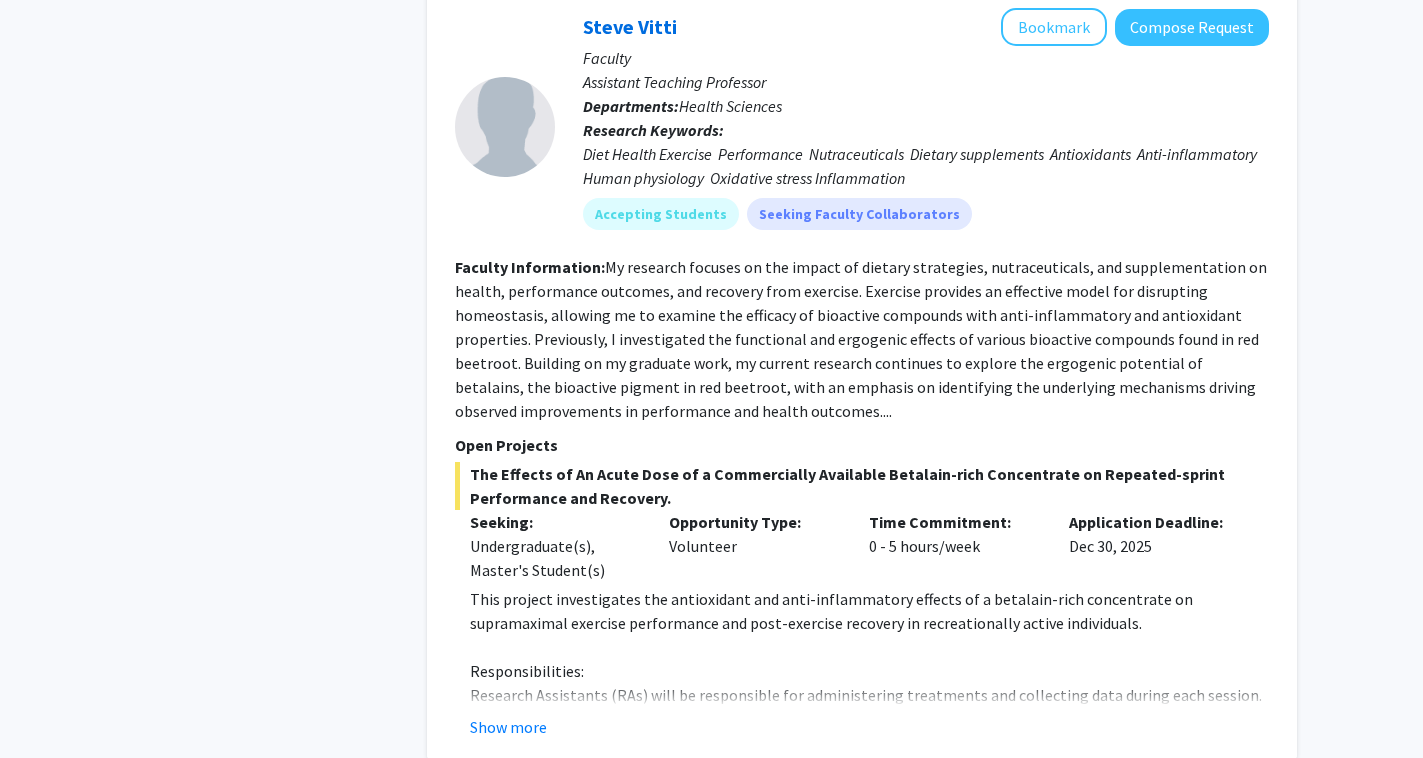 scroll, scrollTop: 1342, scrollLeft: 0, axis: vertical 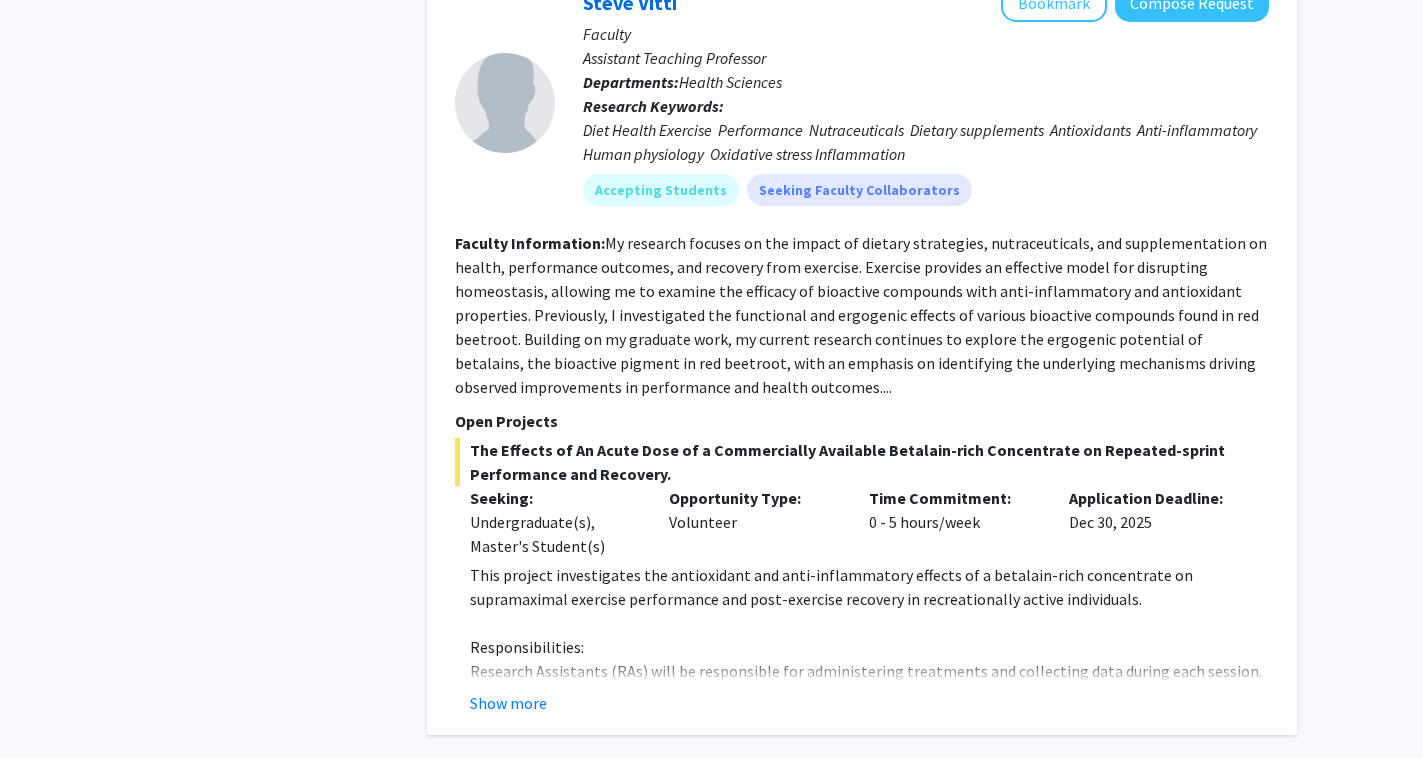 click on "[FIRST] [LAST]   Bookmark
Compose Request  Faculty Assistant Teaching Professor Departments:  Health Sciences Research Keywords:  Diet  Health  Exercise   Performance   Nutraceuticals   Dietary supplements   Antioxidants   Anti-inflammatory   Human physiology   Oxidative stress  Inflammation Accepting Students  Seeking Faculty Collaborators Faculty Information:  Open Projects  The Effects of An Acute Dose of a Commercially Available Betalain-rich Concentrate on Repeated-sprint Performance and Recovery.   Seeking: Undergraduate(s), Master's Student(s) Opportunity Type:  Volunteer  Time Commitment:  0 - 5 hours/week  Application Deadline:  Dec 30, 2025  This project investigates the antioxidant and anti-inflammatory effects of a betalain-rich concentrate on supramaximal exercise performance and post-exercise recovery in recreationally active individuals. Responsibilities:  Show more" 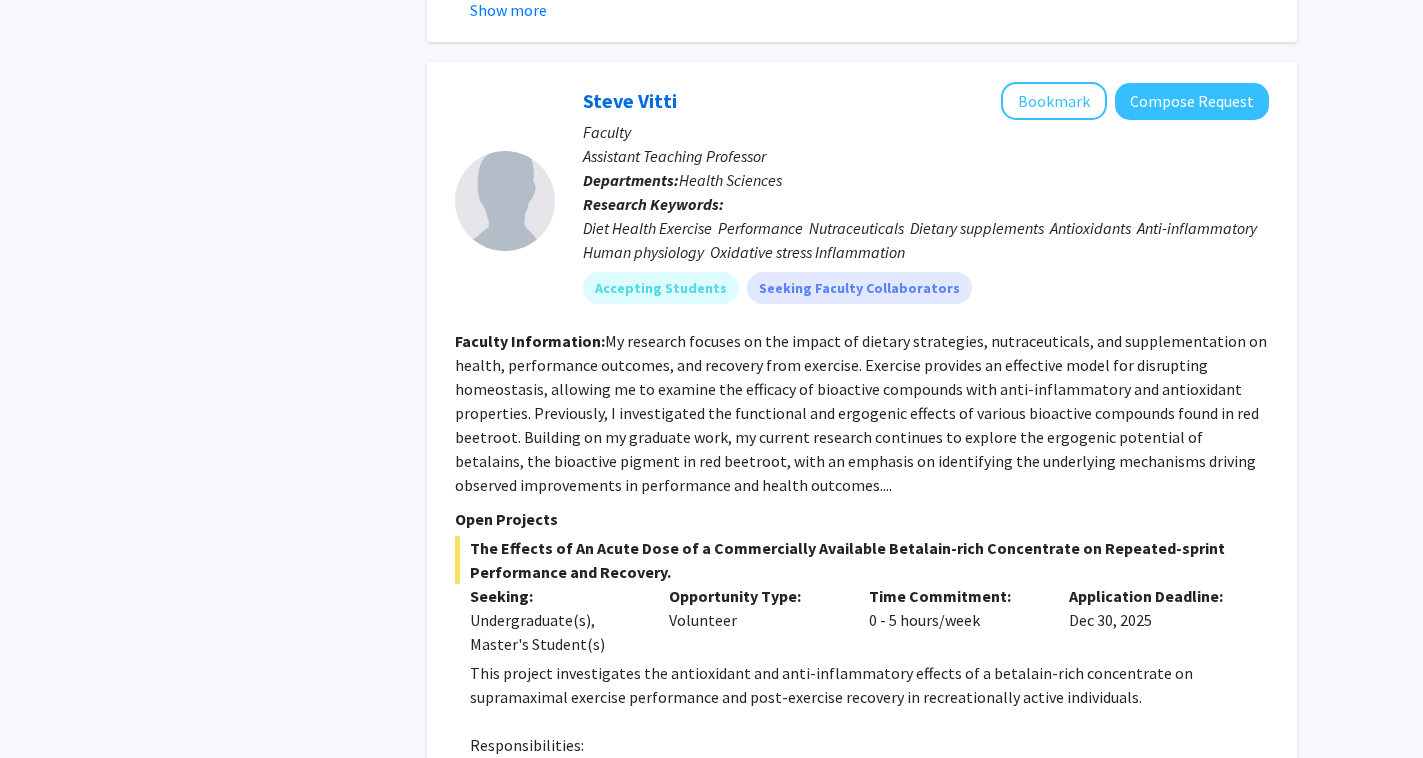 scroll, scrollTop: 1243, scrollLeft: 0, axis: vertical 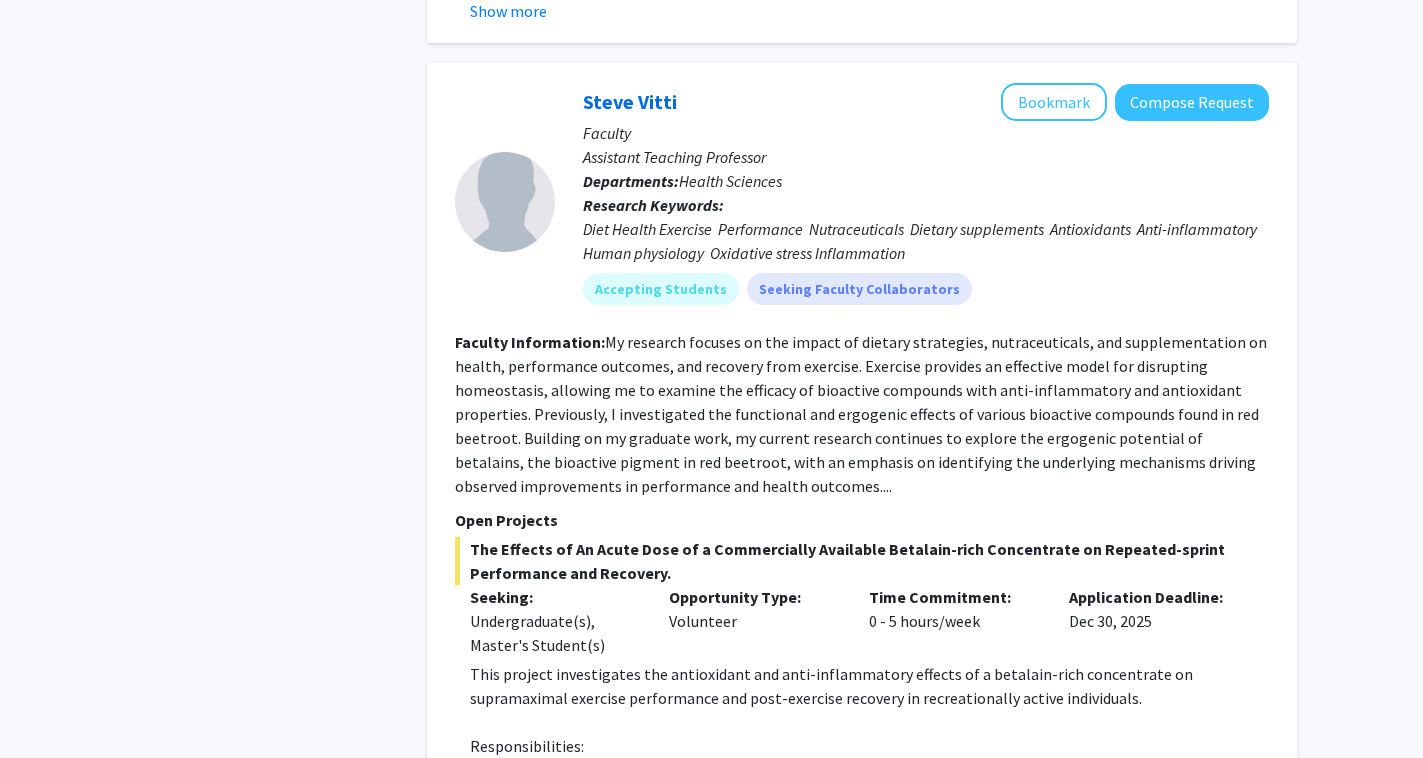click on "Diet  Health  Exercise   Performance   Nutraceuticals   Dietary supplements   Antioxidants   Anti-inflammatory   Human physiology   Oxidative stress  Inflammation" 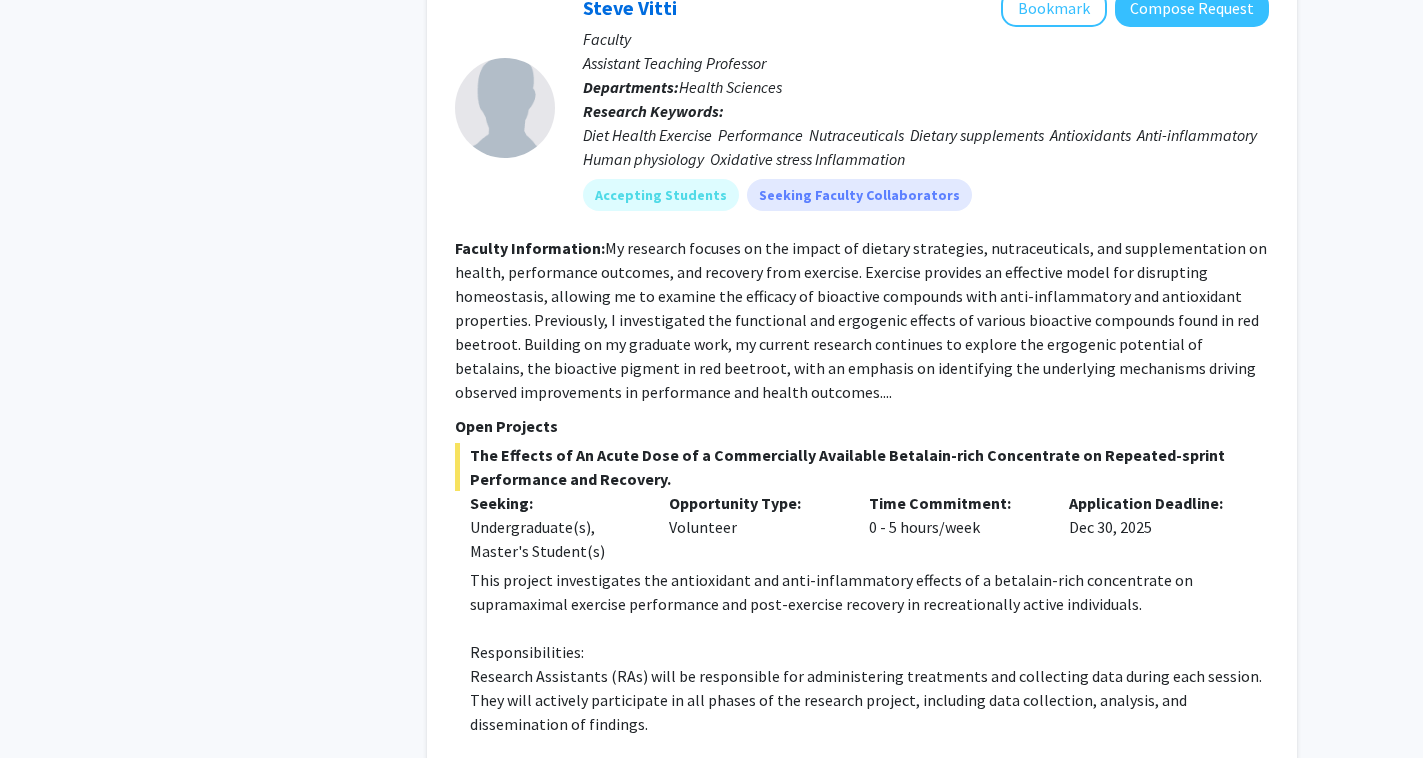 scroll, scrollTop: 1338, scrollLeft: 0, axis: vertical 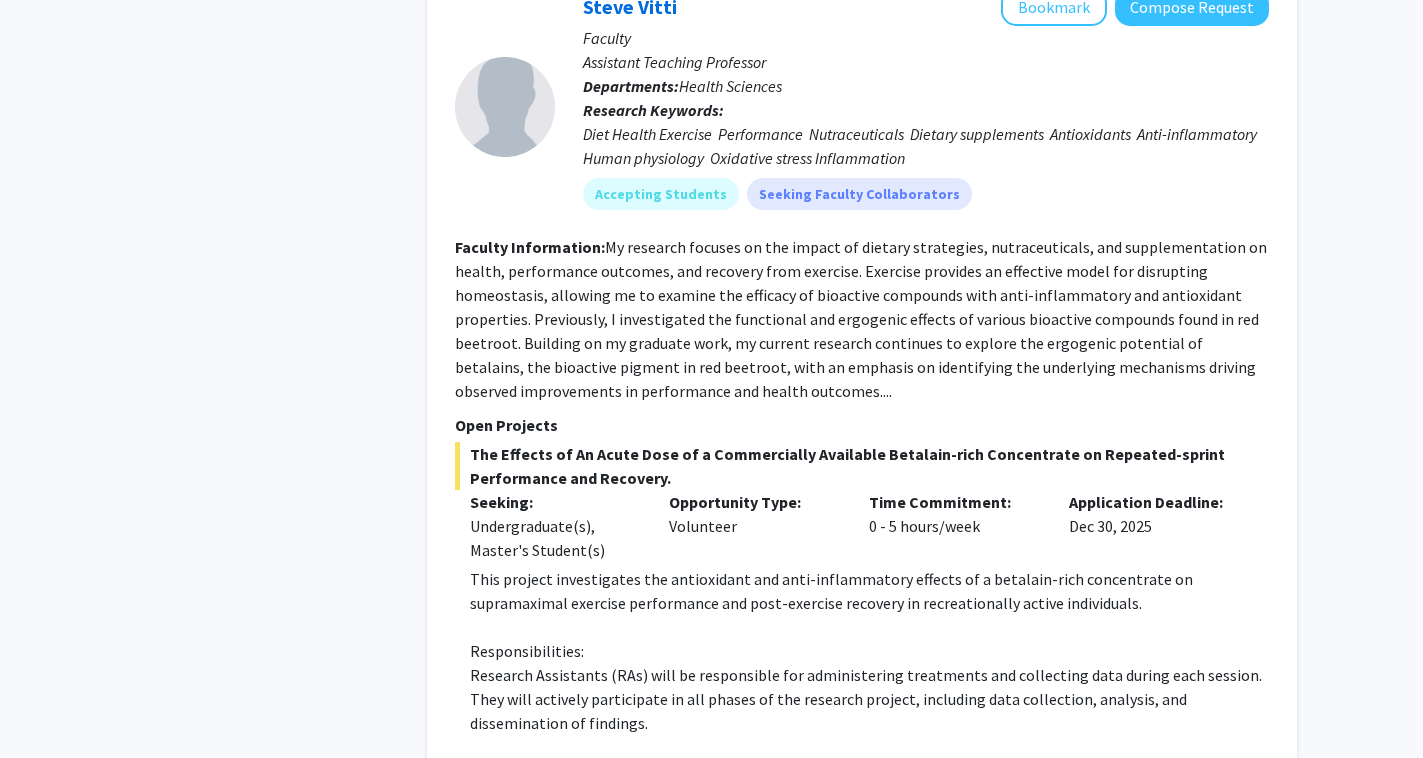 click on "Faculty Information:  My research focuses on the impact of dietary strategies, nutraceuticals, and supplementation on health, performance outcomes, and recovery from exercise. Exercise provides an effective model for disrupting homeostasis, allowing me to examine the efficacy of bioactive compounds with anti-inflammatory and antioxidant properties.  Previously, I investigated the functional and ergogenic effects of various bioactive compounds found in red beetroot. Building on my graduate work, my current research continues to explore the ergogenic potential of betalains, the bioactive pigment in red beetroot, with an emphasis on identifying the underlying mechanisms driving observed improvements in performance and health outcomes...." 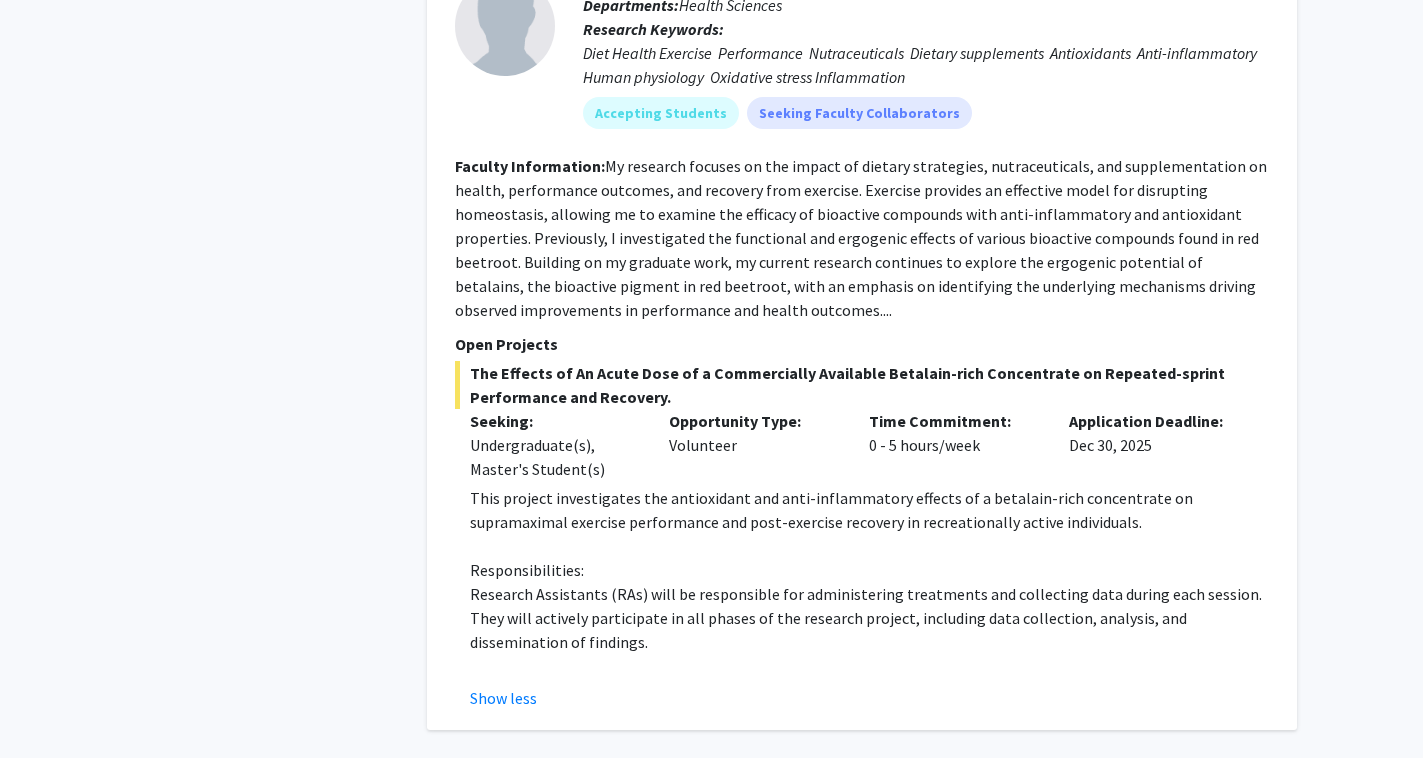 scroll, scrollTop: 1410, scrollLeft: 0, axis: vertical 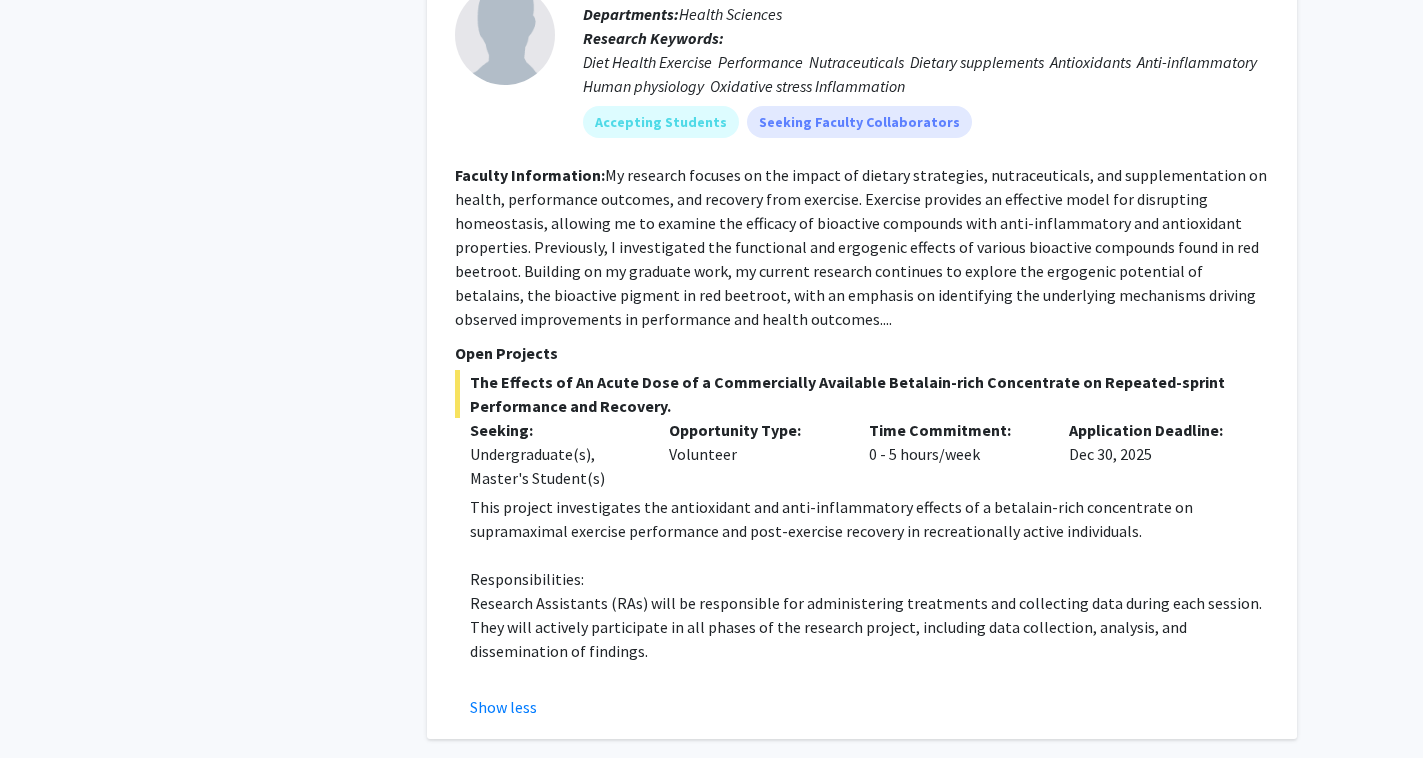 click on "Faculty Information:  My research focuses on the impact of dietary strategies, nutraceuticals, and supplementation on health, performance outcomes, and recovery from exercise. Exercise provides an effective model for disrupting homeostasis, allowing me to examine the efficacy of bioactive compounds with anti-inflammatory and antioxidant properties.  Previously, I investigated the functional and ergogenic effects of various bioactive compounds found in red beetroot. Building on my graduate work, my current research continues to explore the ergogenic potential of betalains, the bioactive pigment in red beetroot, with an emphasis on identifying the underlying mechanisms driving observed improvements in performance and health outcomes...." 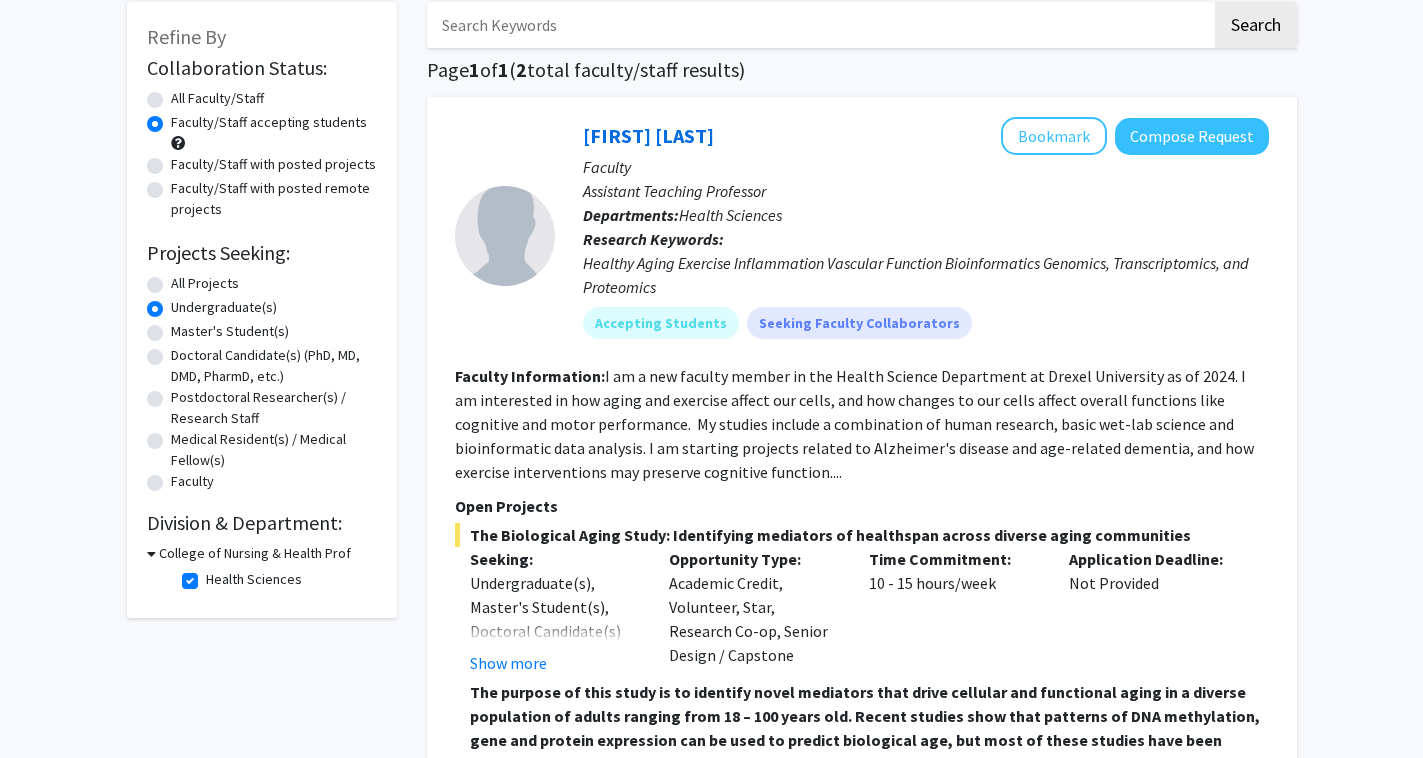 scroll, scrollTop: 108, scrollLeft: 0, axis: vertical 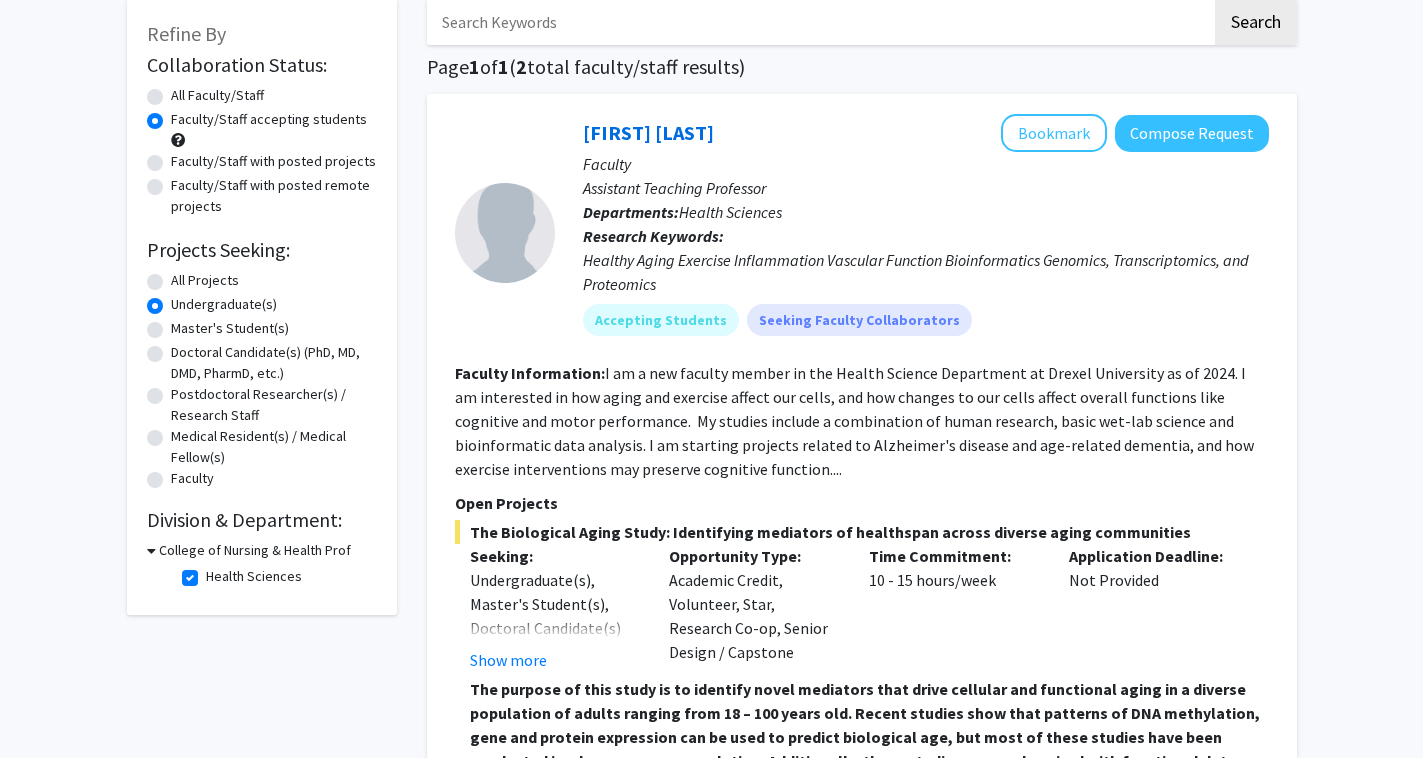 click on "Health Sciences" 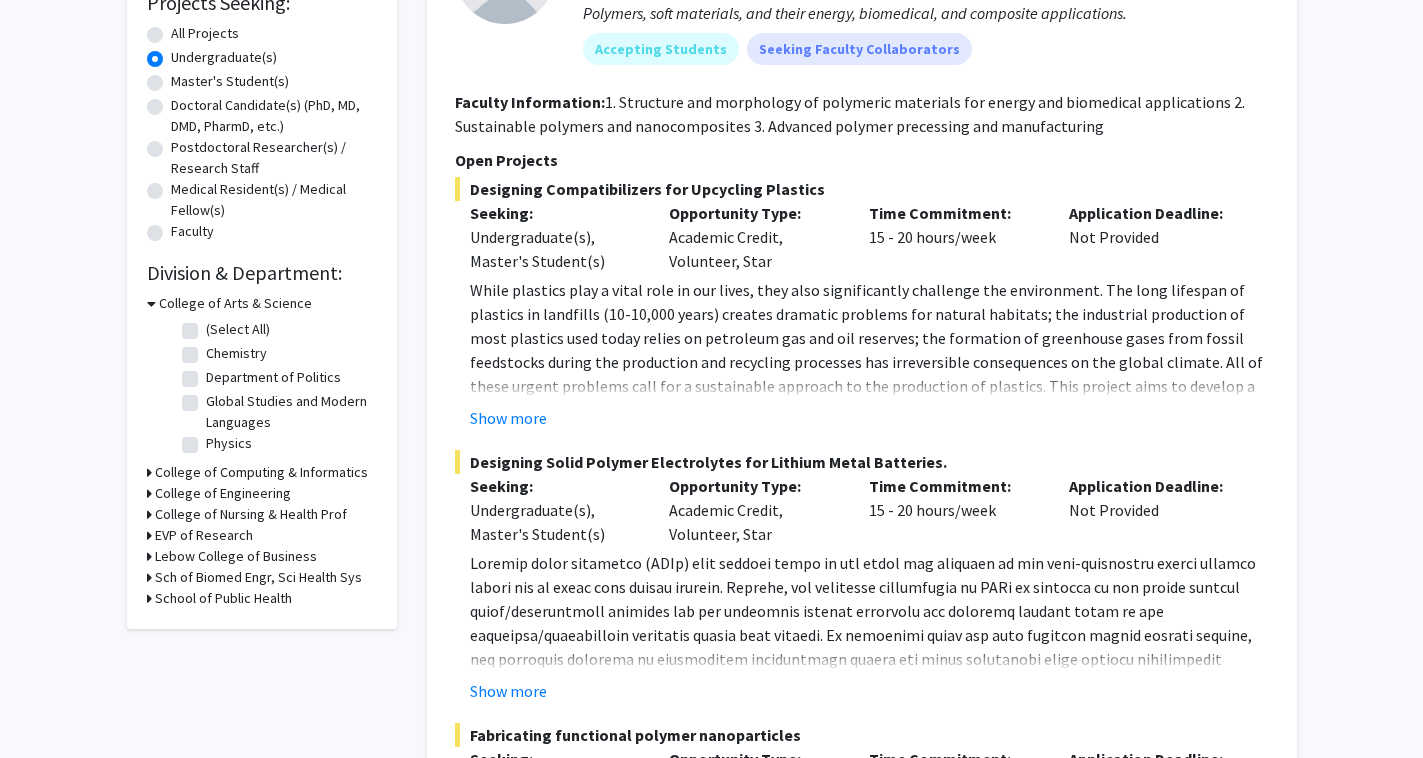 scroll, scrollTop: 358, scrollLeft: 0, axis: vertical 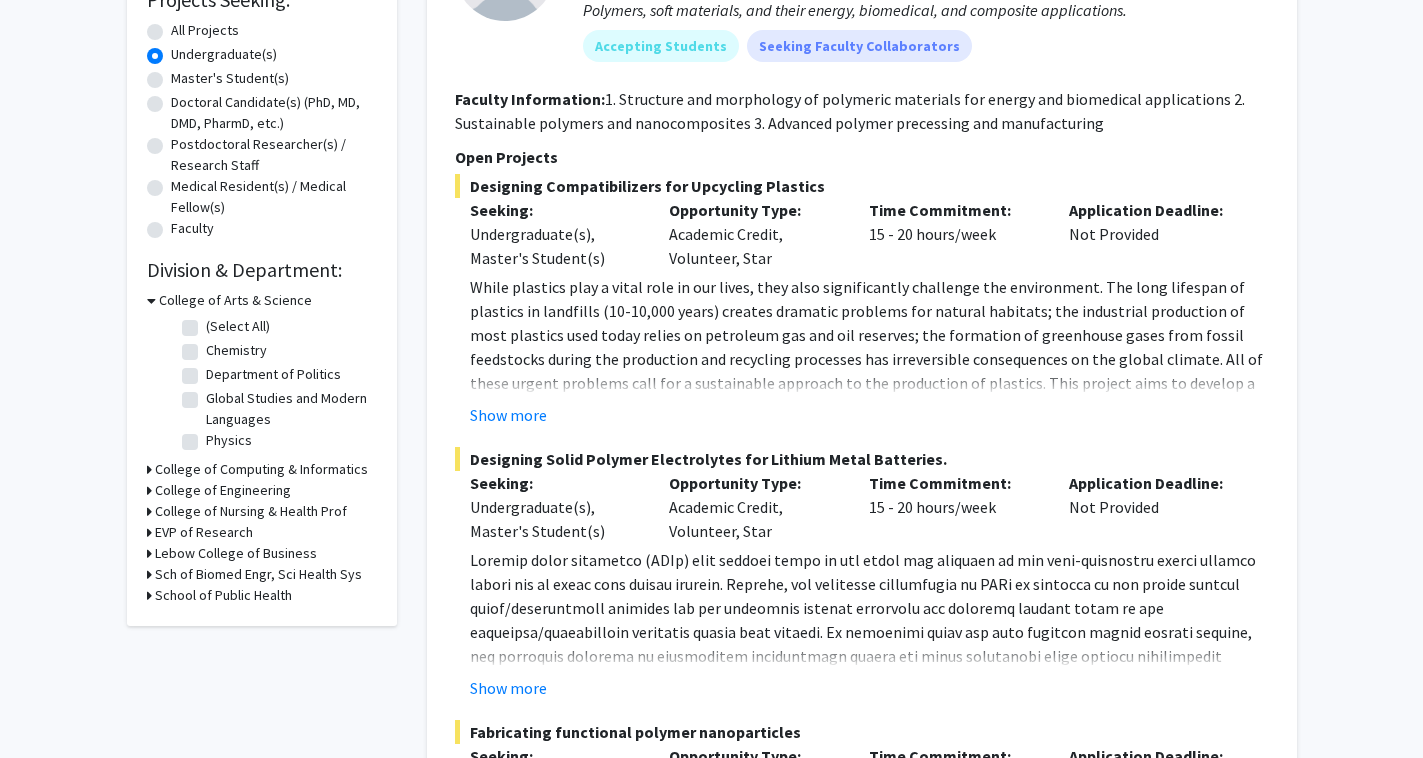 click on "EVP of Research" at bounding box center [204, 532] 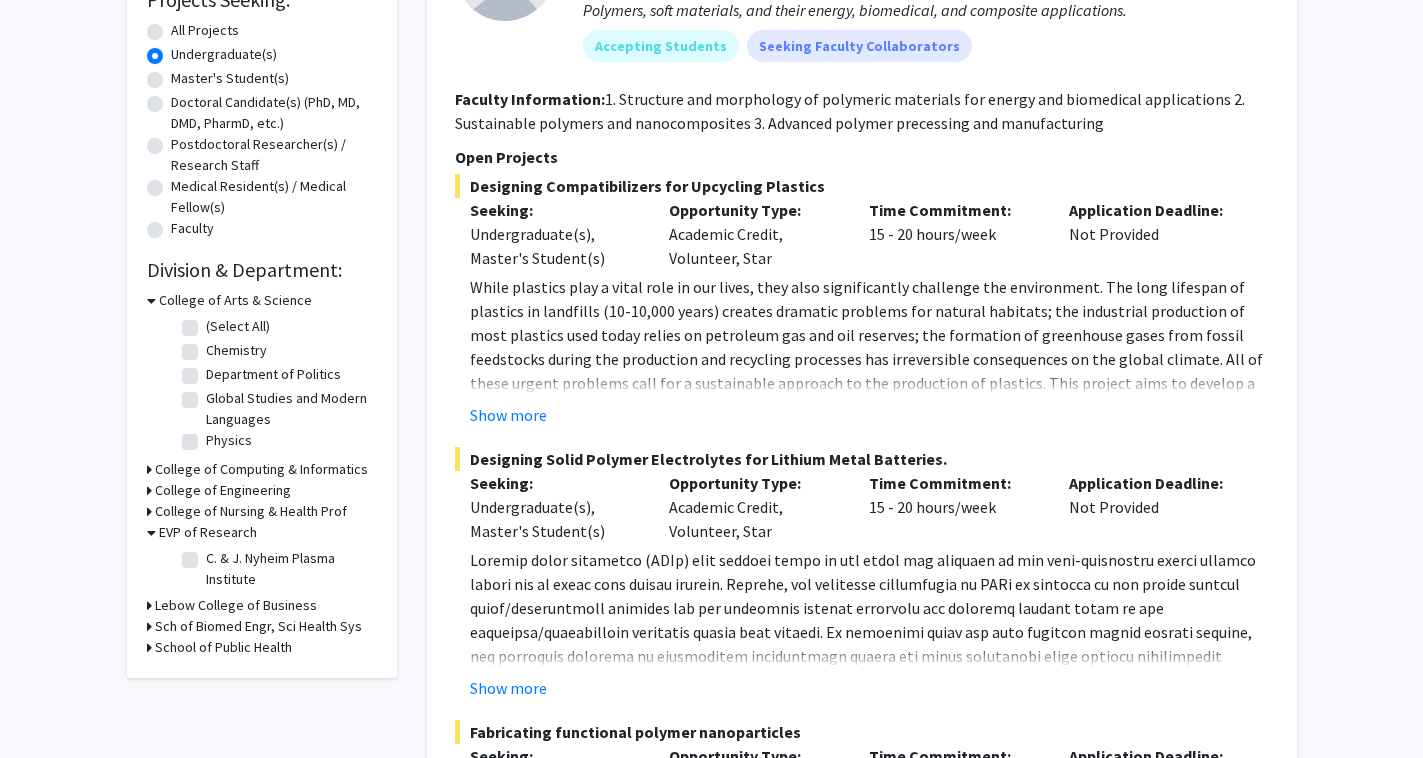 click on "Lebow College of Business" at bounding box center [236, 605] 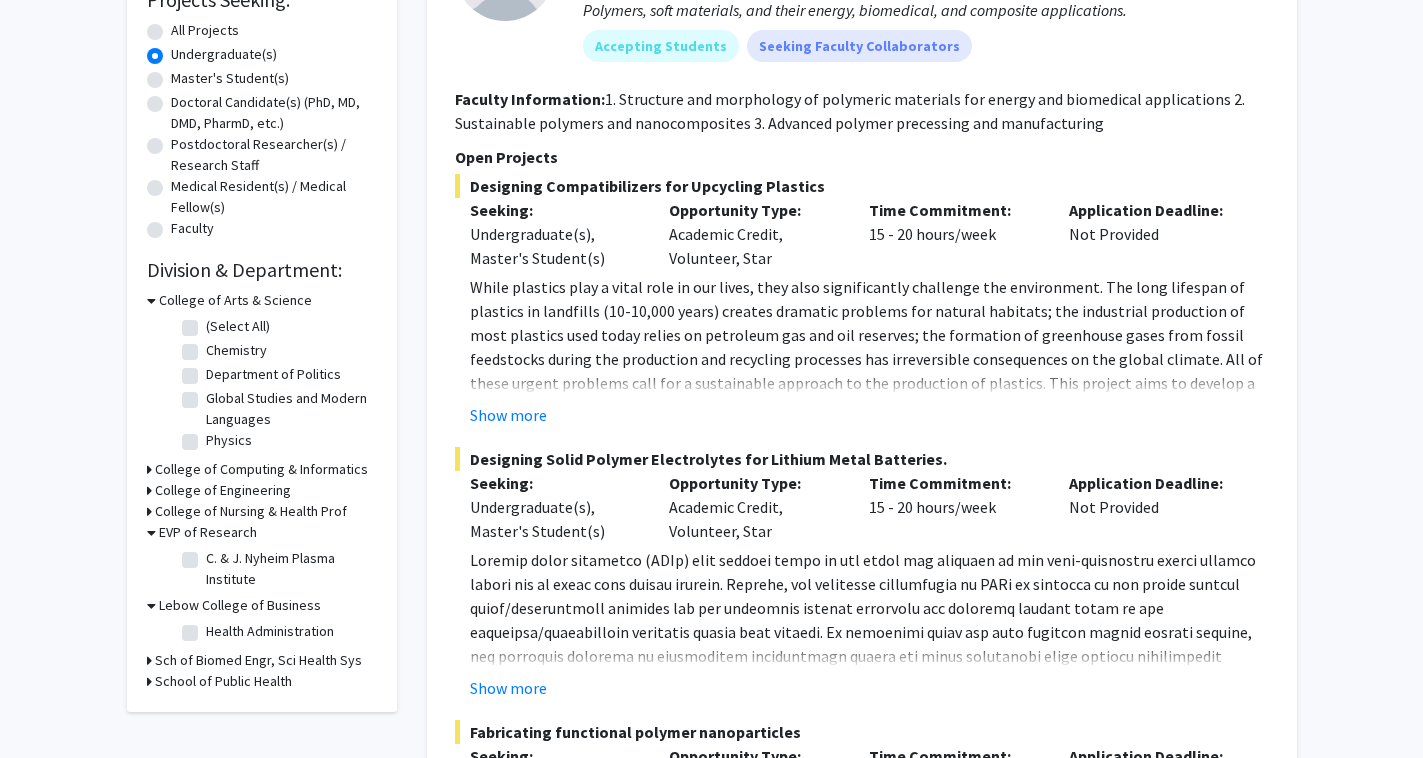 scroll, scrollTop: 409, scrollLeft: 0, axis: vertical 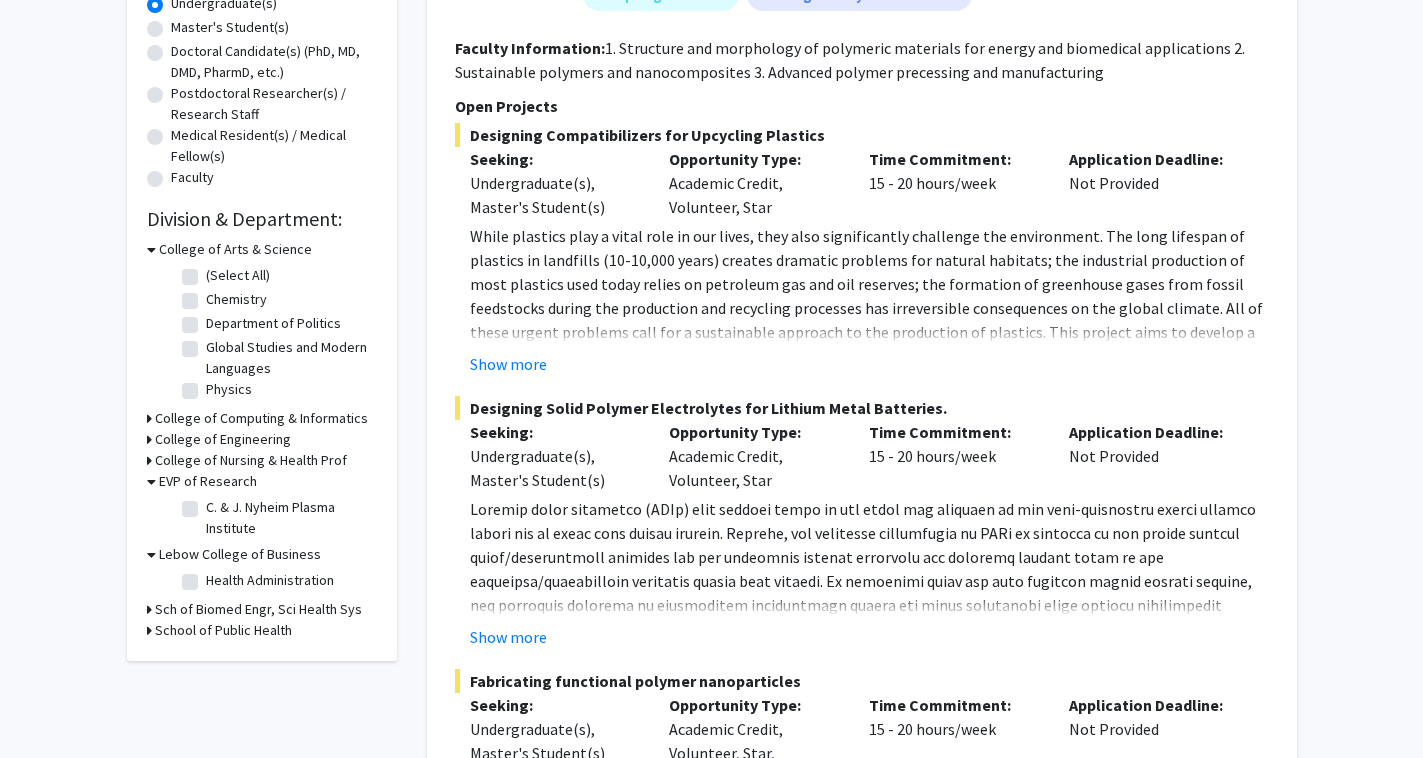click on "Sch of Biomed Engr, Sci Health Sys" at bounding box center (258, 609) 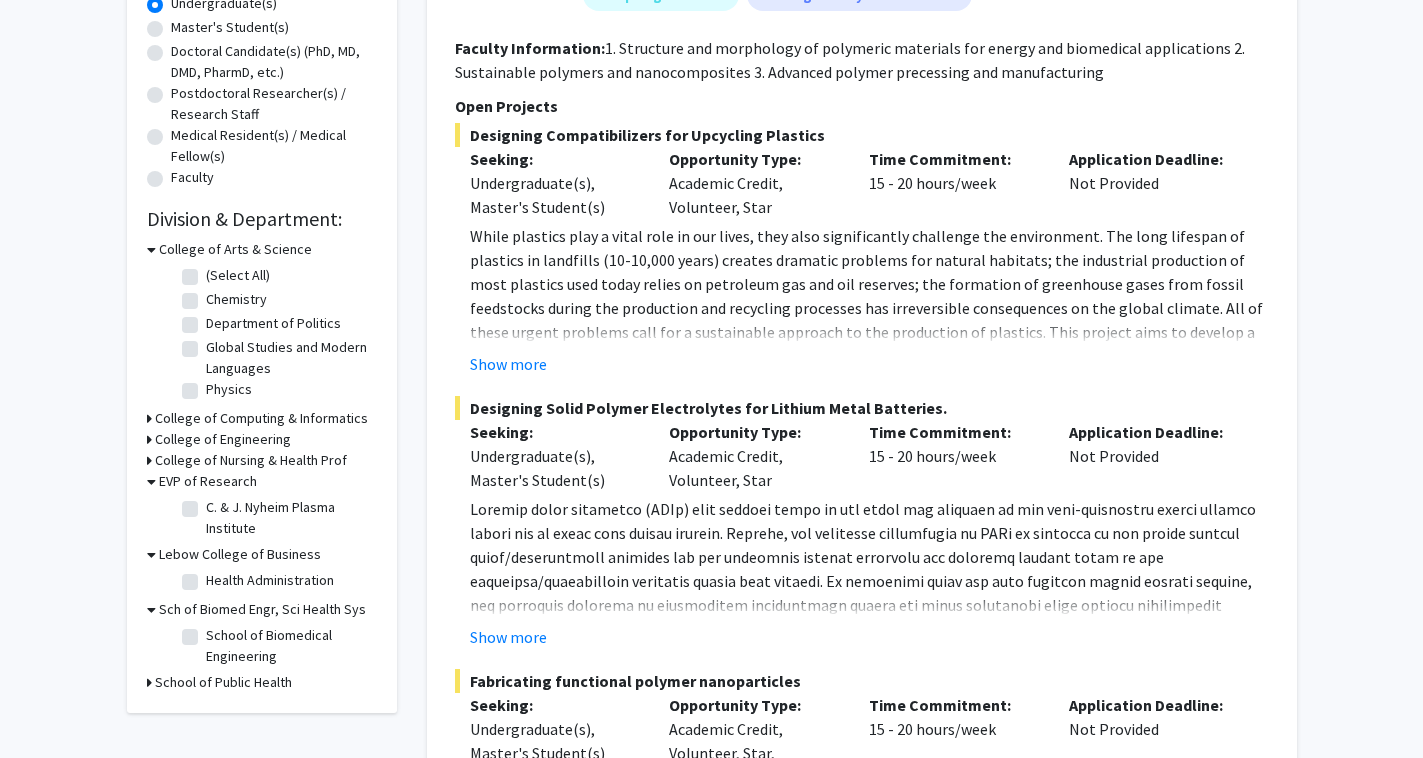 scroll, scrollTop: 423, scrollLeft: 0, axis: vertical 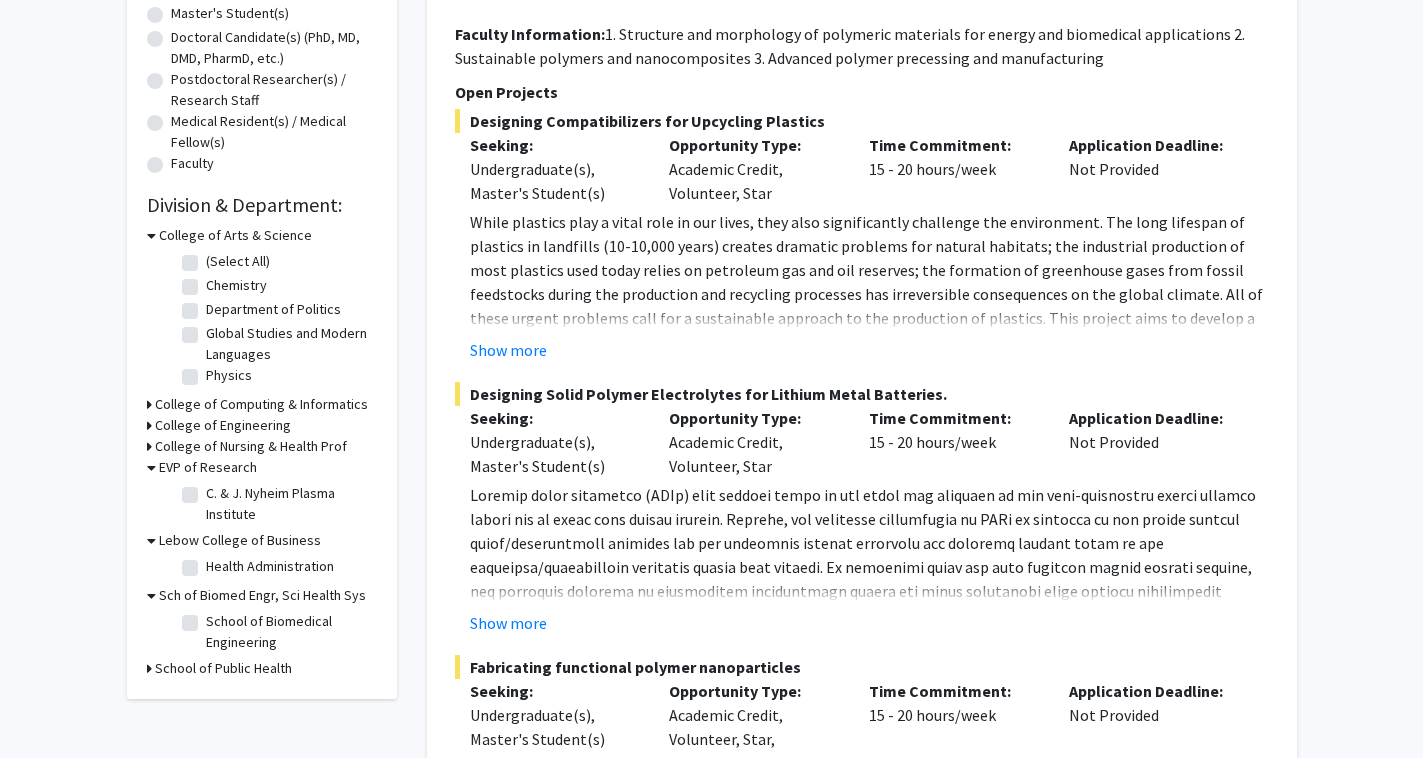 click on "School of Public Health" at bounding box center [223, 668] 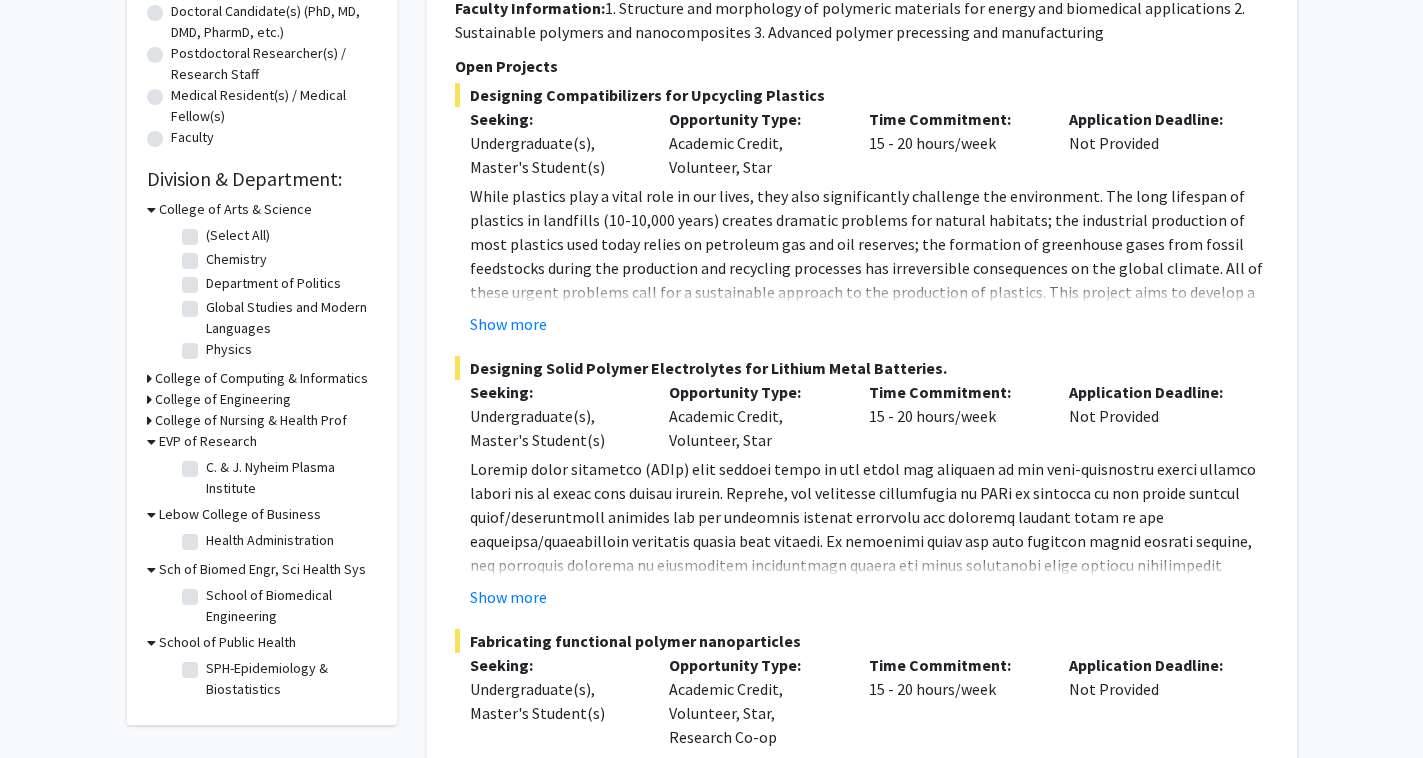 scroll, scrollTop: 455, scrollLeft: 0, axis: vertical 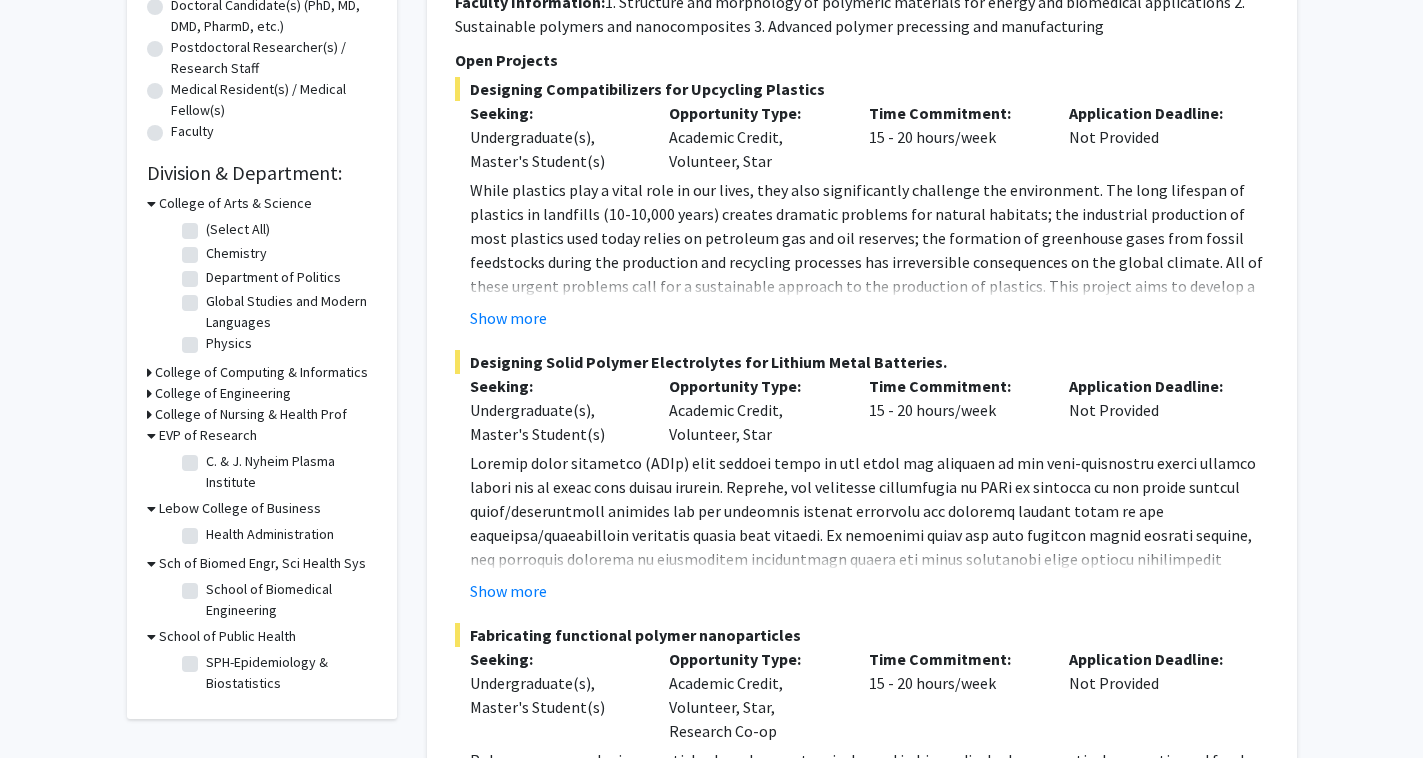 click on "SPH-Epidemiology & Biostatistics" 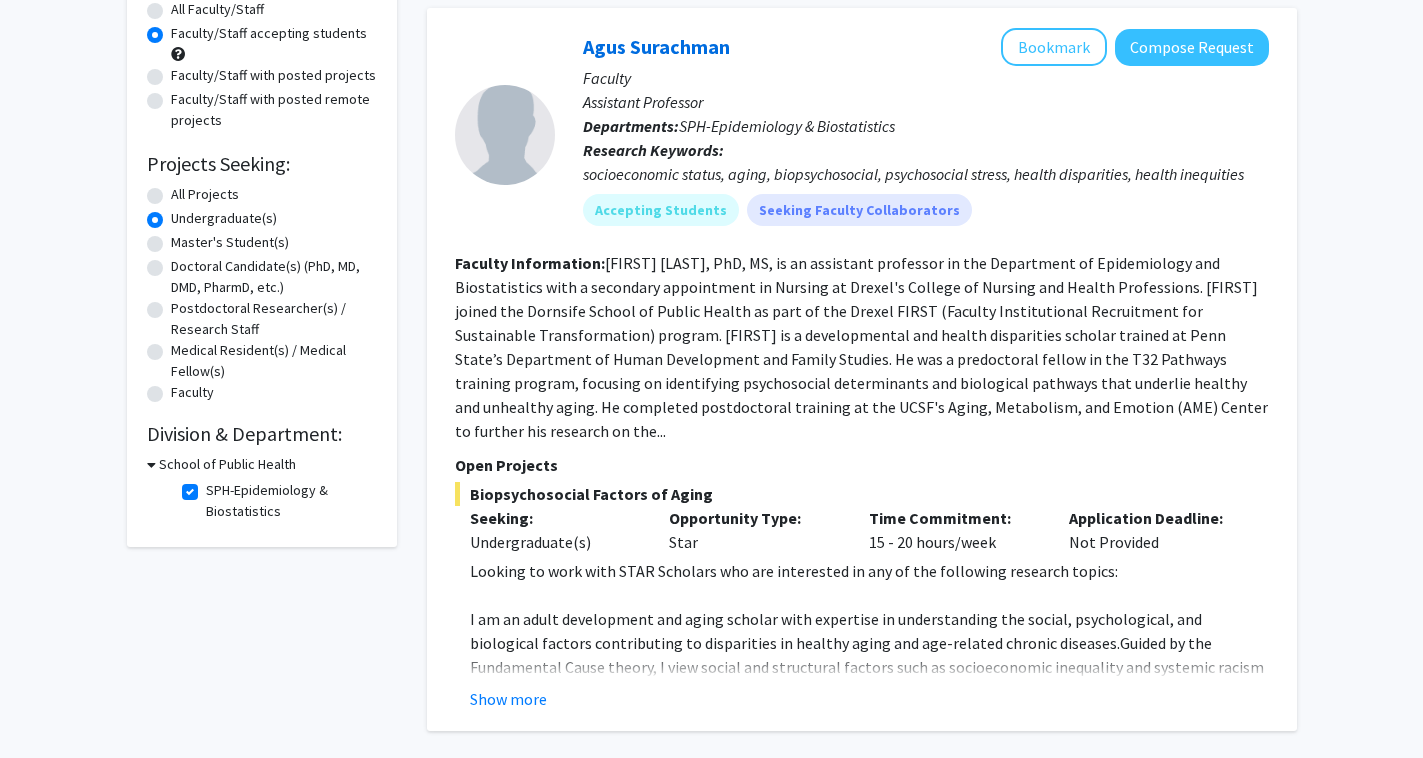 scroll, scrollTop: 313, scrollLeft: 0, axis: vertical 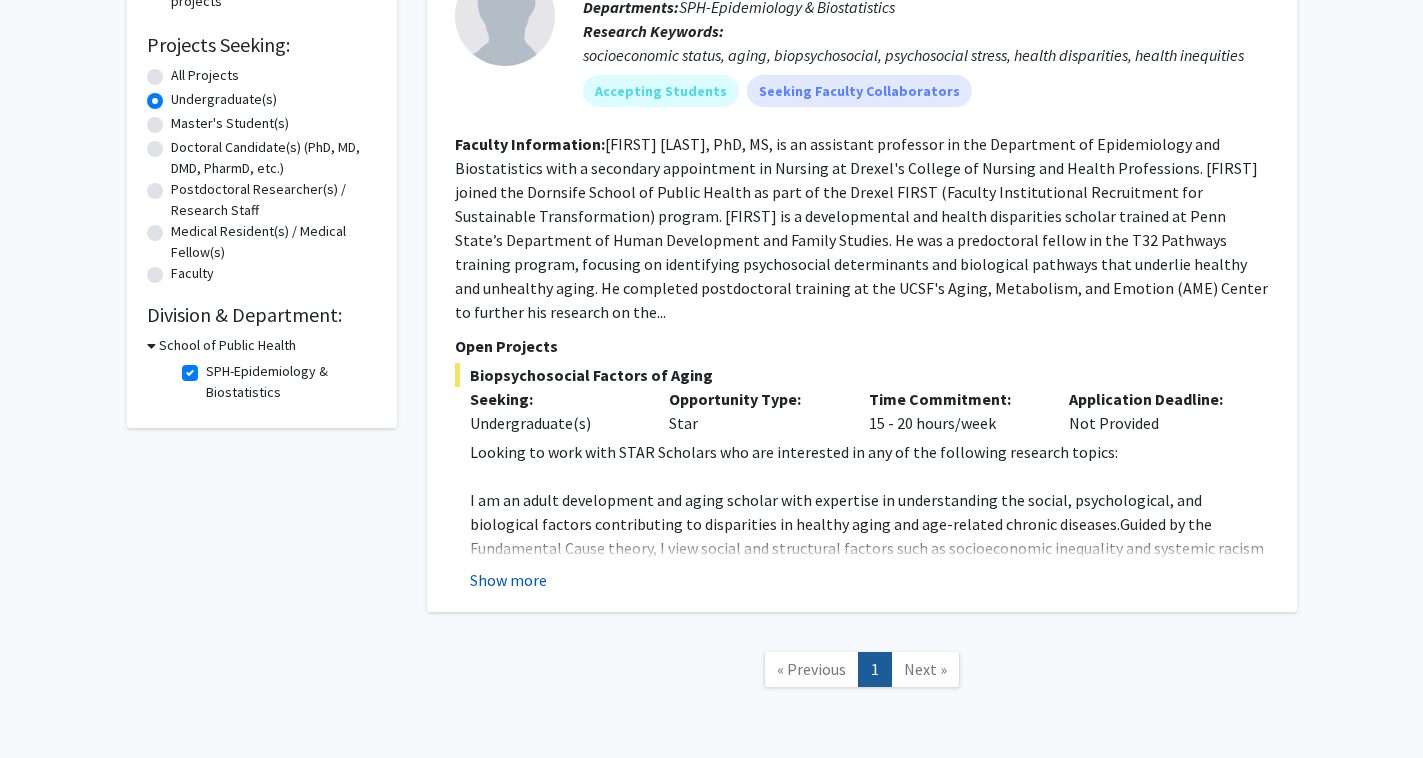 click on "Show more" 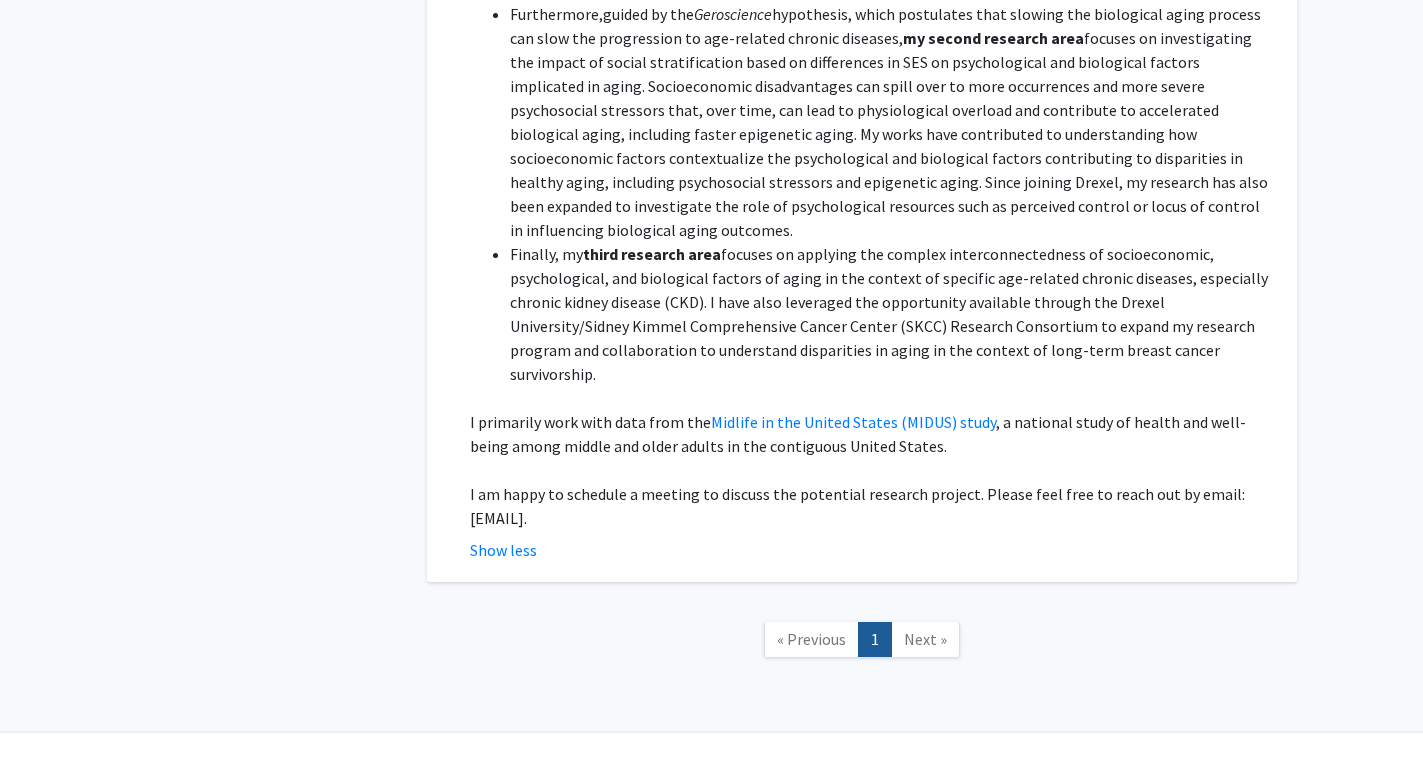 scroll, scrollTop: 1110, scrollLeft: 0, axis: vertical 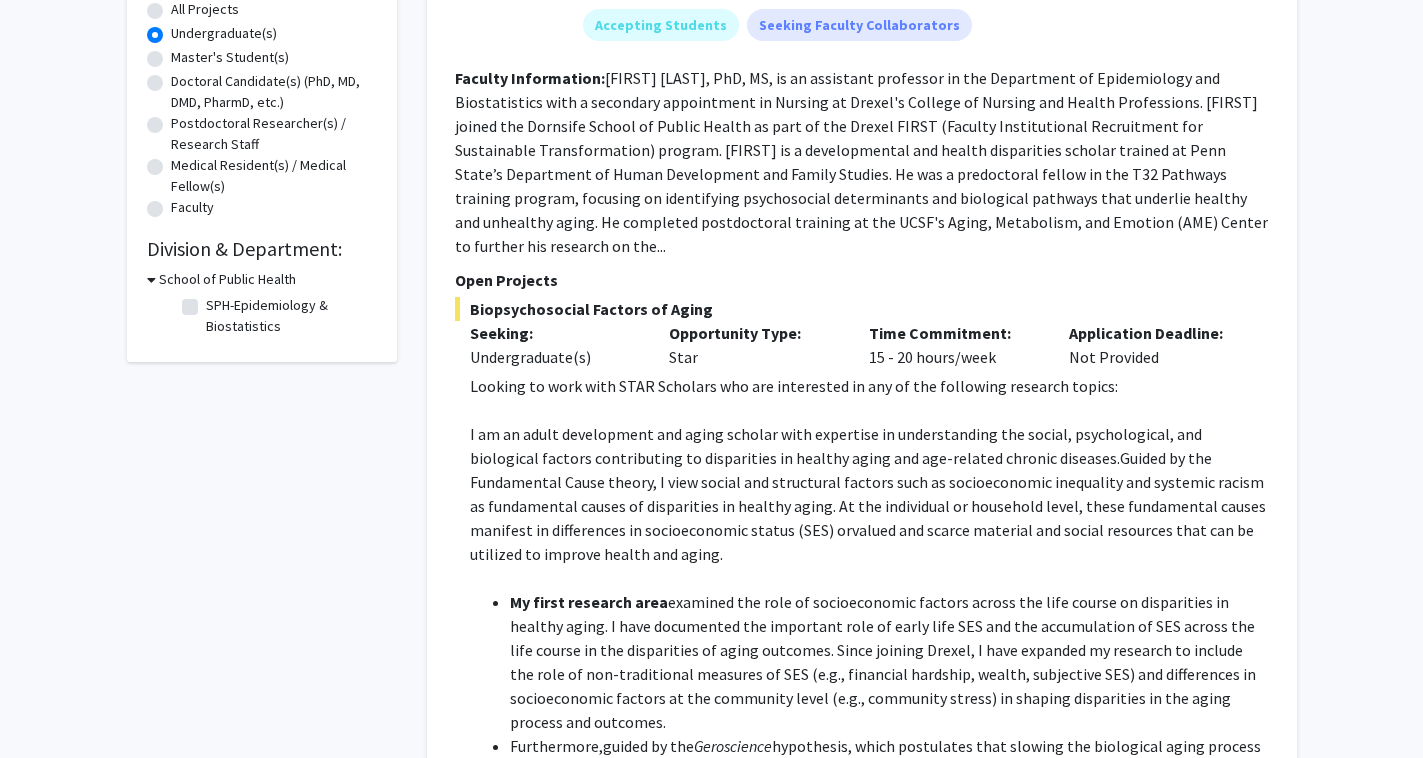 checkbox on "false" 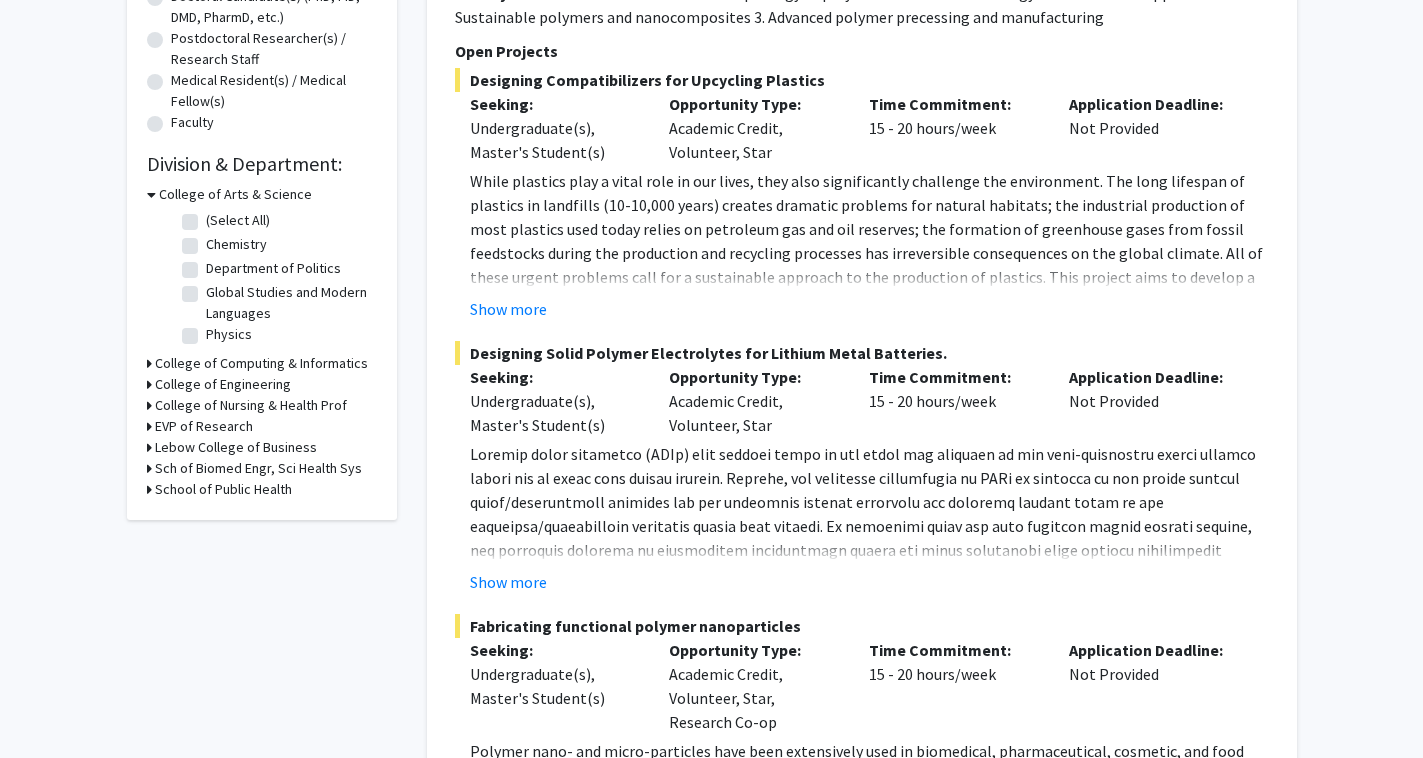 scroll, scrollTop: 476, scrollLeft: 0, axis: vertical 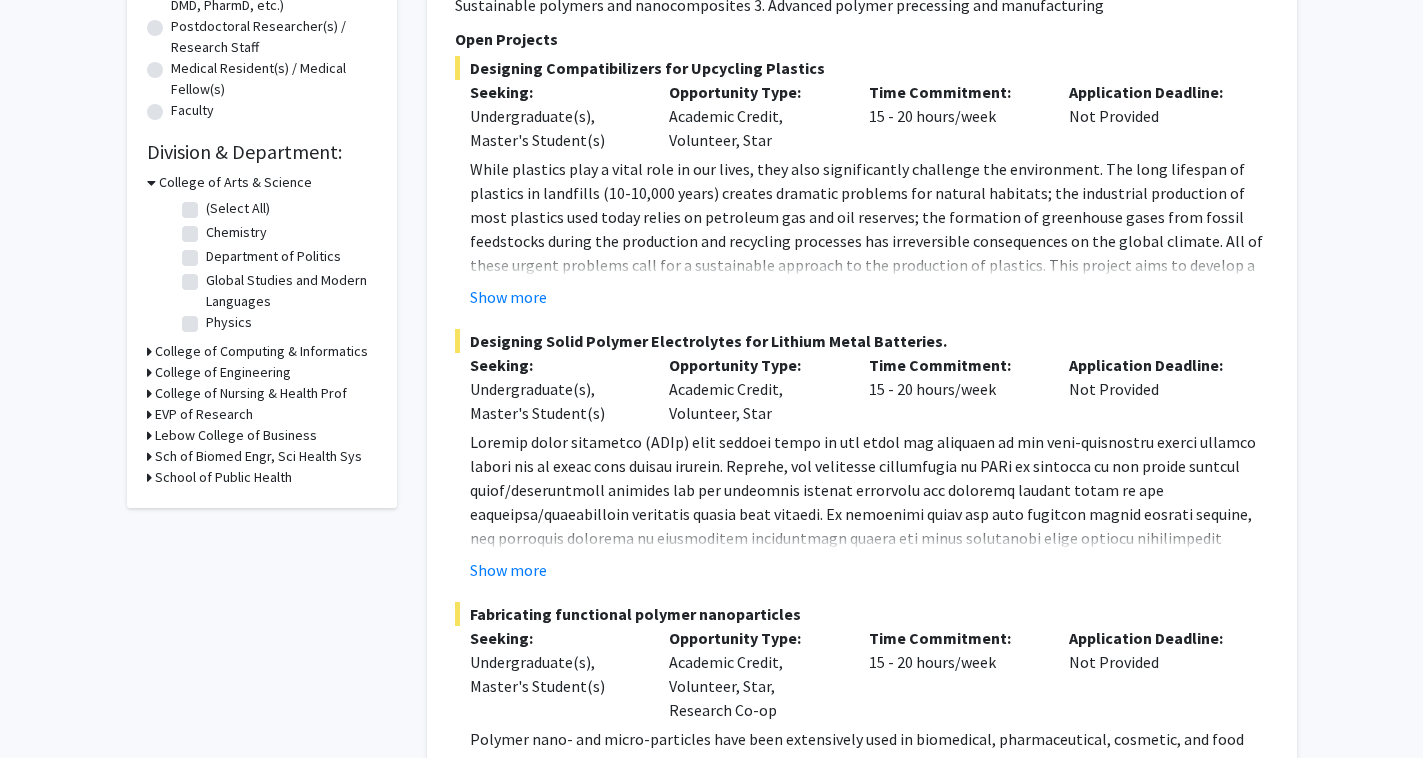 click on "School of Public Health" at bounding box center (223, 477) 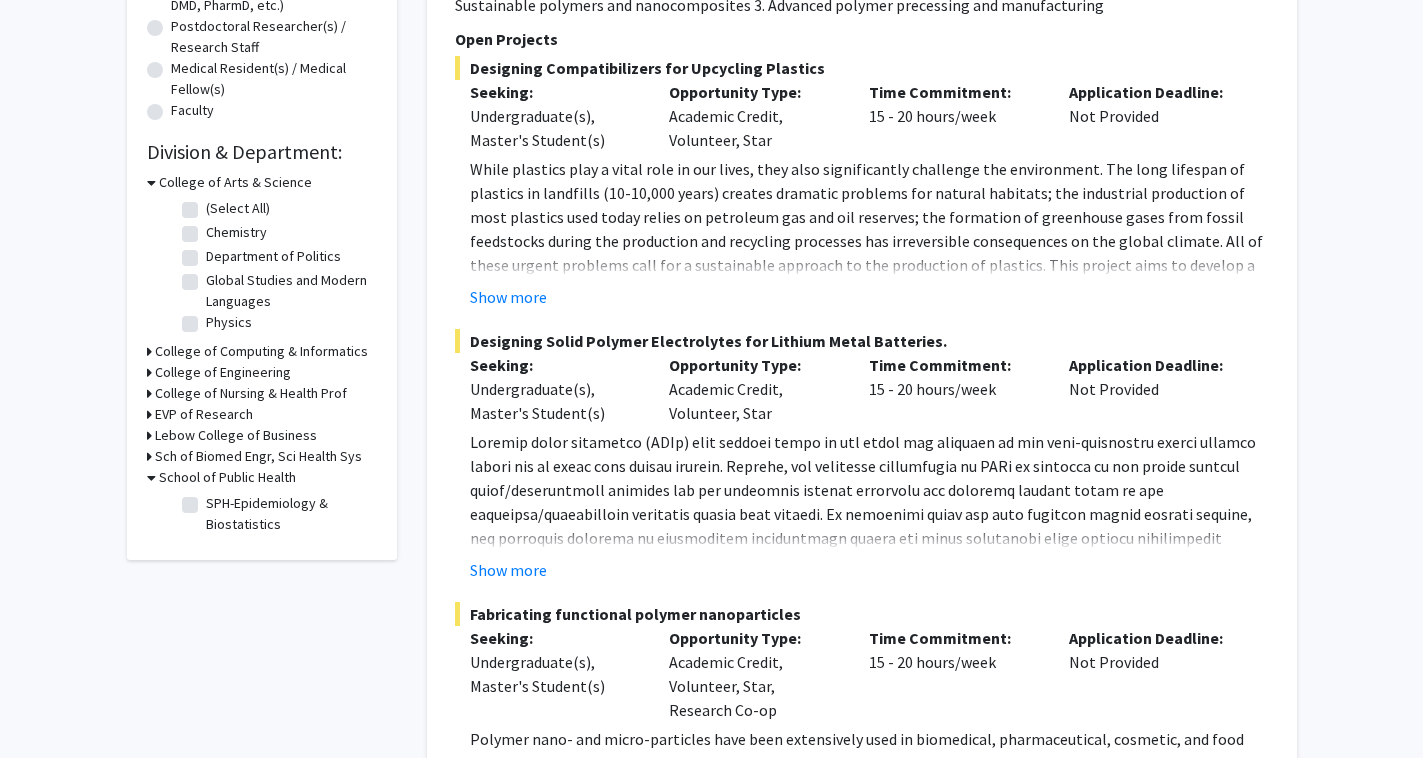 click on "Sch of Biomed Engr, Sci Health Sys" at bounding box center (258, 456) 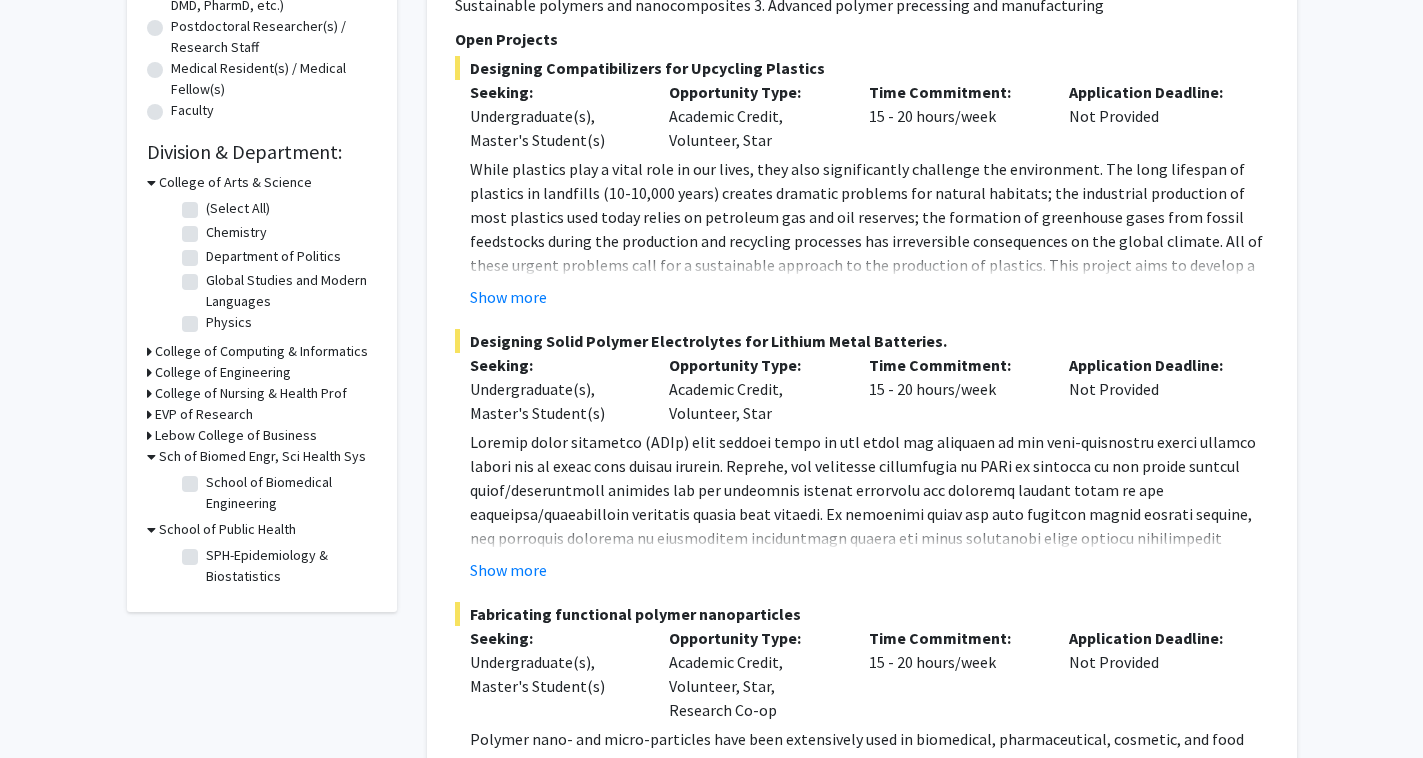 click on "Lebow College of Business" at bounding box center [236, 435] 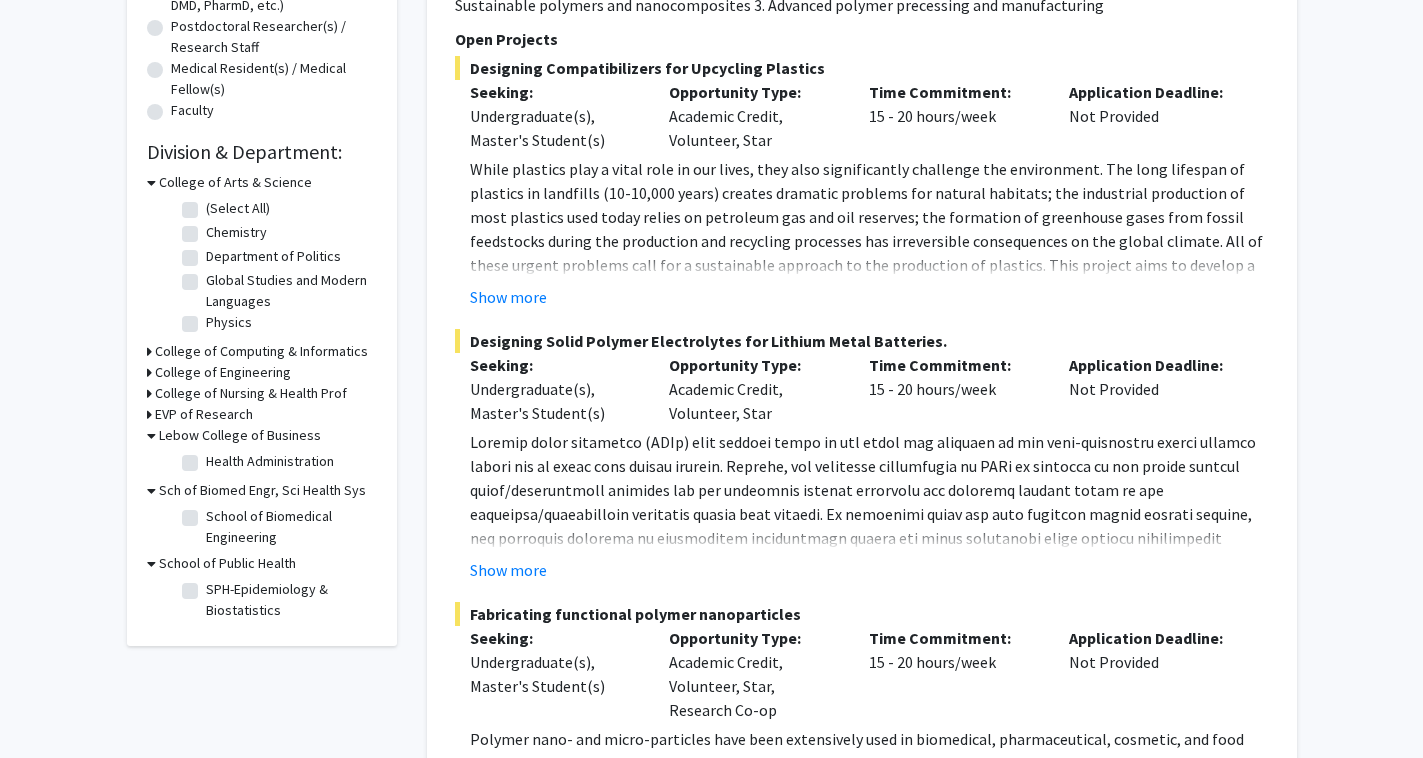 click on "EVP of Research" at bounding box center (204, 414) 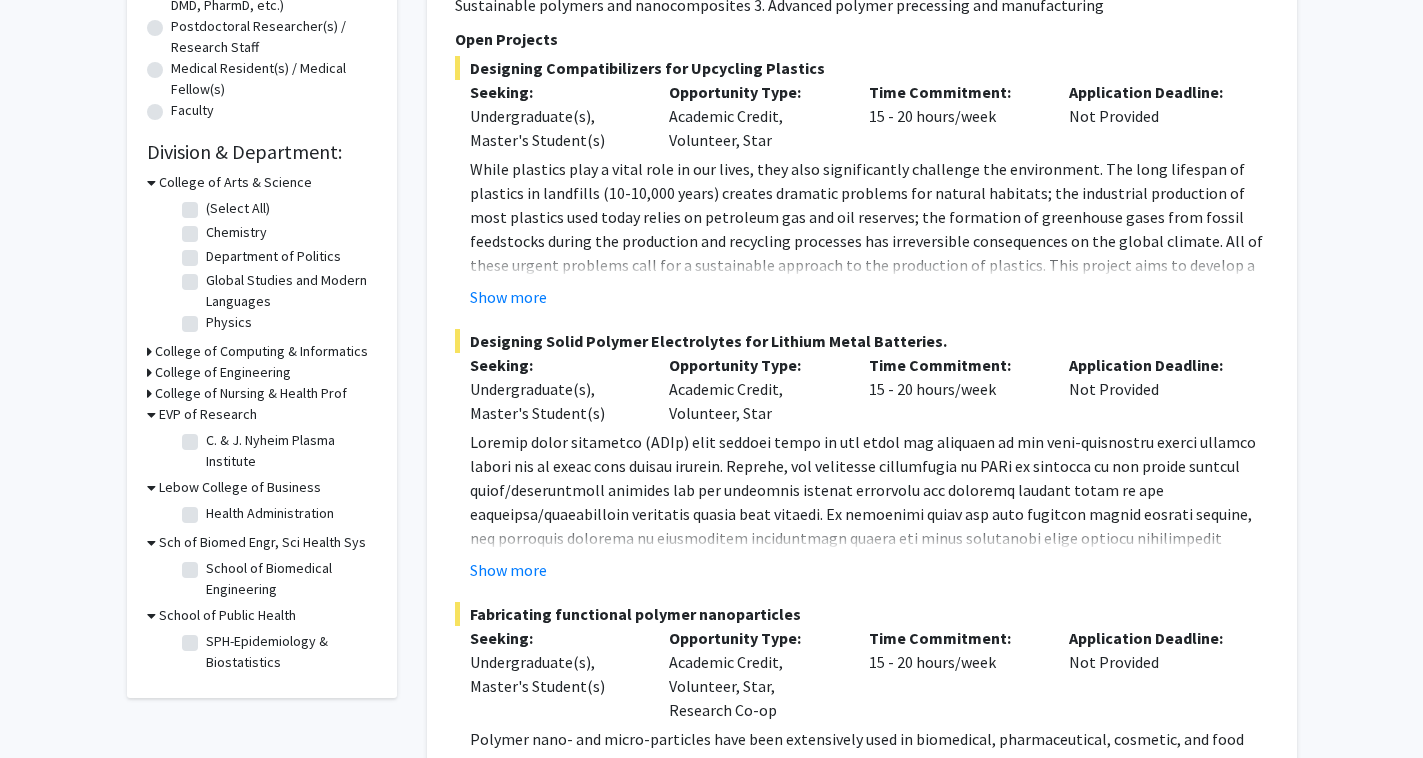 click on "Health Administration" 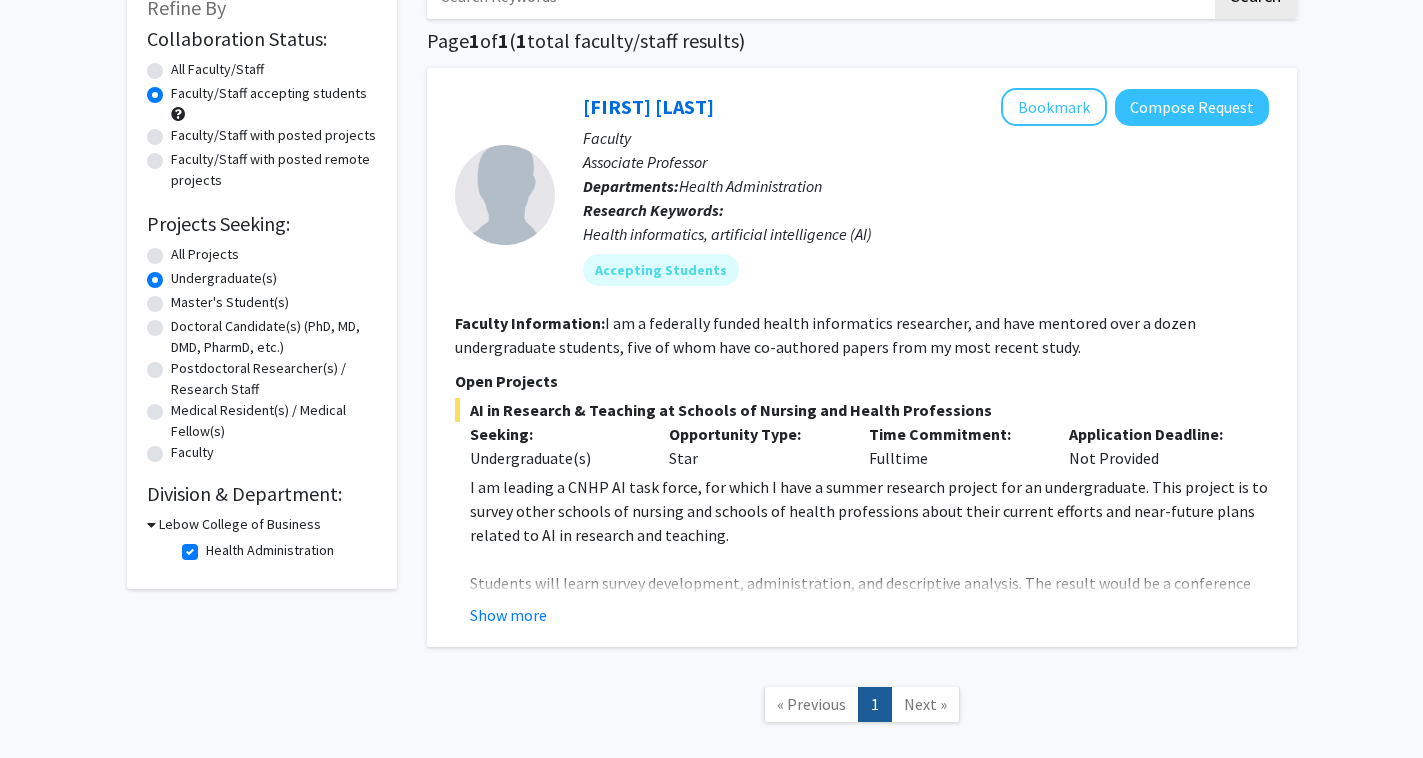 scroll, scrollTop: 142, scrollLeft: 0, axis: vertical 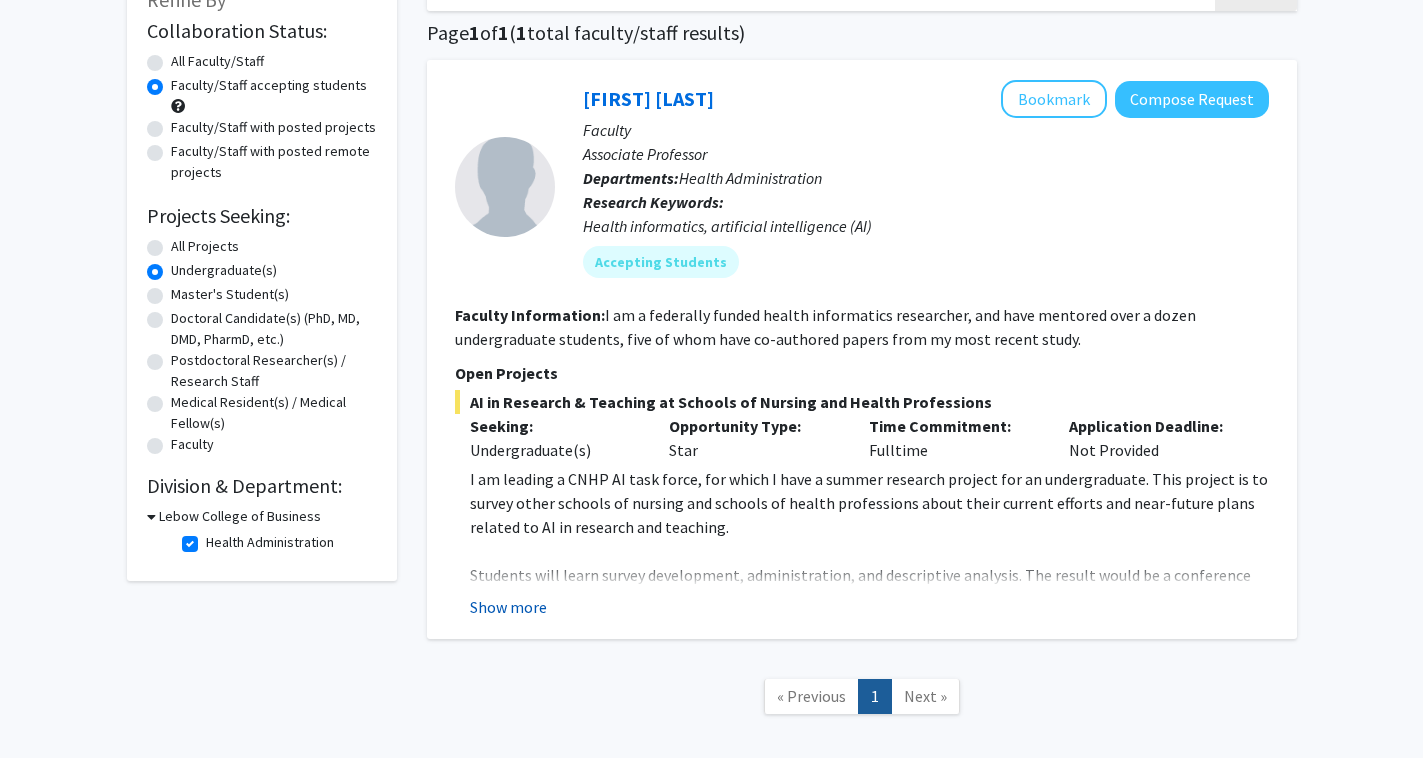 click on "Show more" 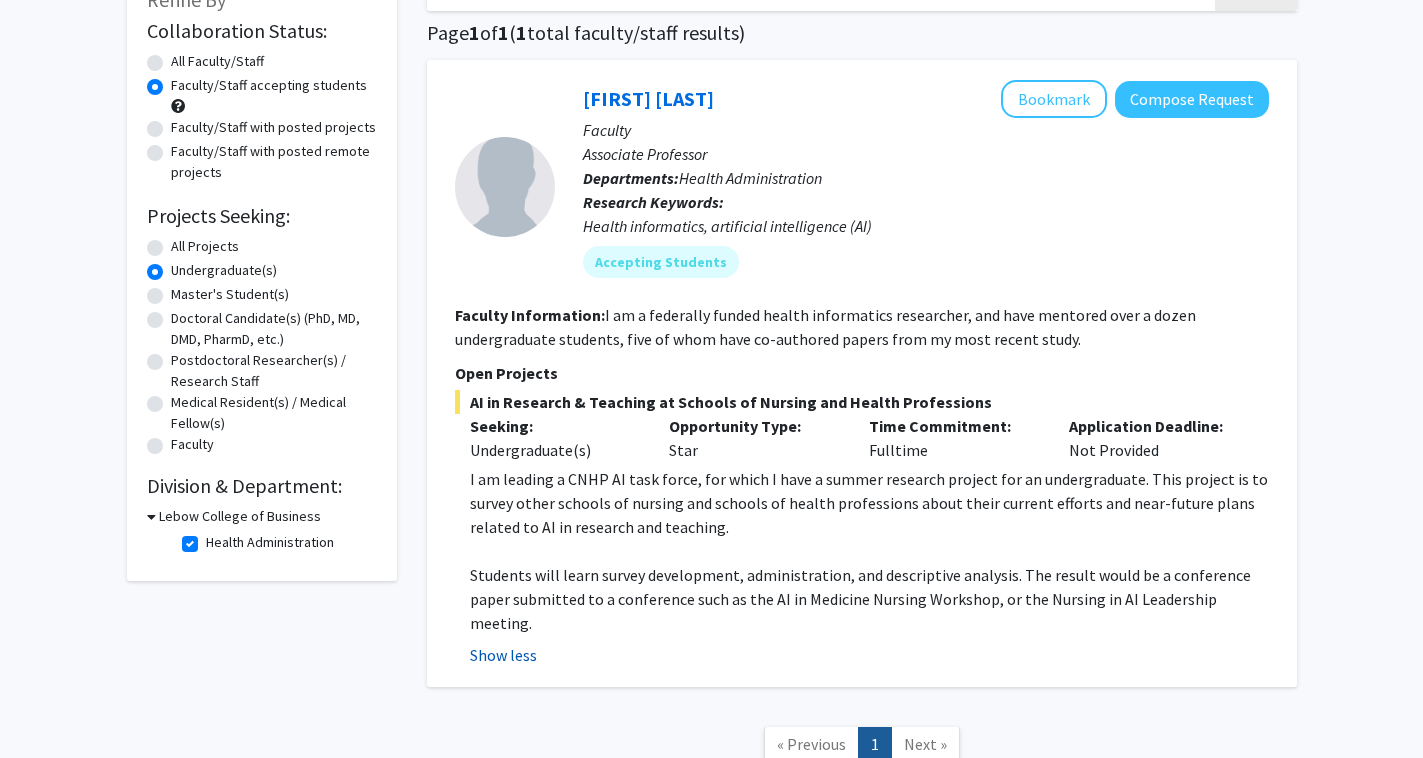 click on "Show less" 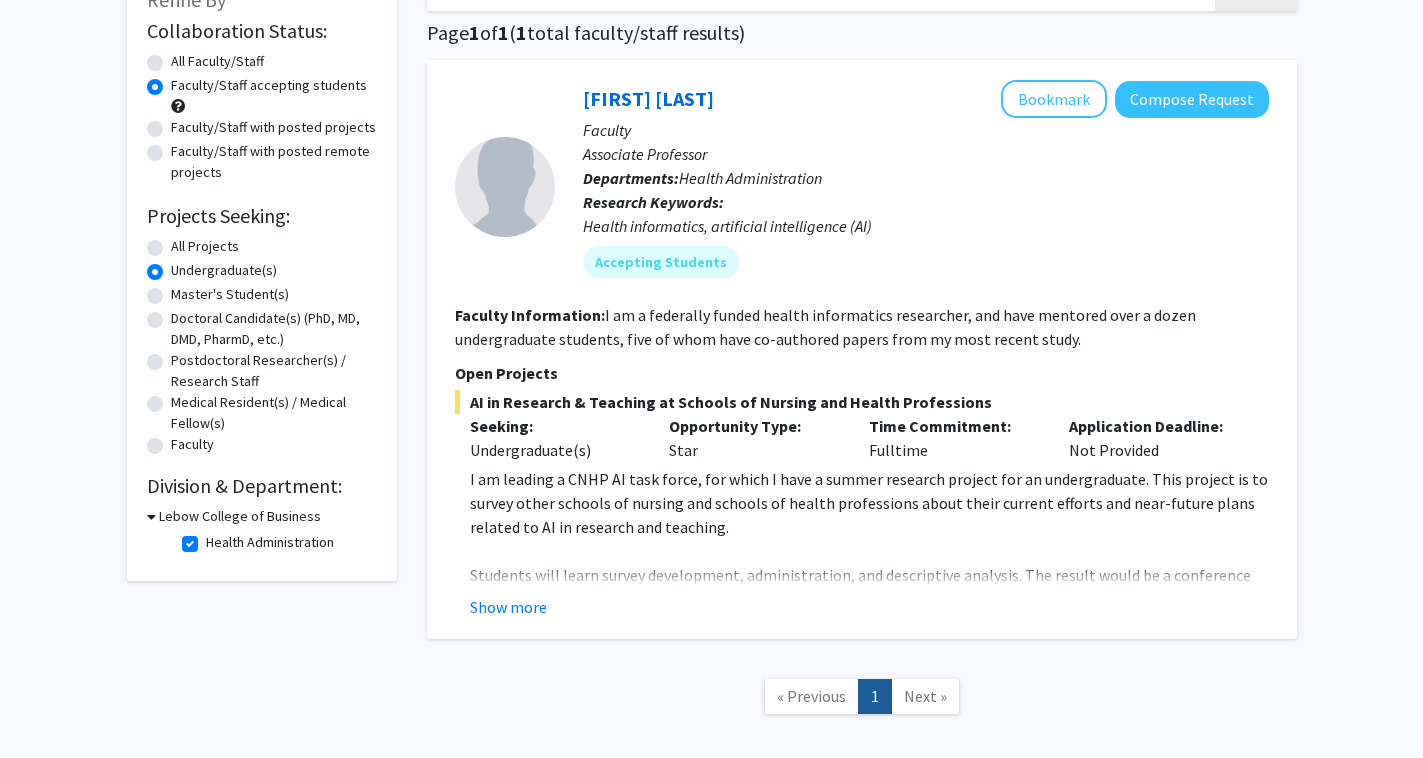 click on "[FIRST] [LAST]   Bookmark
Compose Request  Faculty Associate Professor Departments:  Health Administration Research Keywords:  Health informatics, artificial intelligence (AI) Accepting Students Faculty Information:  I am a federally funded health informatics researcher, and have mentored over a dozen undergraduate students, five of whom have co-authored papers from my most recent study.  Open Projects  AI in Research & Teaching at Schools of Nursing and Health Professions   Seeking: Undergraduate(s) Opportunity Type:  Star  Time Commitment:  Fulltime   Application Deadline:  Not Provided  I am leading a CNHP AI task force, for which I have a summer research project for an undergraduate. This project is to survey other schools of nursing and schools of health professions about their current efforts and near-future plans related to AI in research and teaching. Show more" 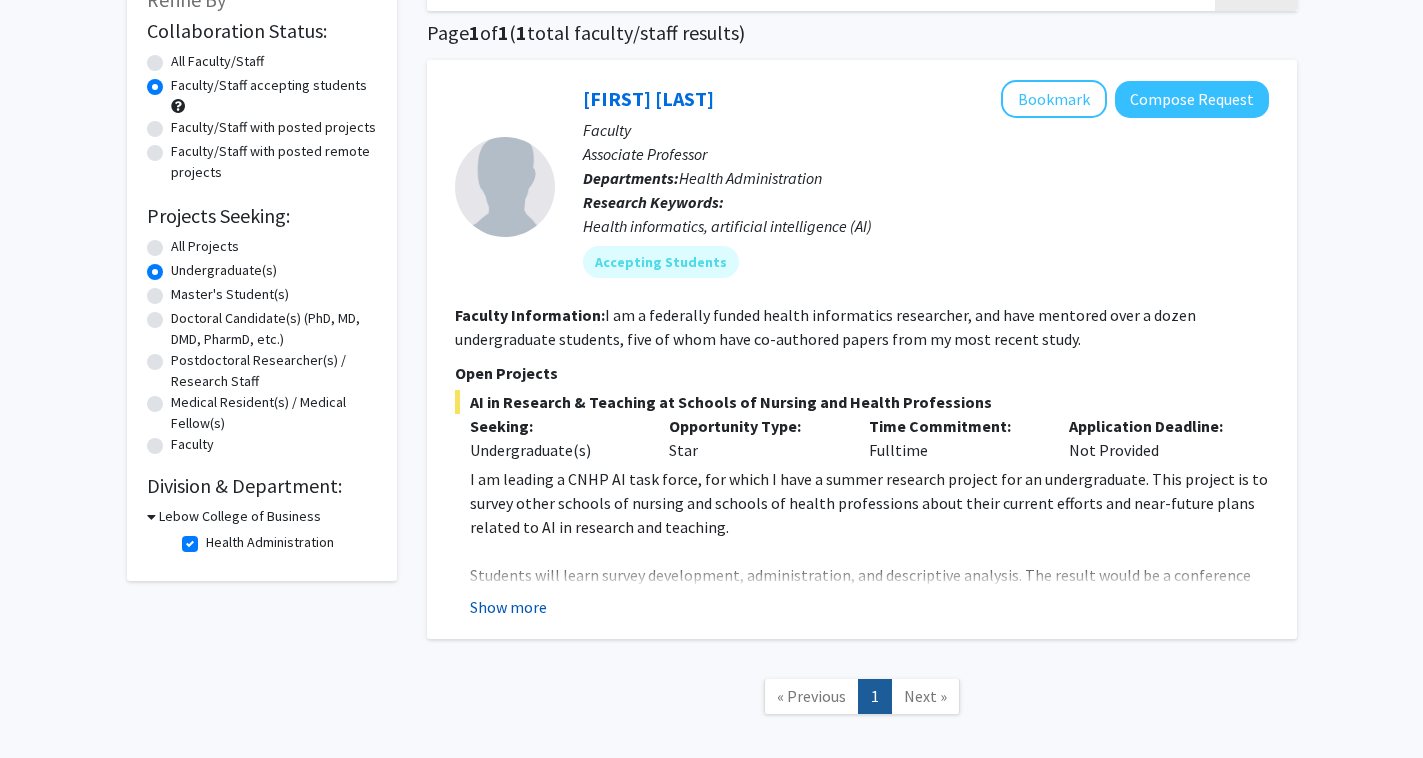 click on "Show more" 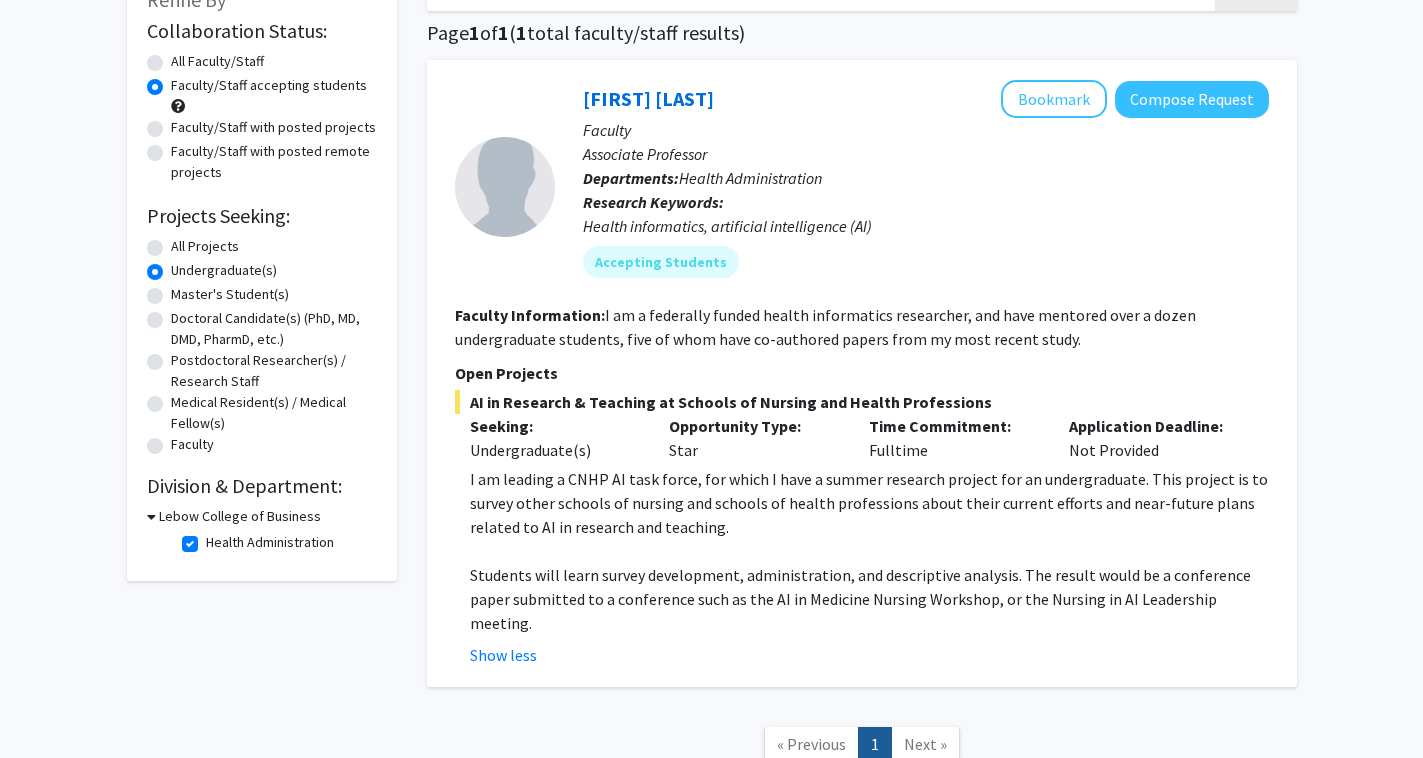 scroll, scrollTop: 150, scrollLeft: 0, axis: vertical 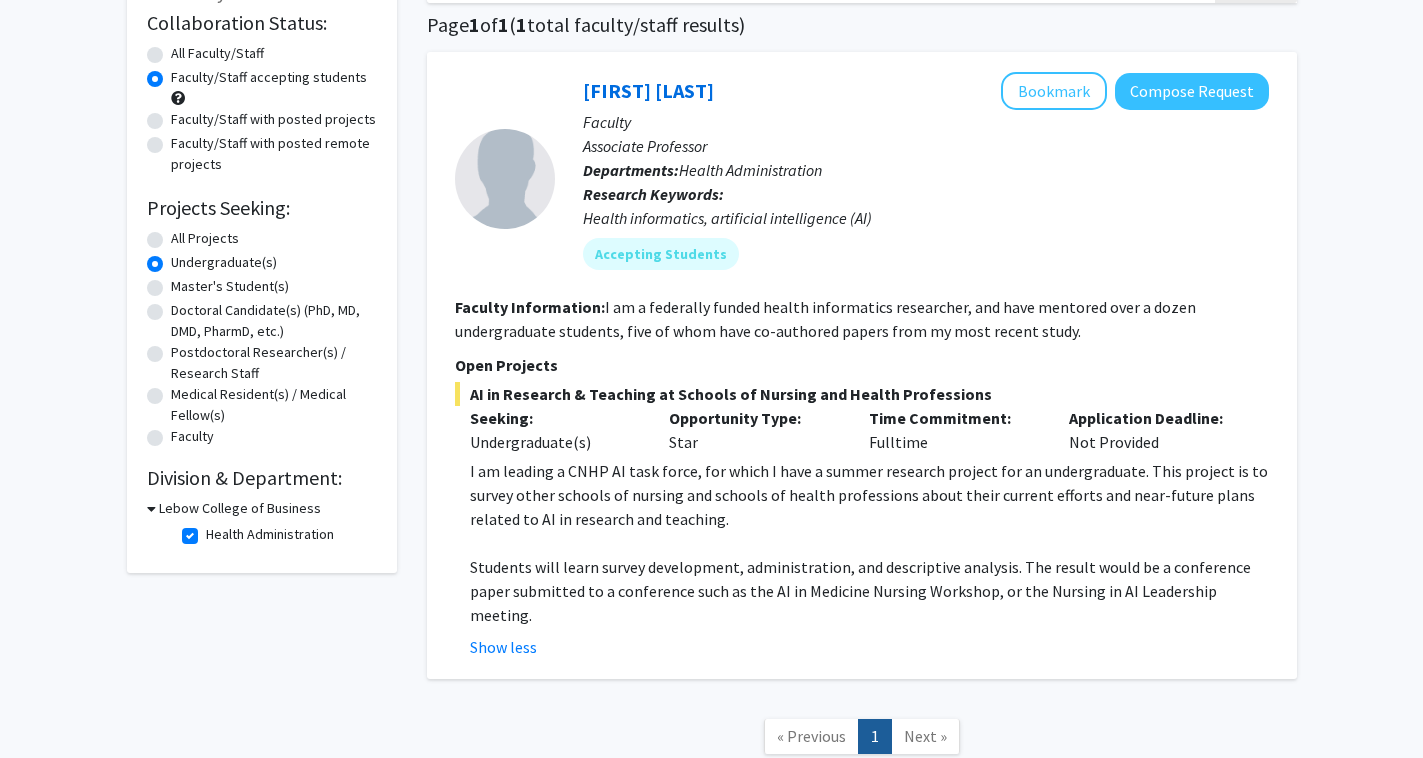 click 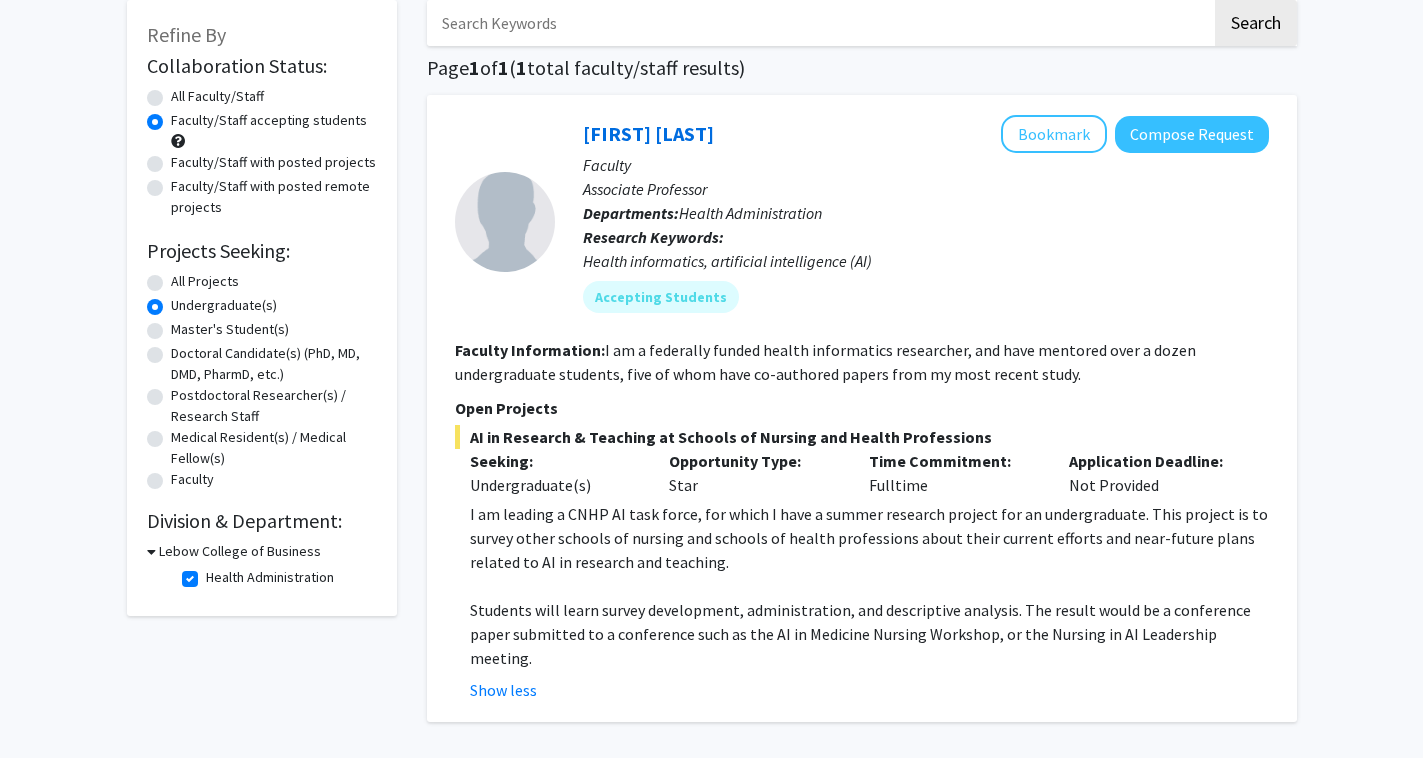 scroll, scrollTop: 91, scrollLeft: 0, axis: vertical 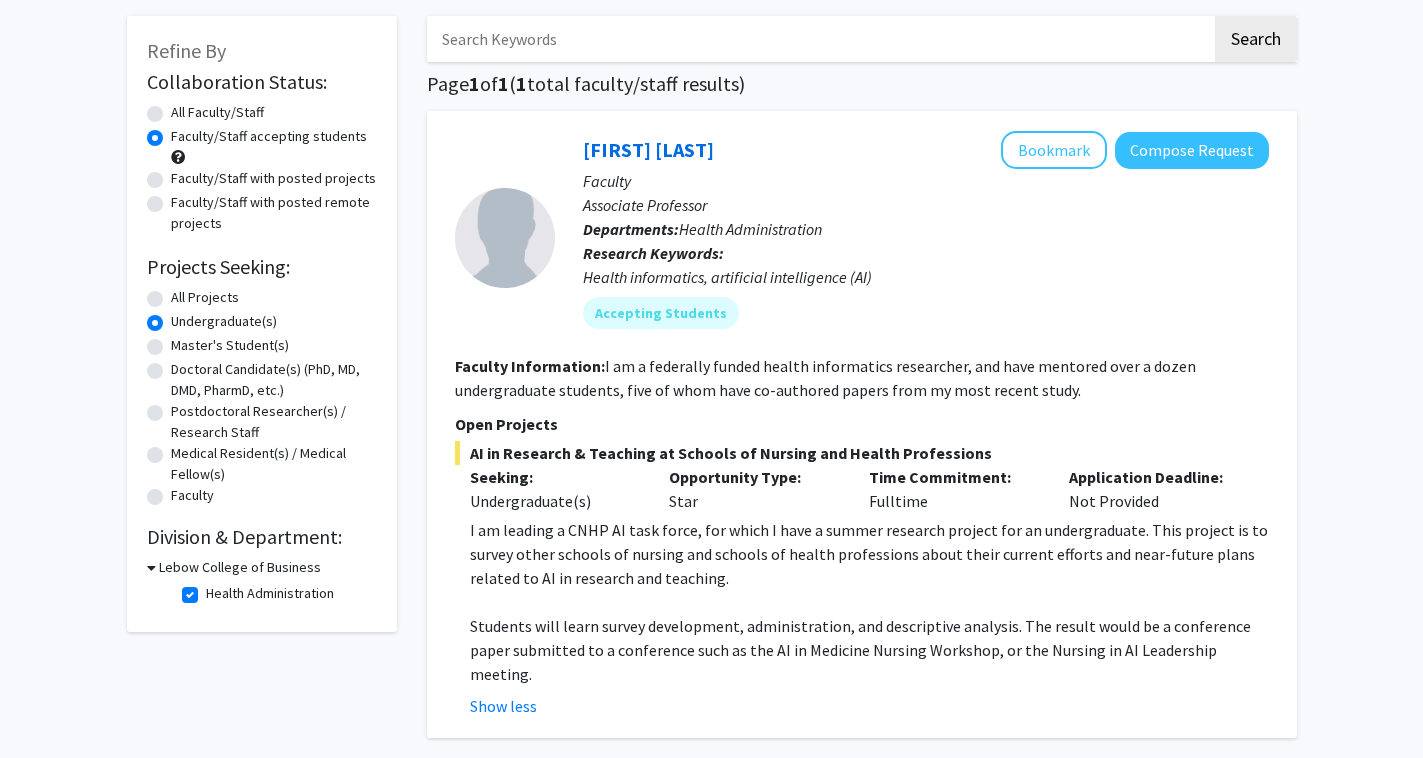 drag, startPoint x: 974, startPoint y: 457, endPoint x: 469, endPoint y: 449, distance: 505.06335 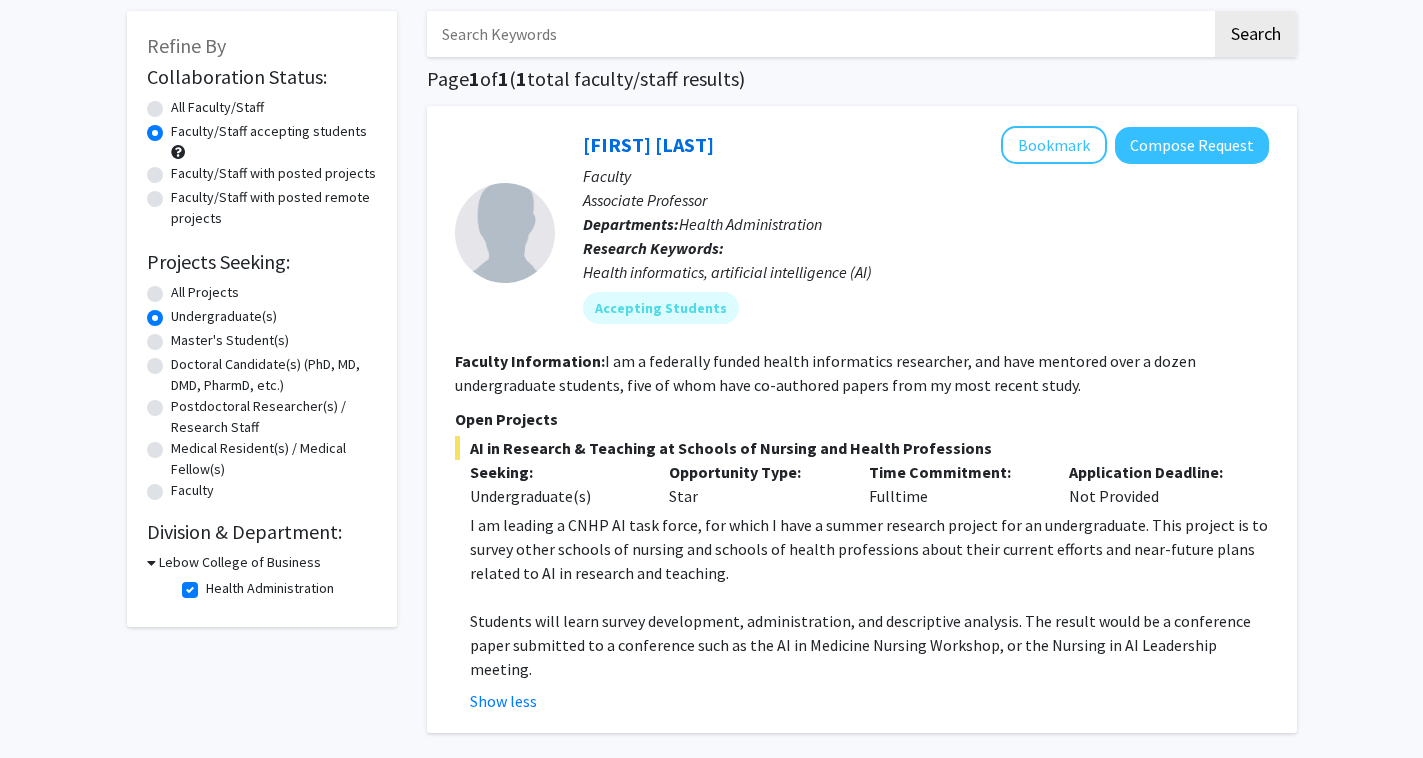 scroll, scrollTop: 39, scrollLeft: 0, axis: vertical 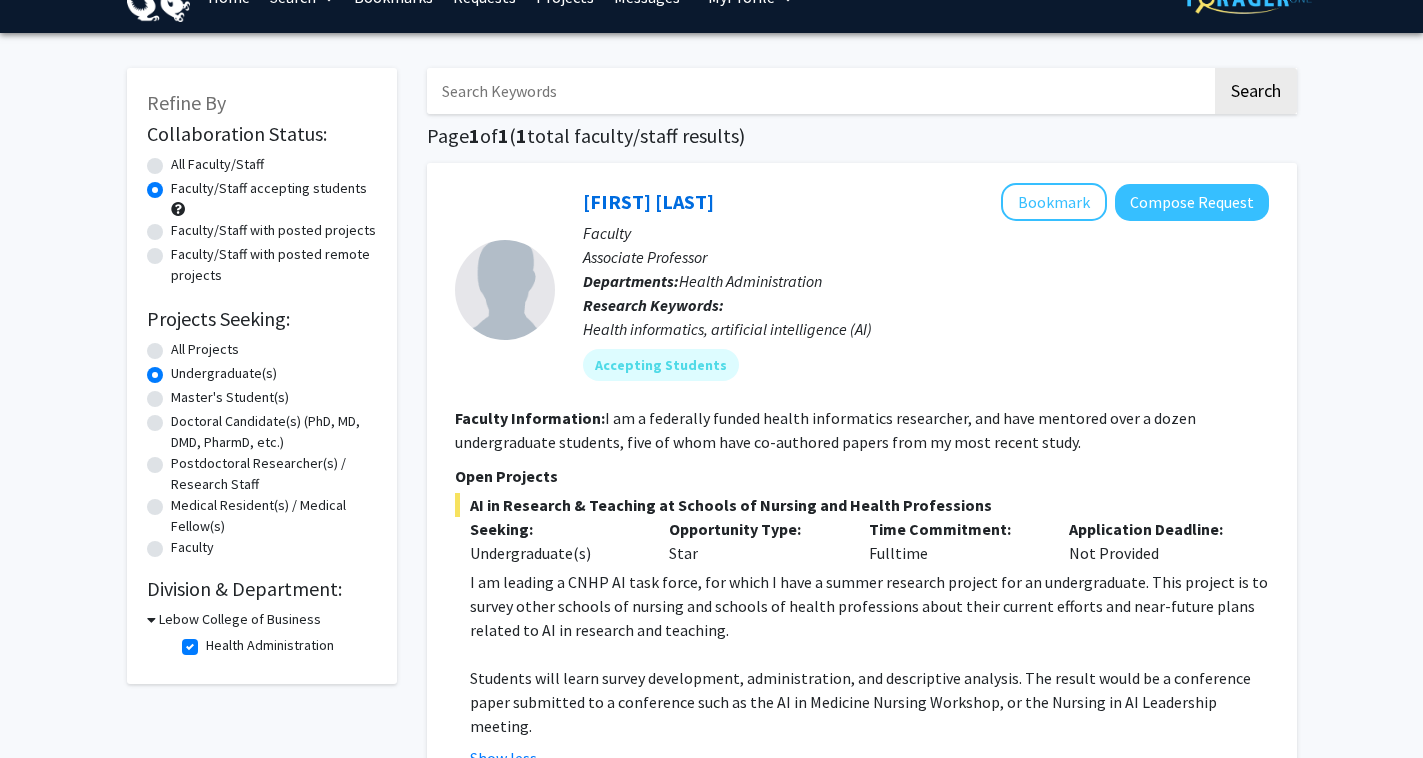 click on "Health Administration" 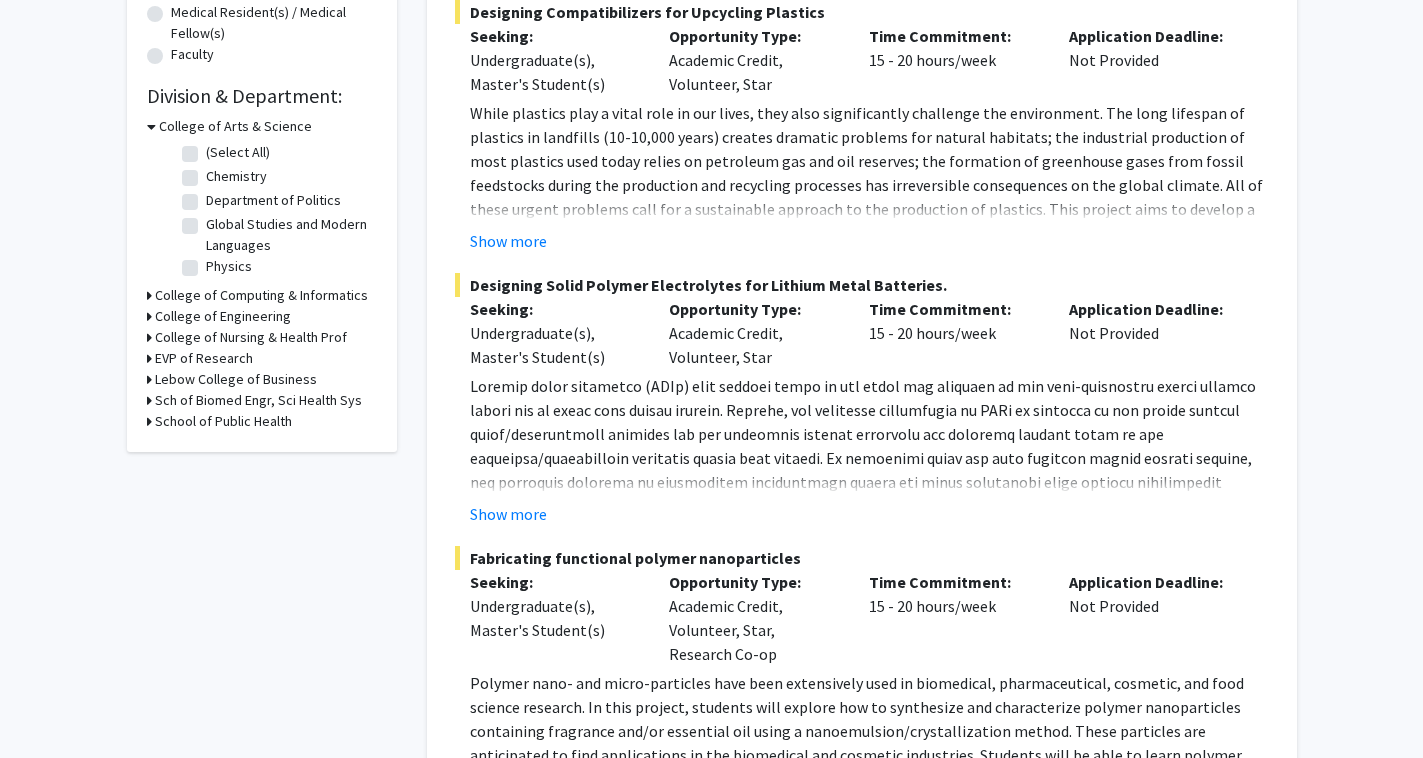 scroll, scrollTop: 479, scrollLeft: 0, axis: vertical 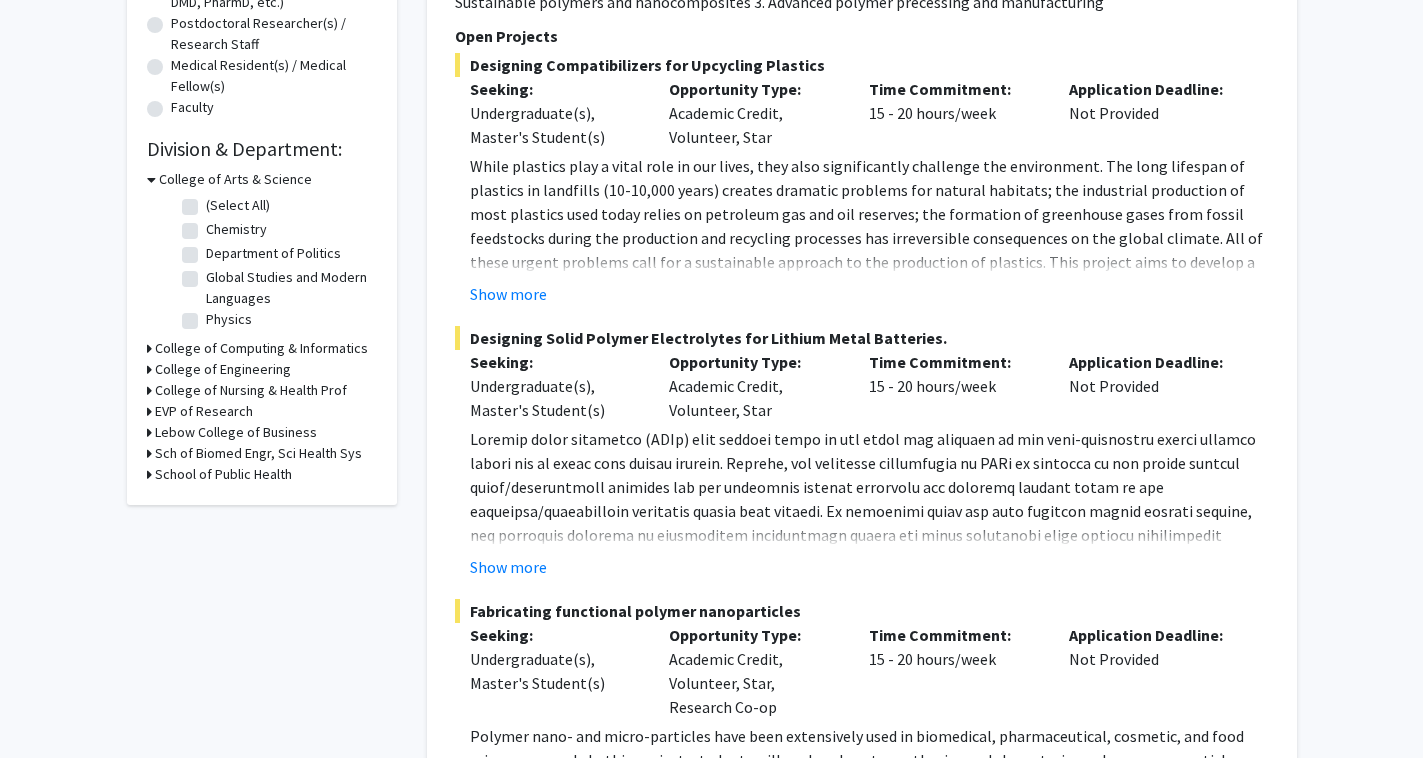 click on "EVP of Research" at bounding box center (204, 411) 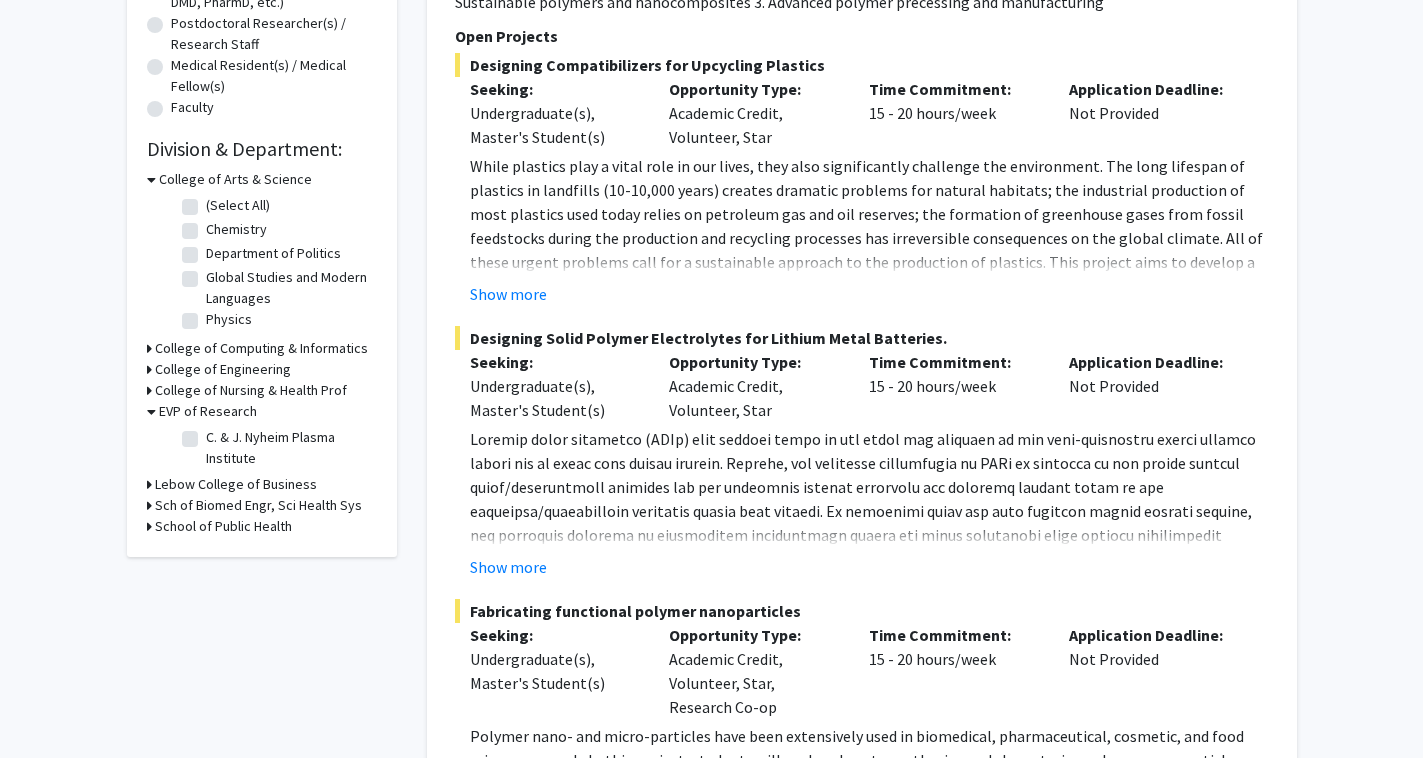 click on "C. & J. Nyheim Plasma Institute" 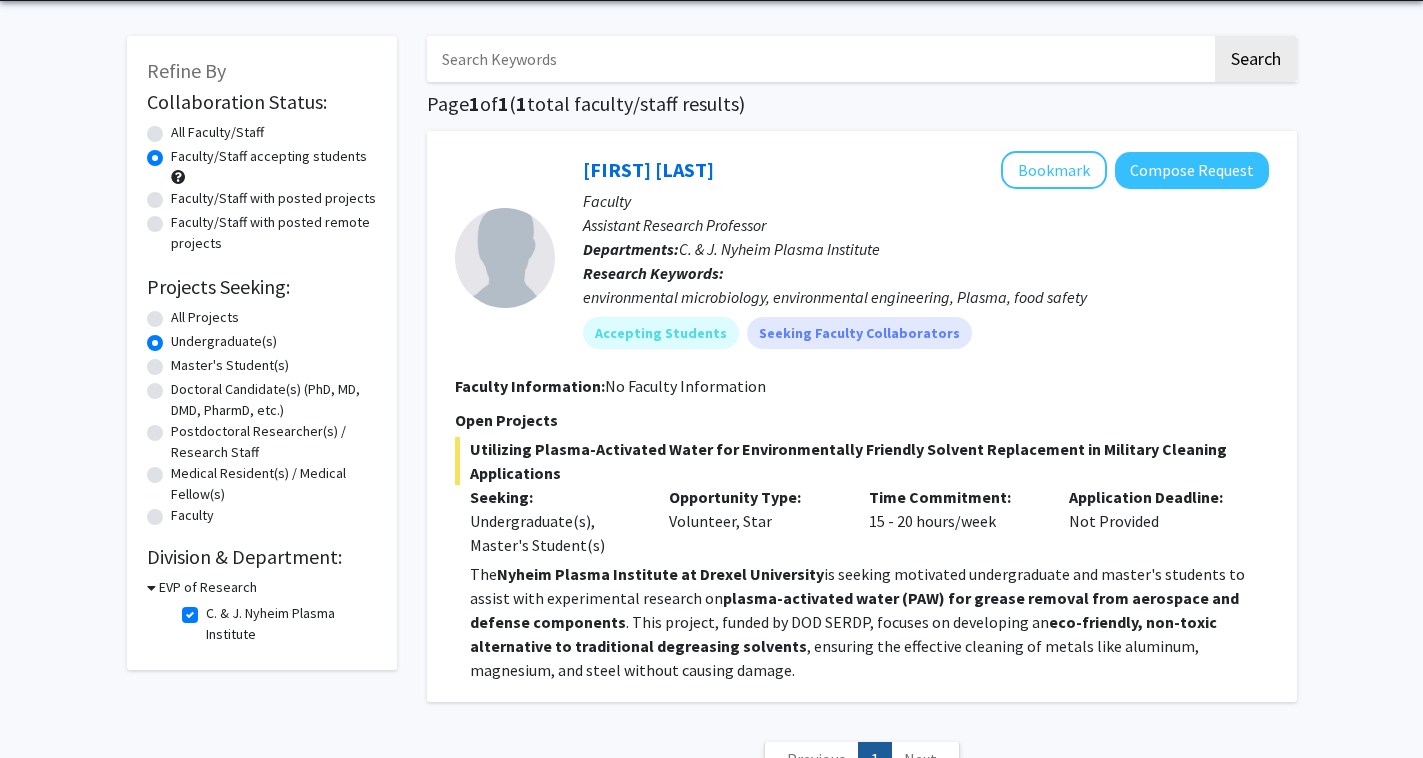scroll, scrollTop: 108, scrollLeft: 0, axis: vertical 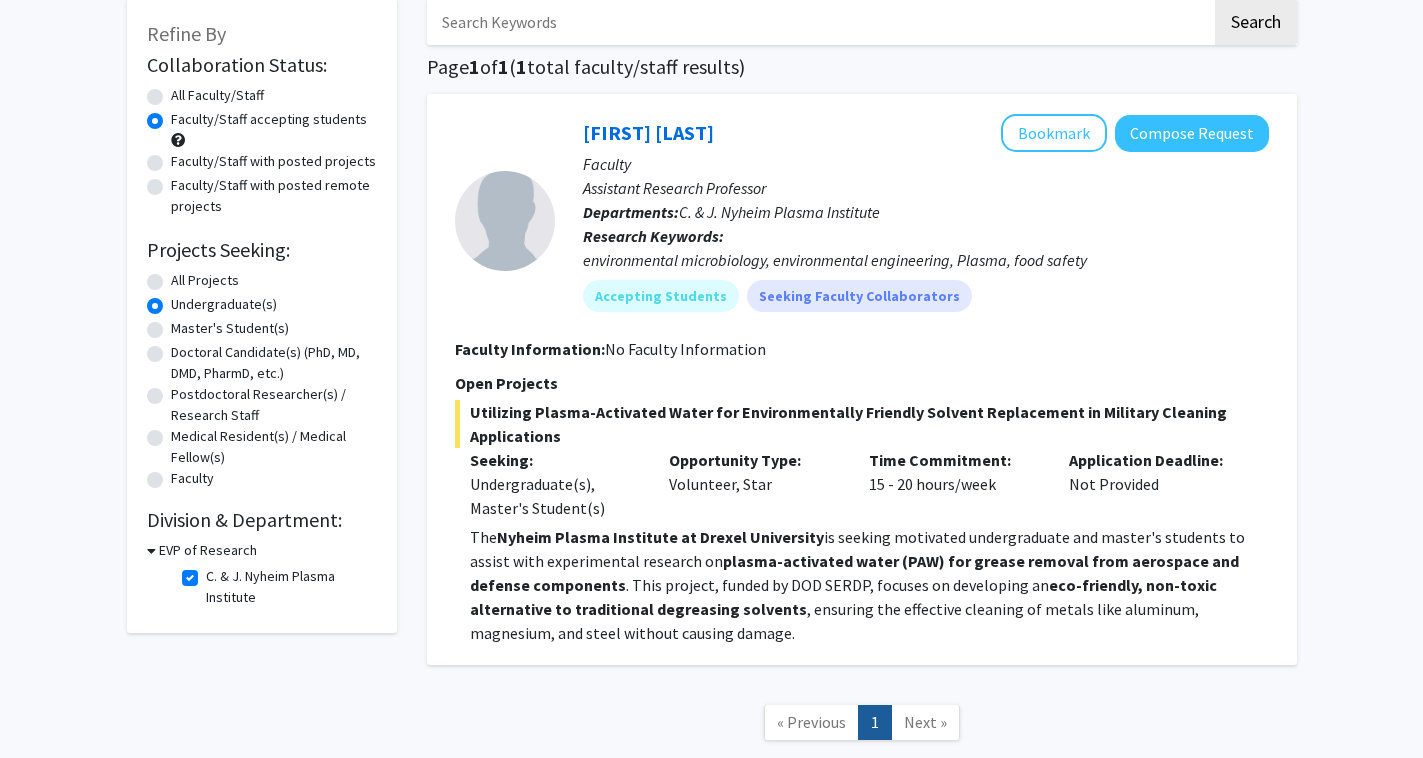 click on "EVP of Research" at bounding box center [208, 550] 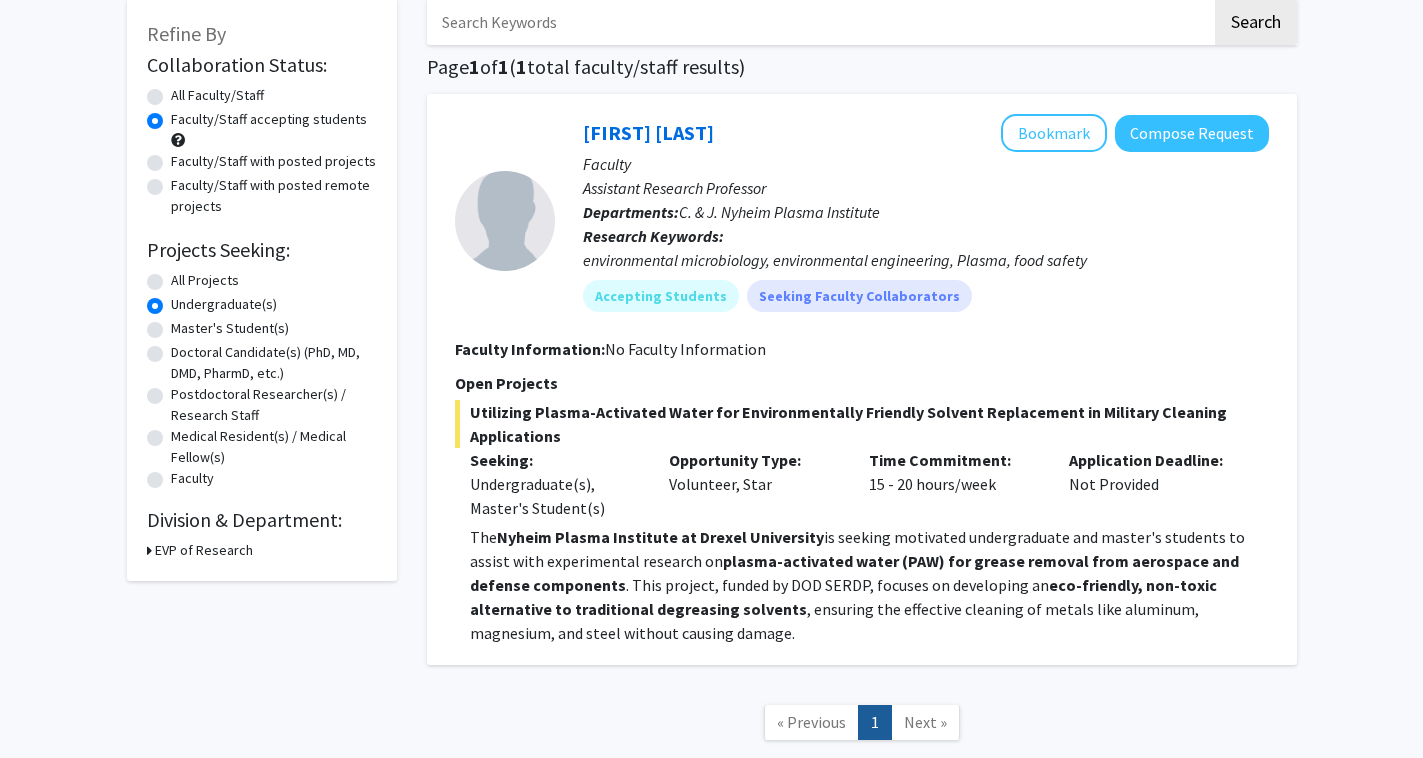 scroll, scrollTop: 119, scrollLeft: 0, axis: vertical 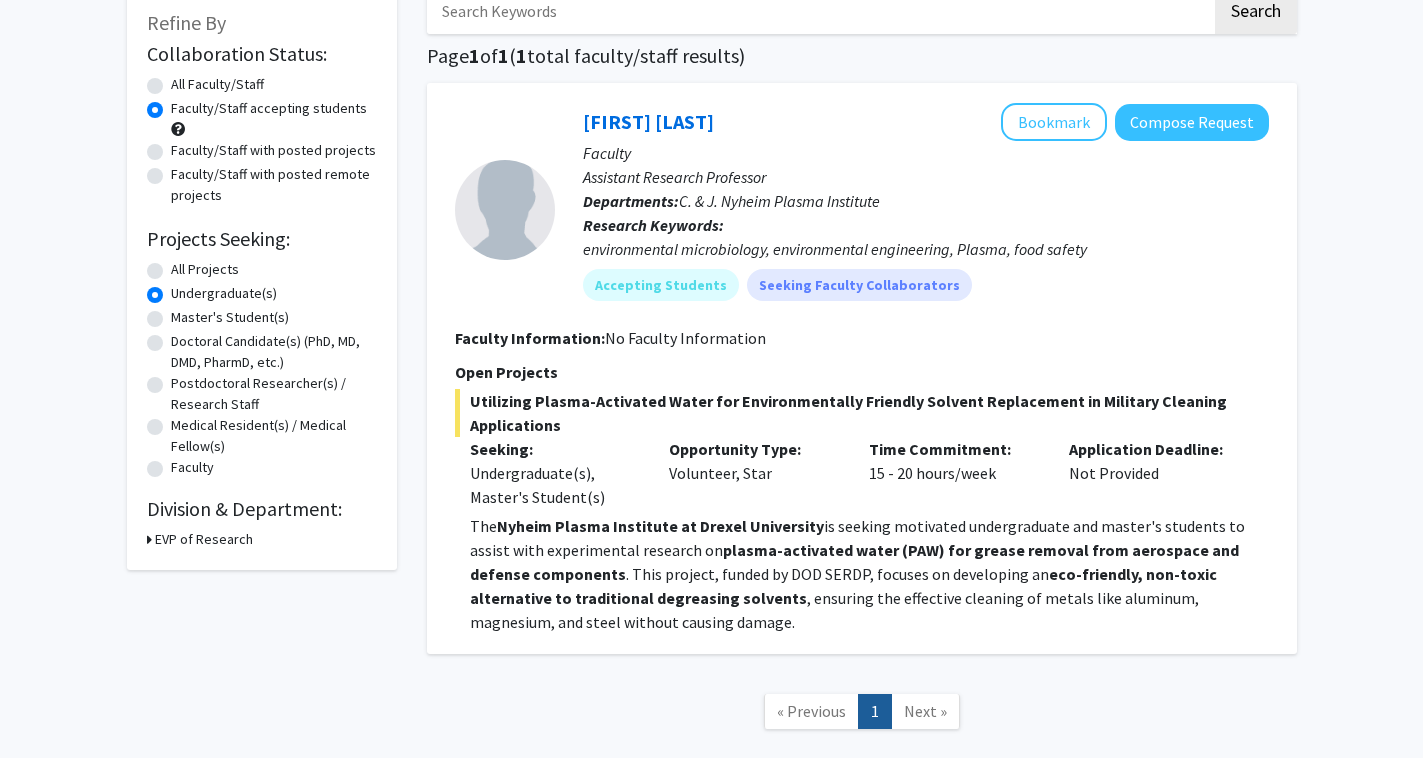 click on "Refine By Collaboration Status: Collaboration Status  All Faculty/Staff    Collaboration Status  Faculty/Staff accepting students    Collaboration Status  Faculty/Staff with posted projects    Collaboration Status  Faculty/Staff with posted remote projects    Projects Seeking: Projects Seeking Level  All Projects    Projects Seeking Level  Undergraduate(s)    Projects Seeking Level  Master's Student(s)    Projects Seeking Level  Doctoral Candidate(s) (PhD, MD, DMD, PharmD, etc.)    Projects Seeking Level  Postdoctoral Researcher(s) / Research Staff    Projects Seeking Level  Medical Resident(s) / Medical Fellow(s)    Projects Seeking Level  Faculty    Division & Department:      EVP of Research" 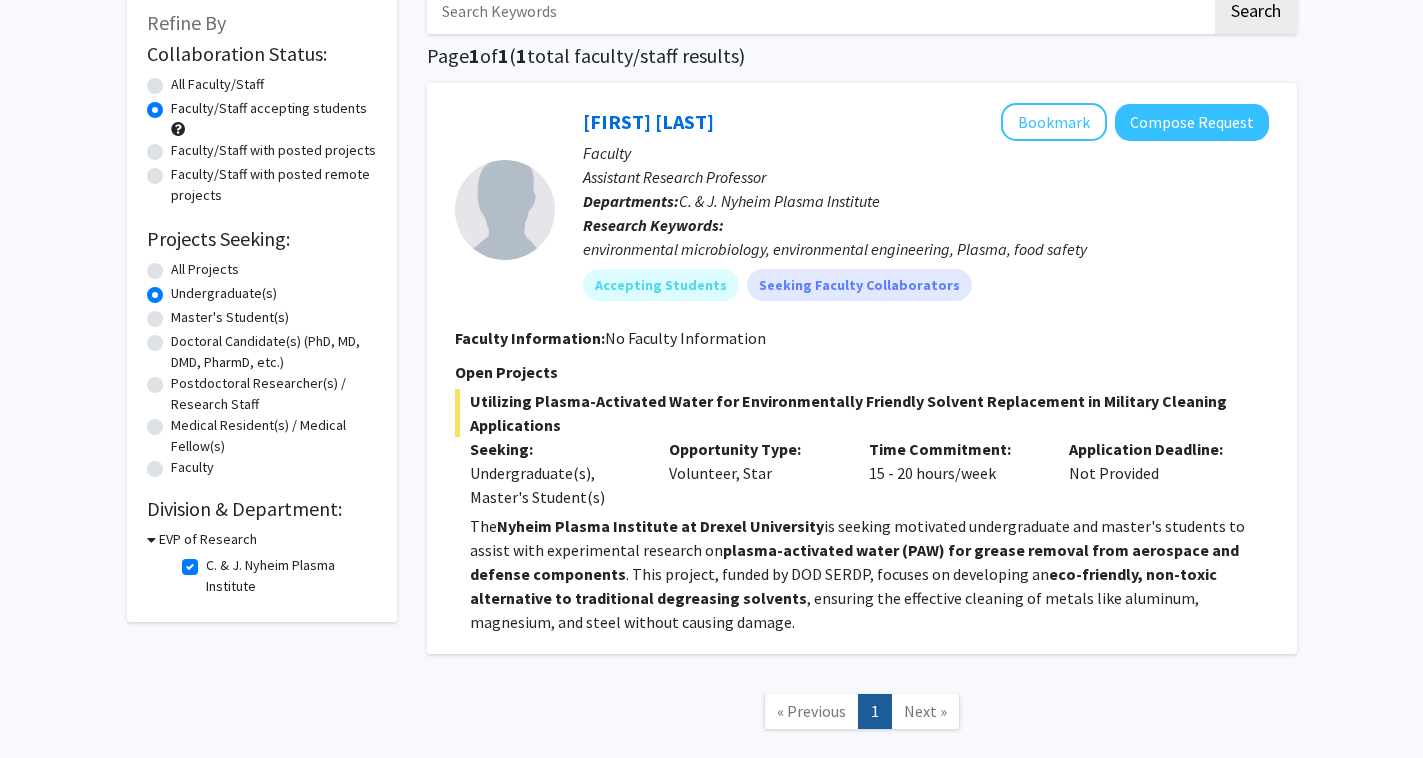 click on "C. & J. Nyheim Plasma Institute" 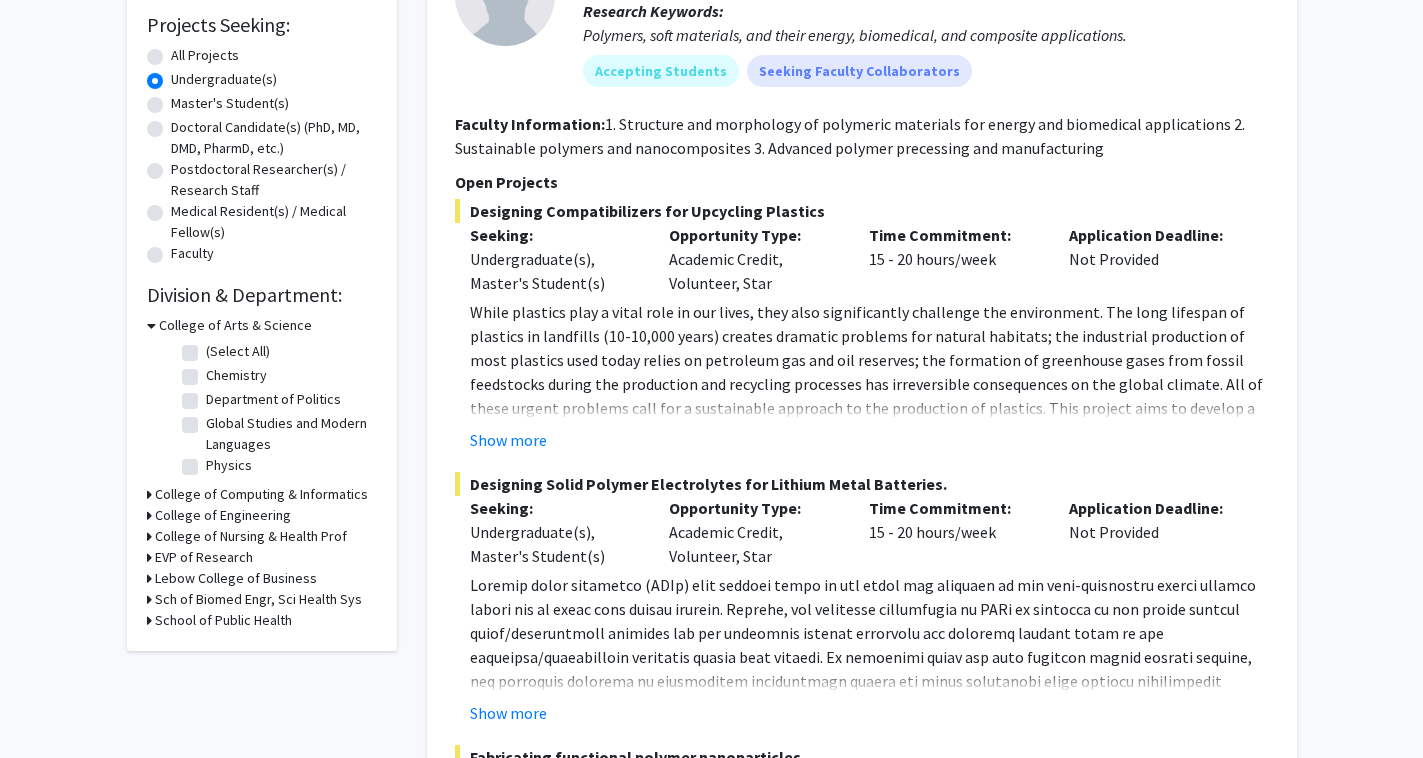 scroll, scrollTop: 363, scrollLeft: 0, axis: vertical 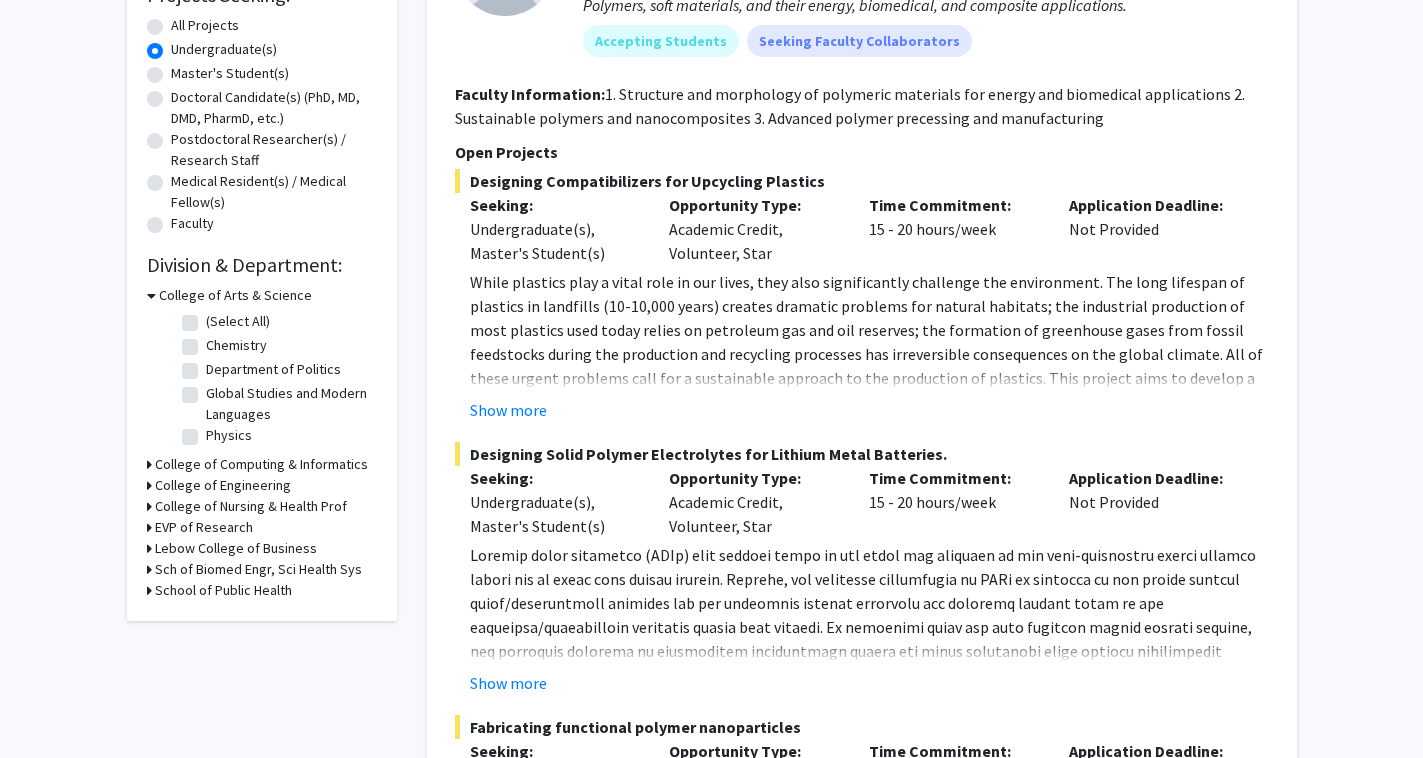click on "College of Nursing & Health Prof" at bounding box center (251, 506) 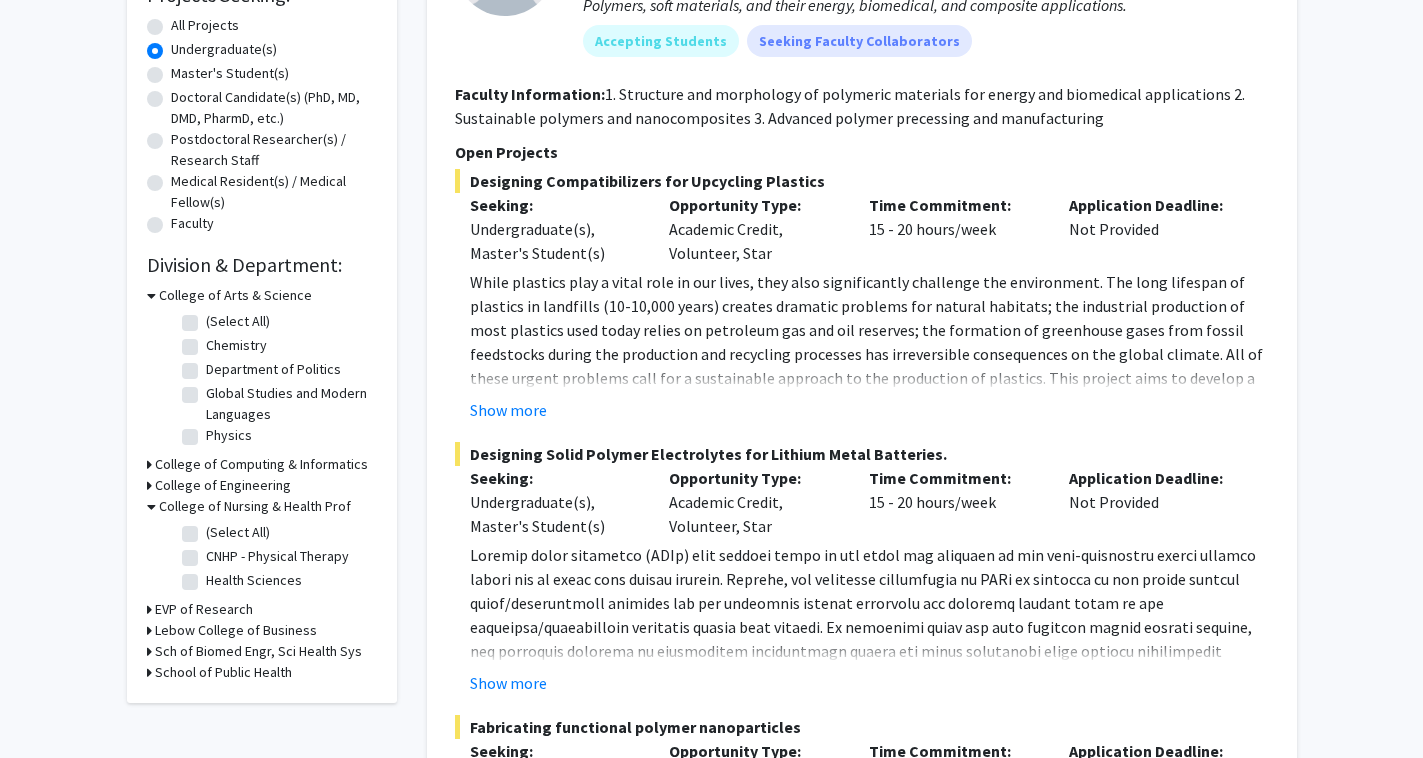 click on "College of Engineering" at bounding box center (223, 485) 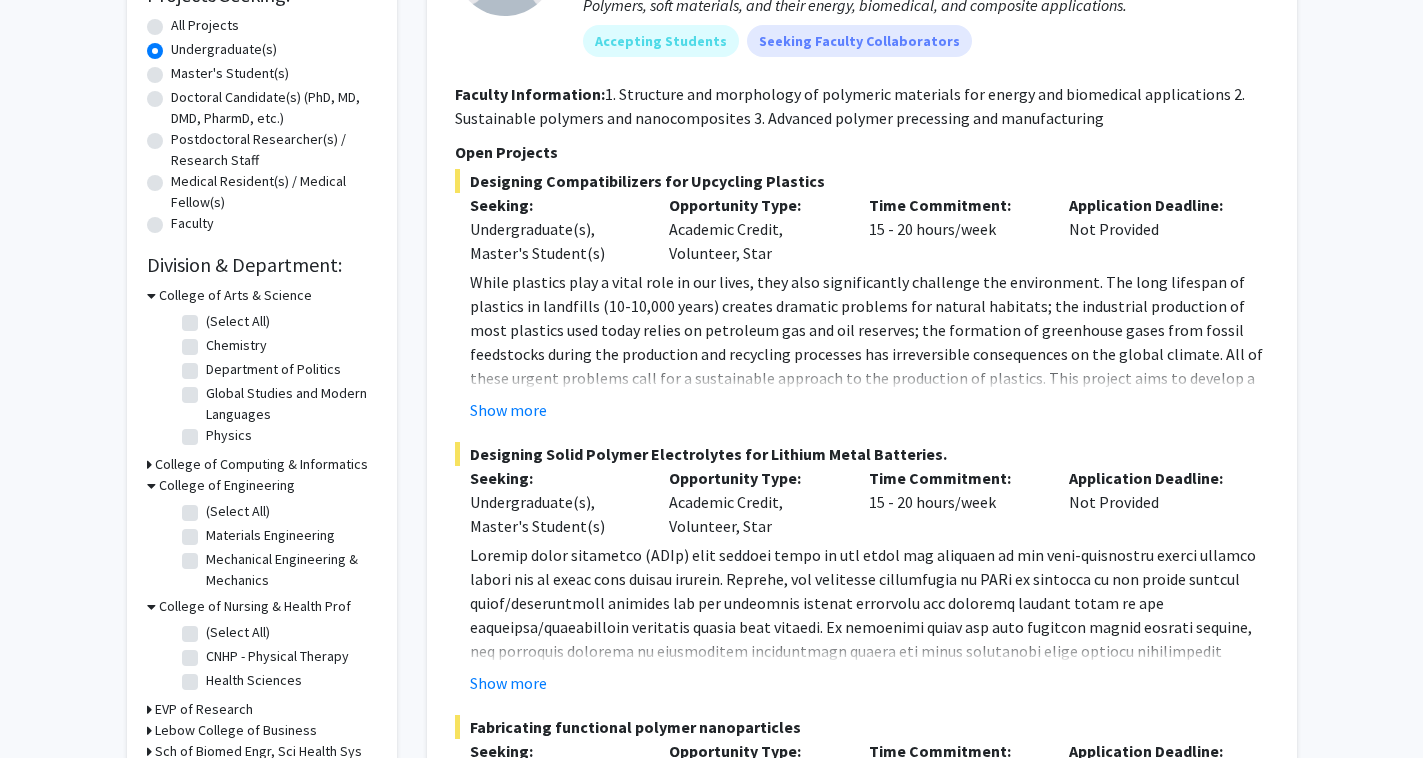 click on "(Select All)" 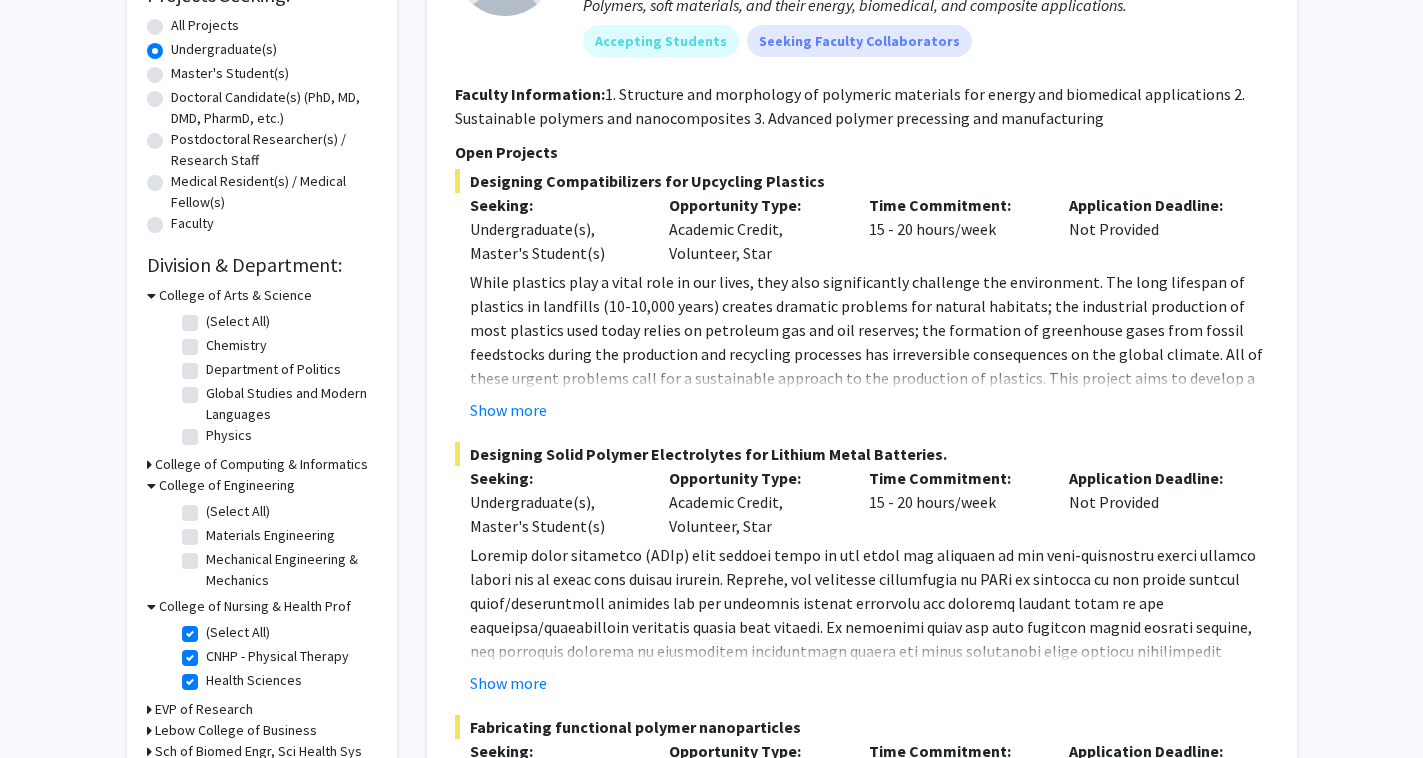 checkbox on "true" 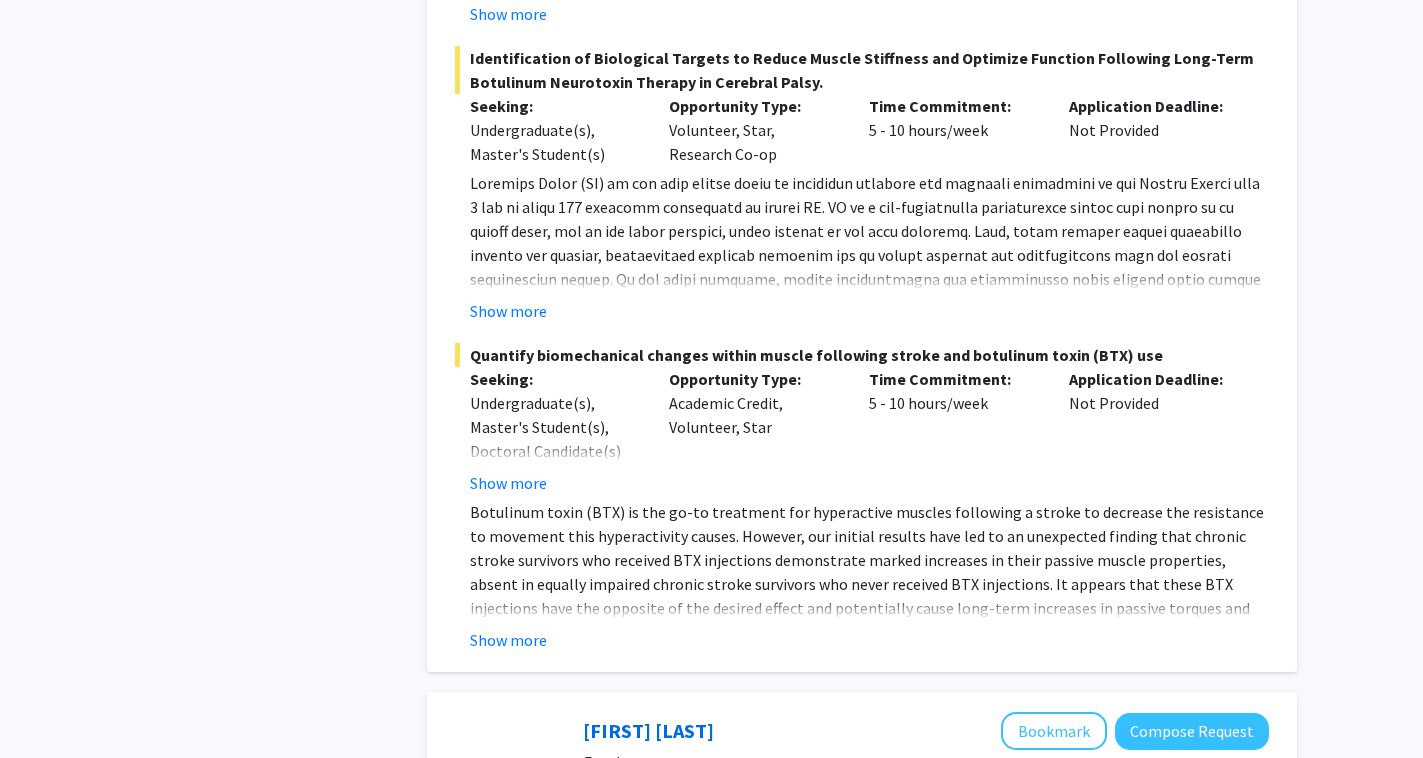 scroll, scrollTop: 821, scrollLeft: 0, axis: vertical 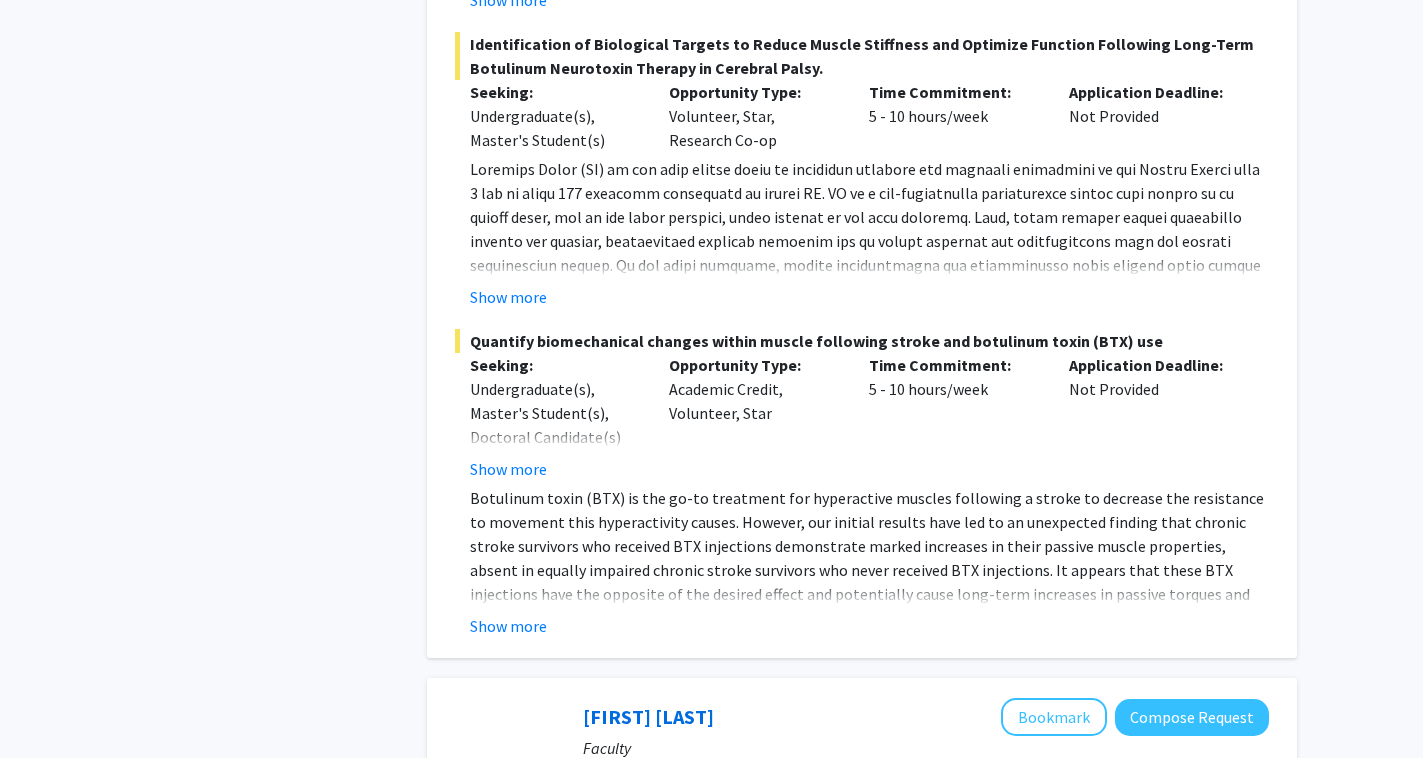 click on "Show more" 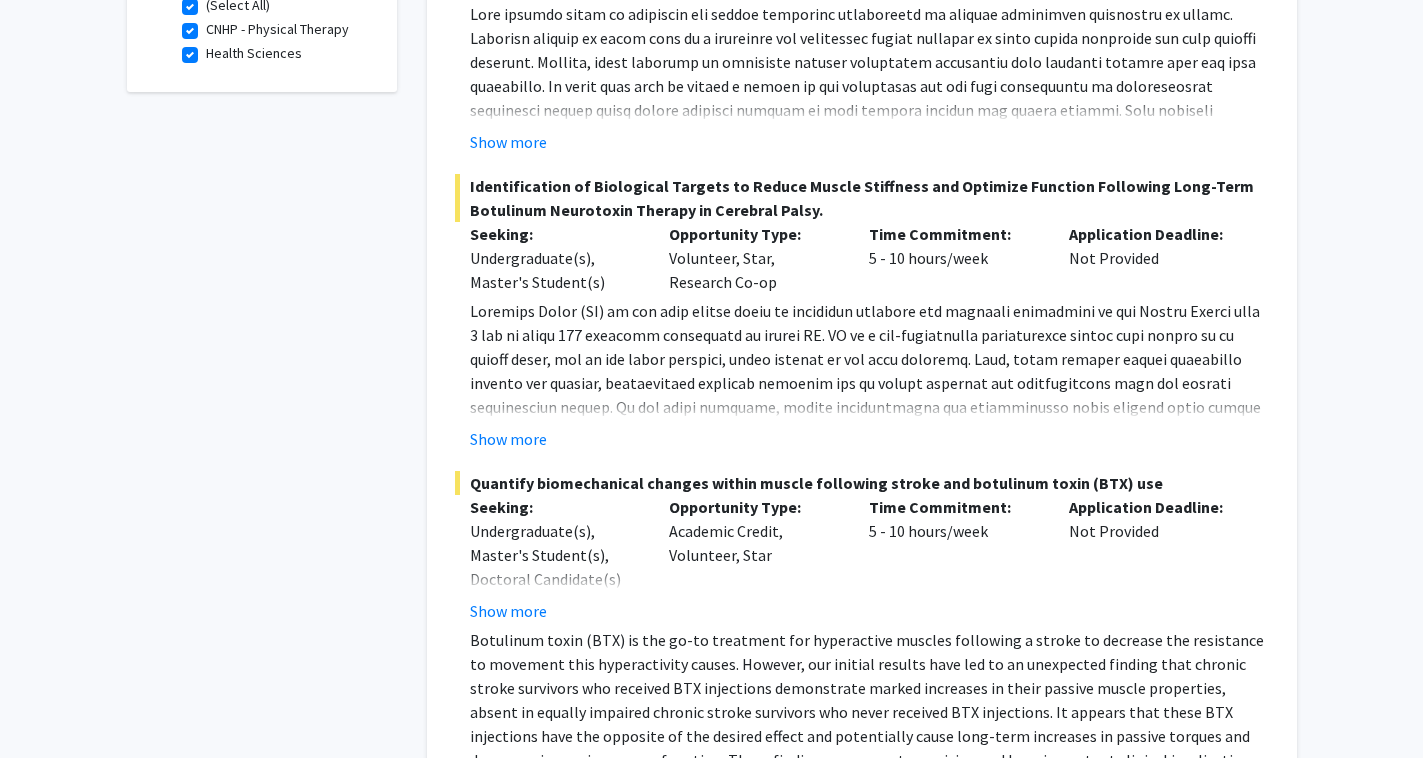 scroll, scrollTop: 691, scrollLeft: 0, axis: vertical 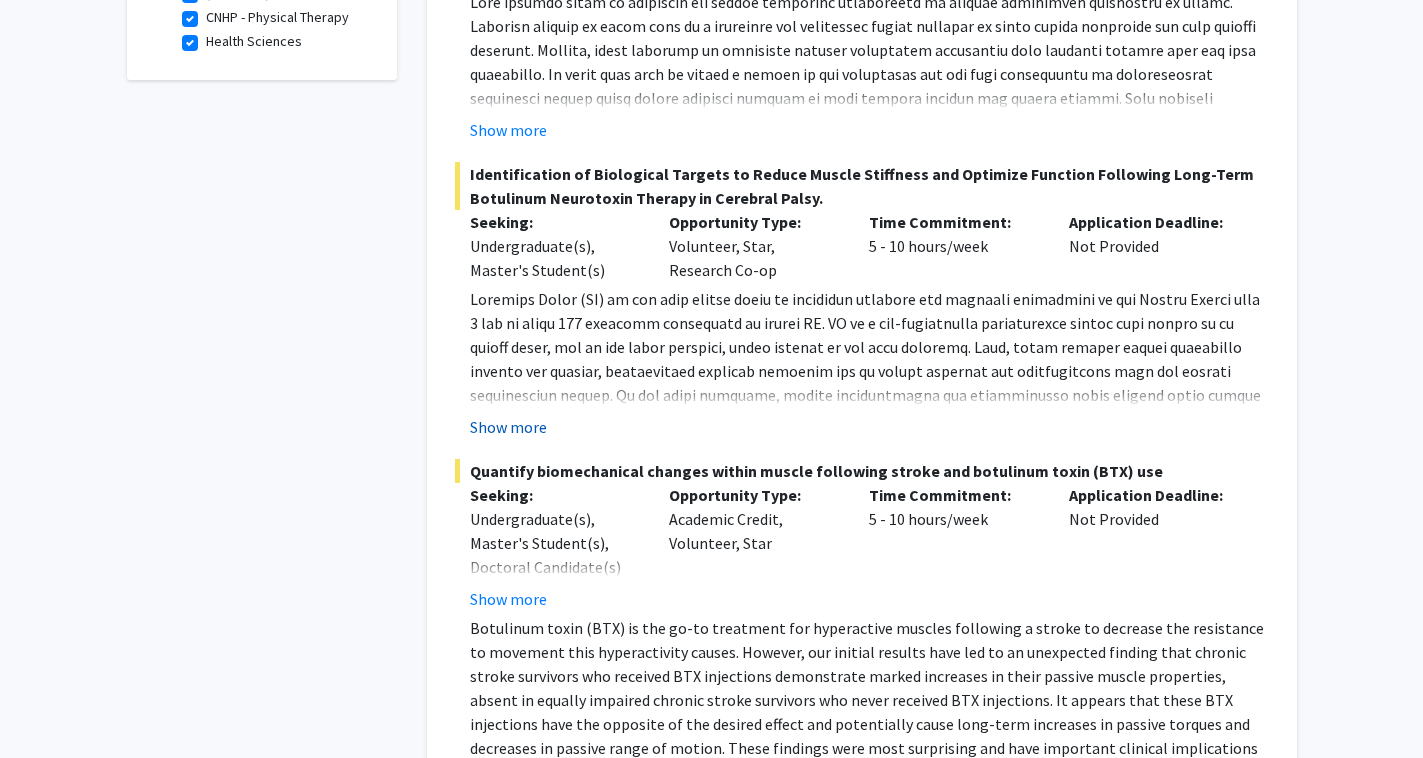 click on "Show more" 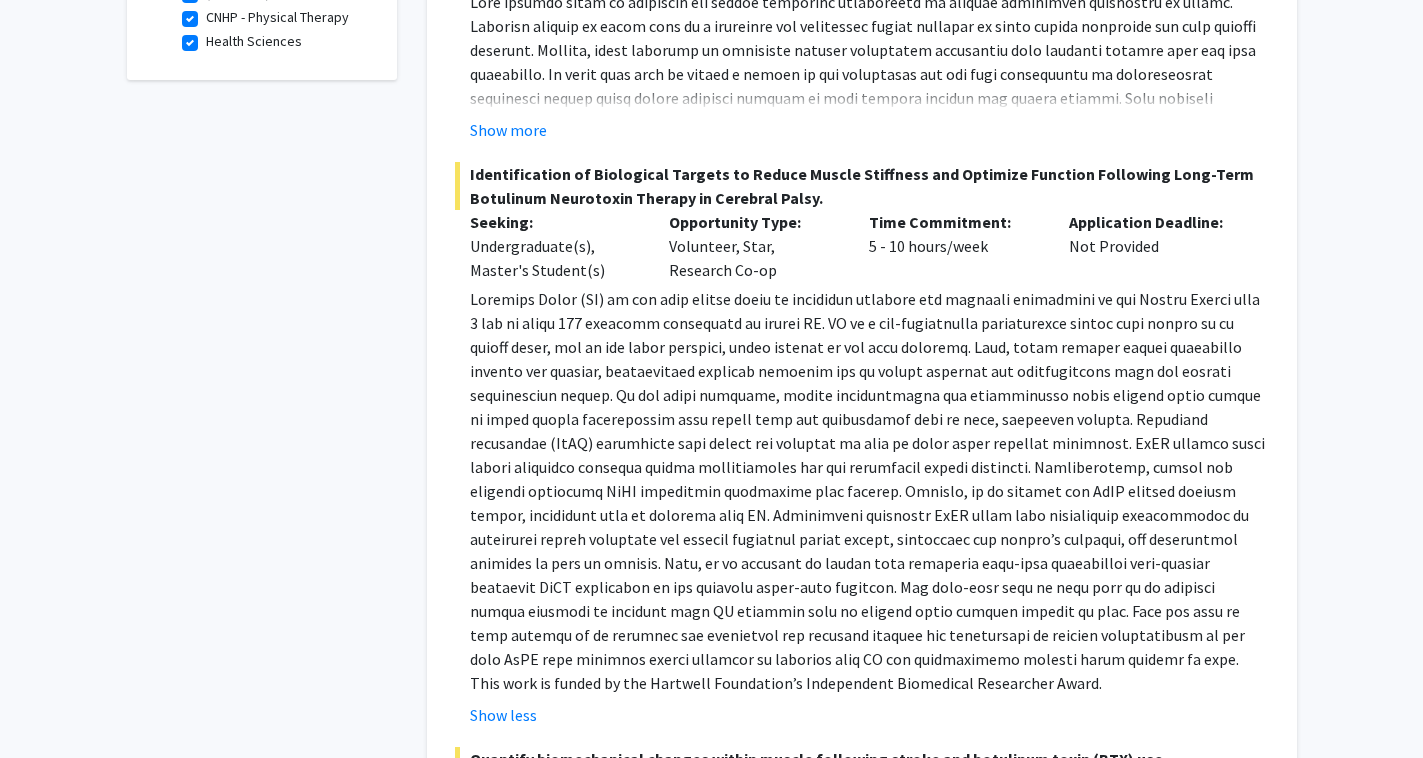 click 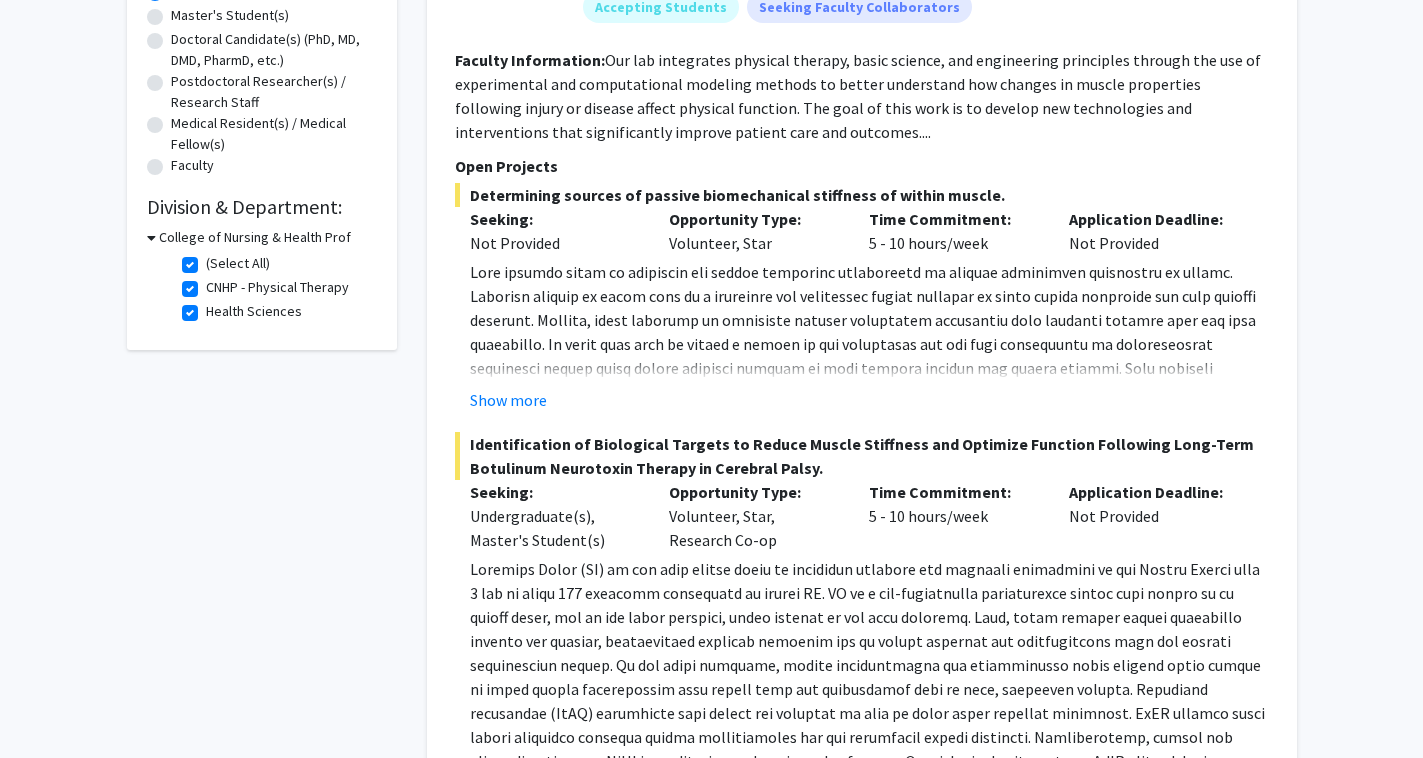 scroll, scrollTop: 420, scrollLeft: 0, axis: vertical 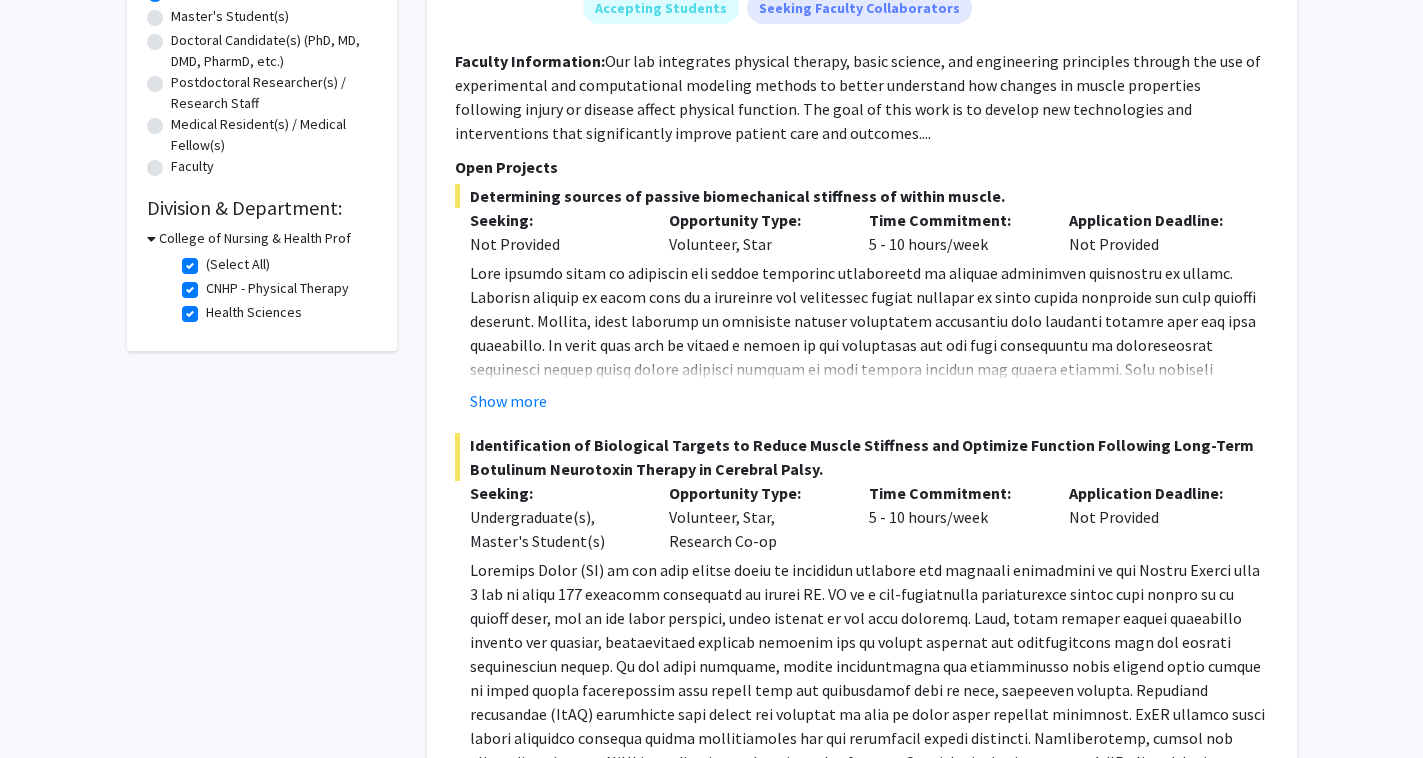 click on "Determining sources of passive biomechanical stiffness of within muscle.  Seeking: Not Provided Opportunity Type:  Volunteer, Star  Time Commitment:  5 - 10 hours/week  Application Deadline:  Not Provided  Using computational modeling, we have set out to identify sources that could contribute to the non-linear scaling of passive fascicle mechanics to whole muscle mechanics. Thus far we have found that, to accurately model muscle passive mechanical properties, the model must reflect the complexity of the muscle. To a first approximation, architectural normalization helps, but in order to provide high resolution properties, additional terms including surrogate parameters for connective tissue content and muscle shear are needed. Though the precise structures that represent these mathematical surrogate terms are not currently clear and are the subject of ongoing investigations. Show more Seeking: Undergraduate(s), Master's Student(s) Opportunity Type:  Volunteer, Star, Research Co-op  Time Commitment: Show less" 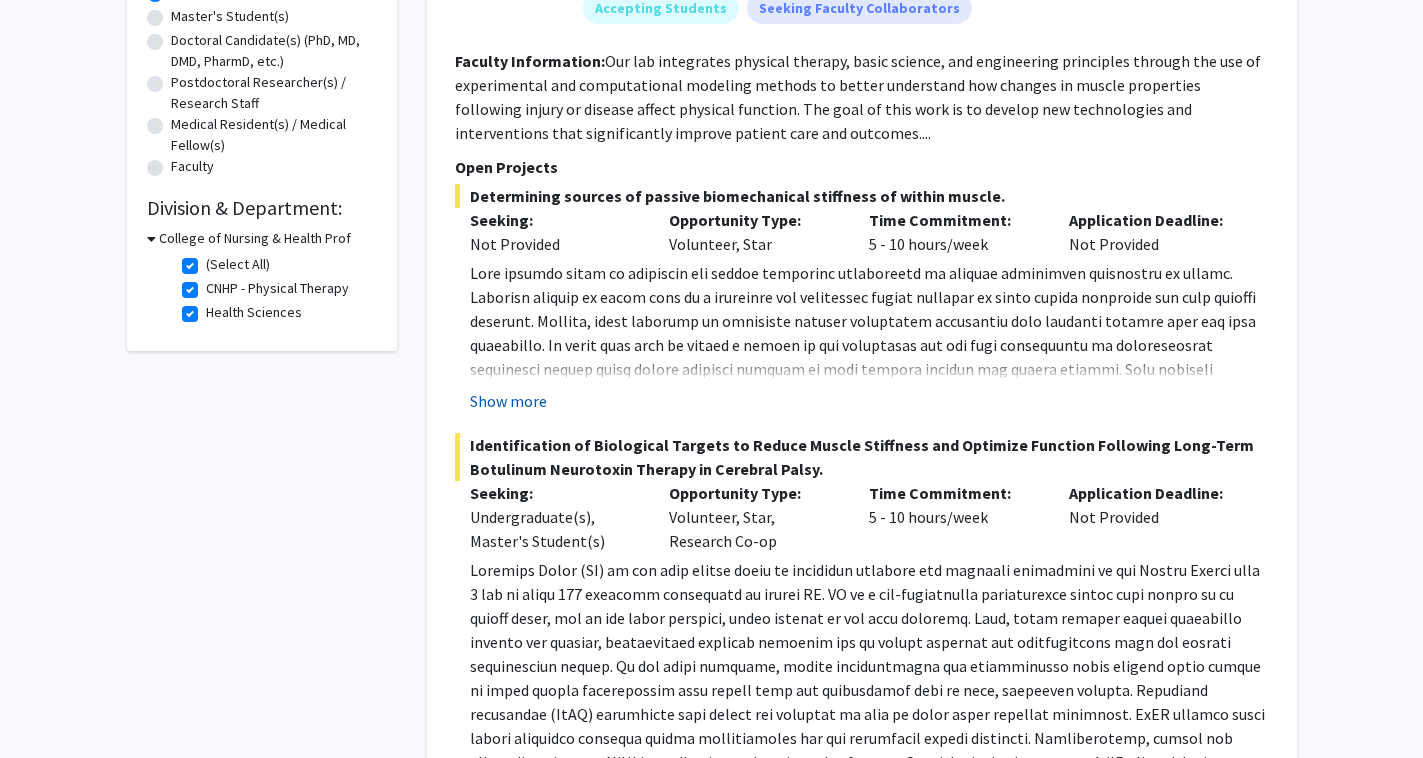 click on "Show more" 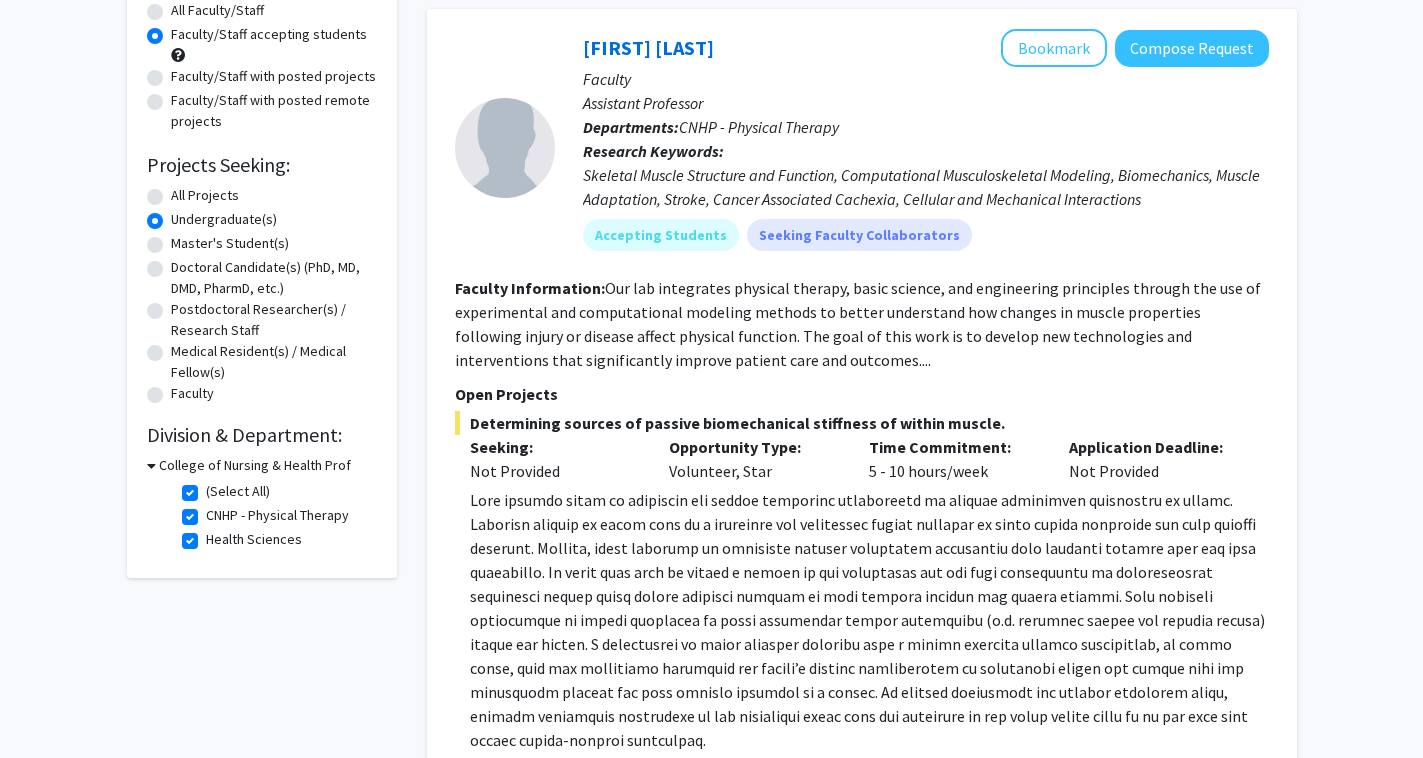 scroll, scrollTop: 205, scrollLeft: 0, axis: vertical 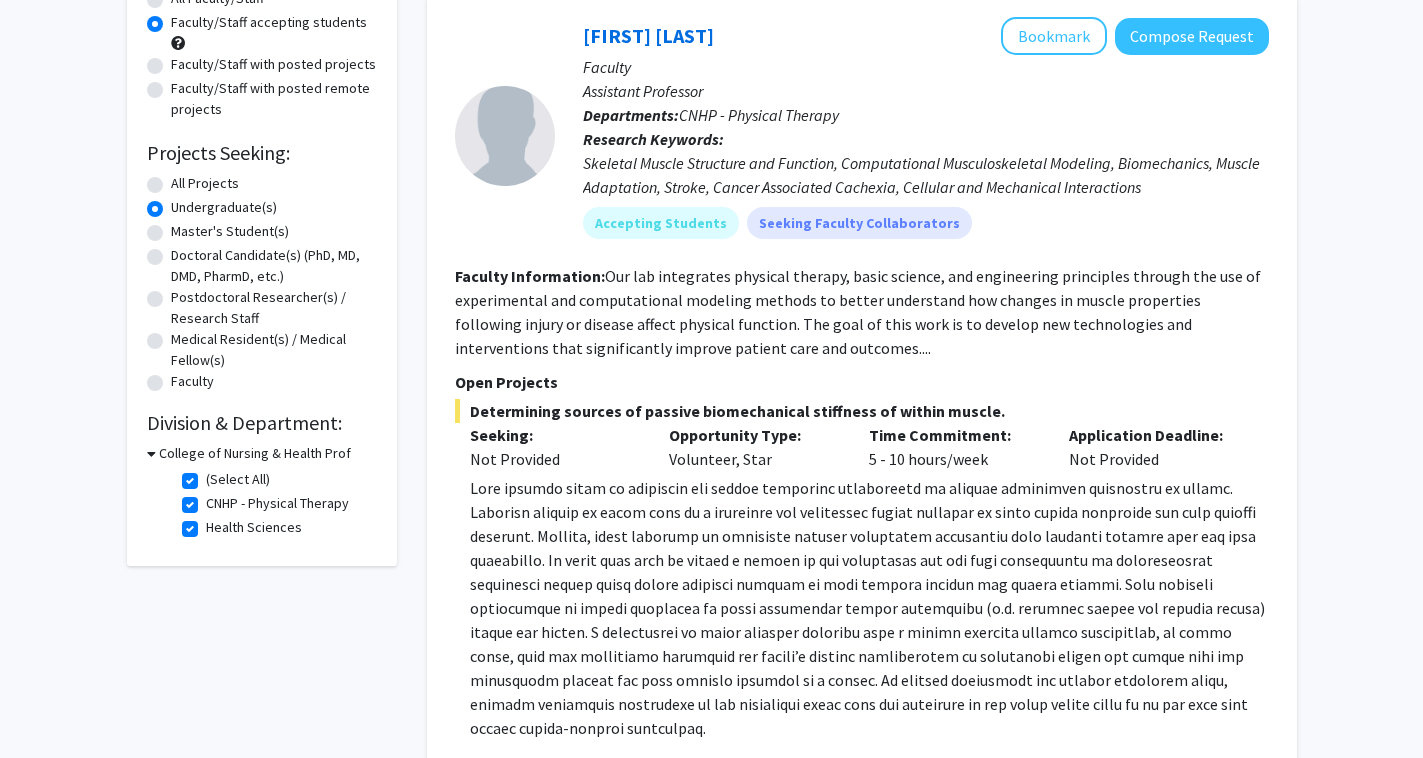 click on "Open Projects" 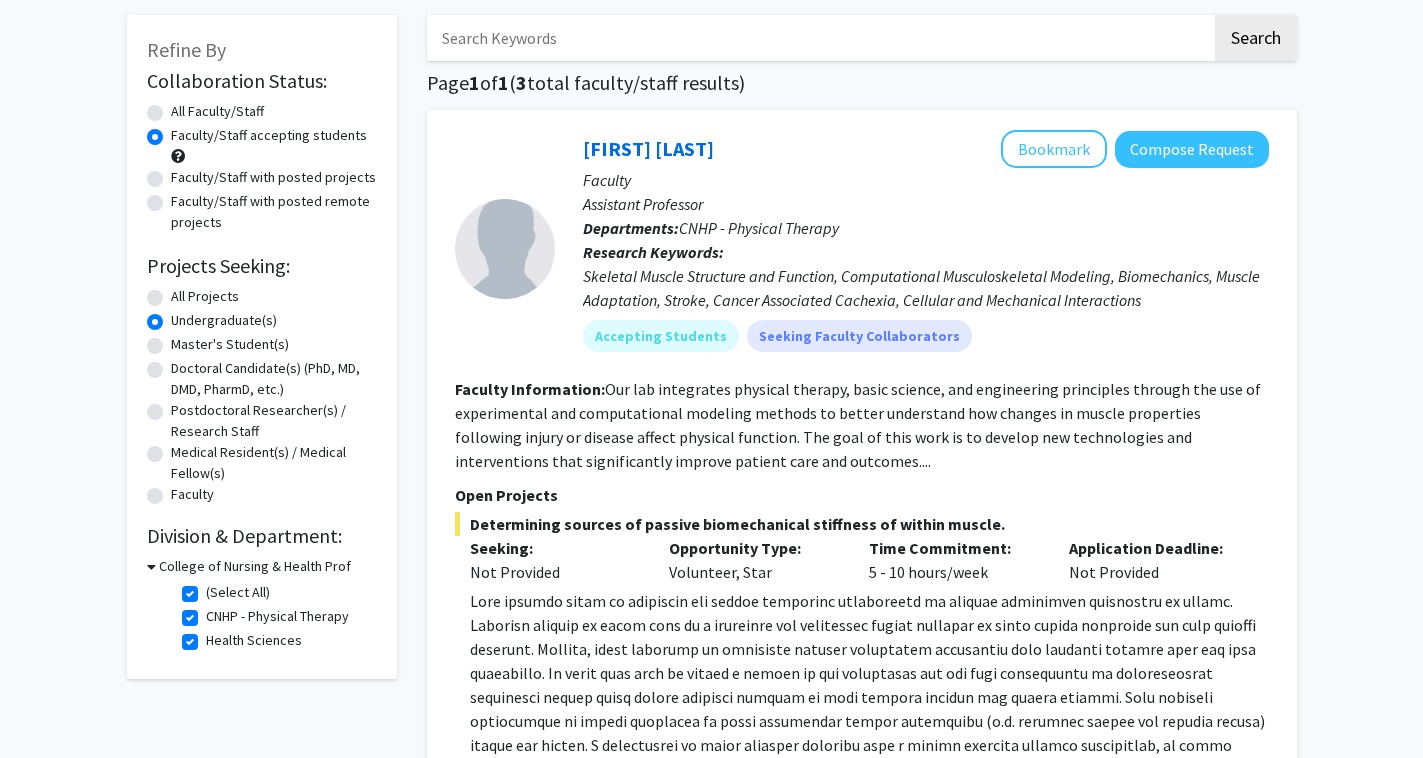 scroll, scrollTop: 94, scrollLeft: 0, axis: vertical 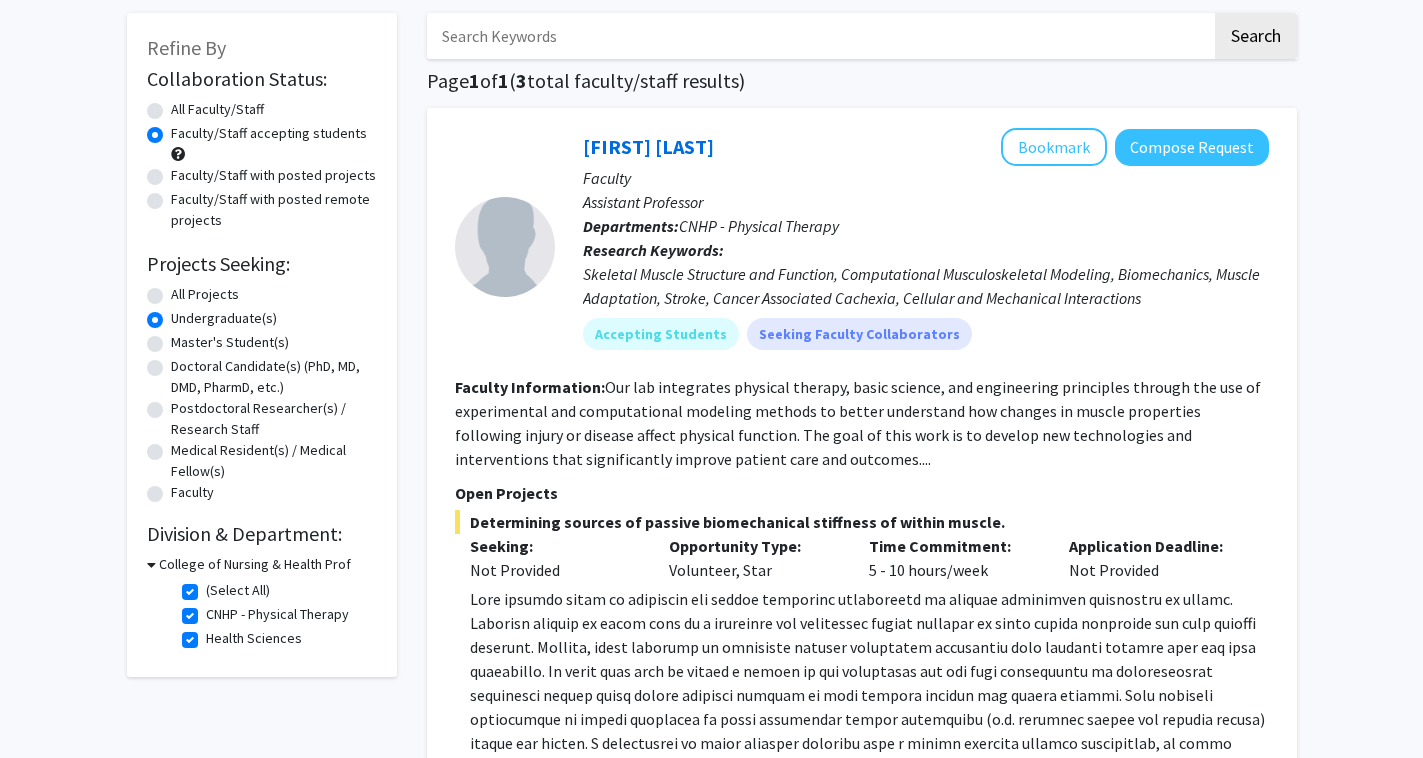 click on "Open Projects" 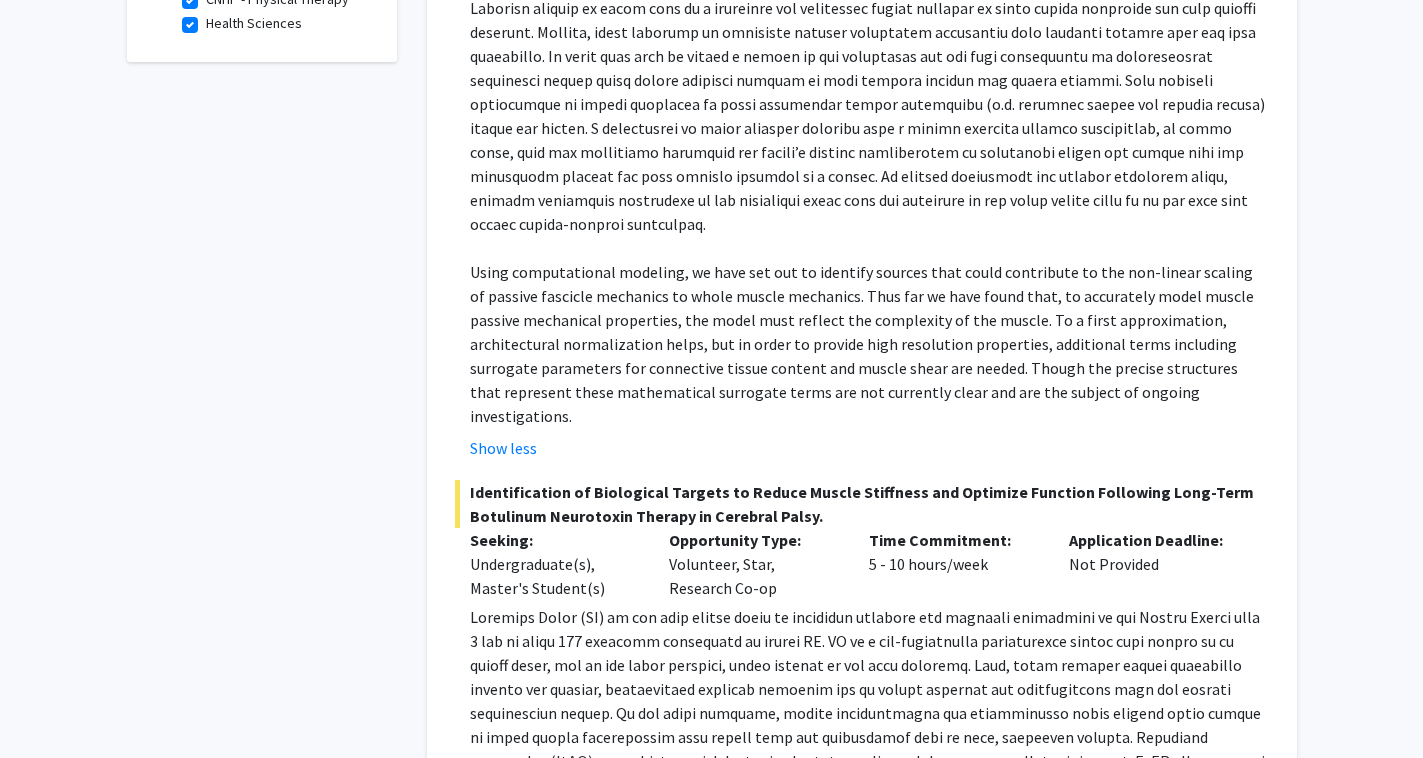 scroll, scrollTop: 600, scrollLeft: 0, axis: vertical 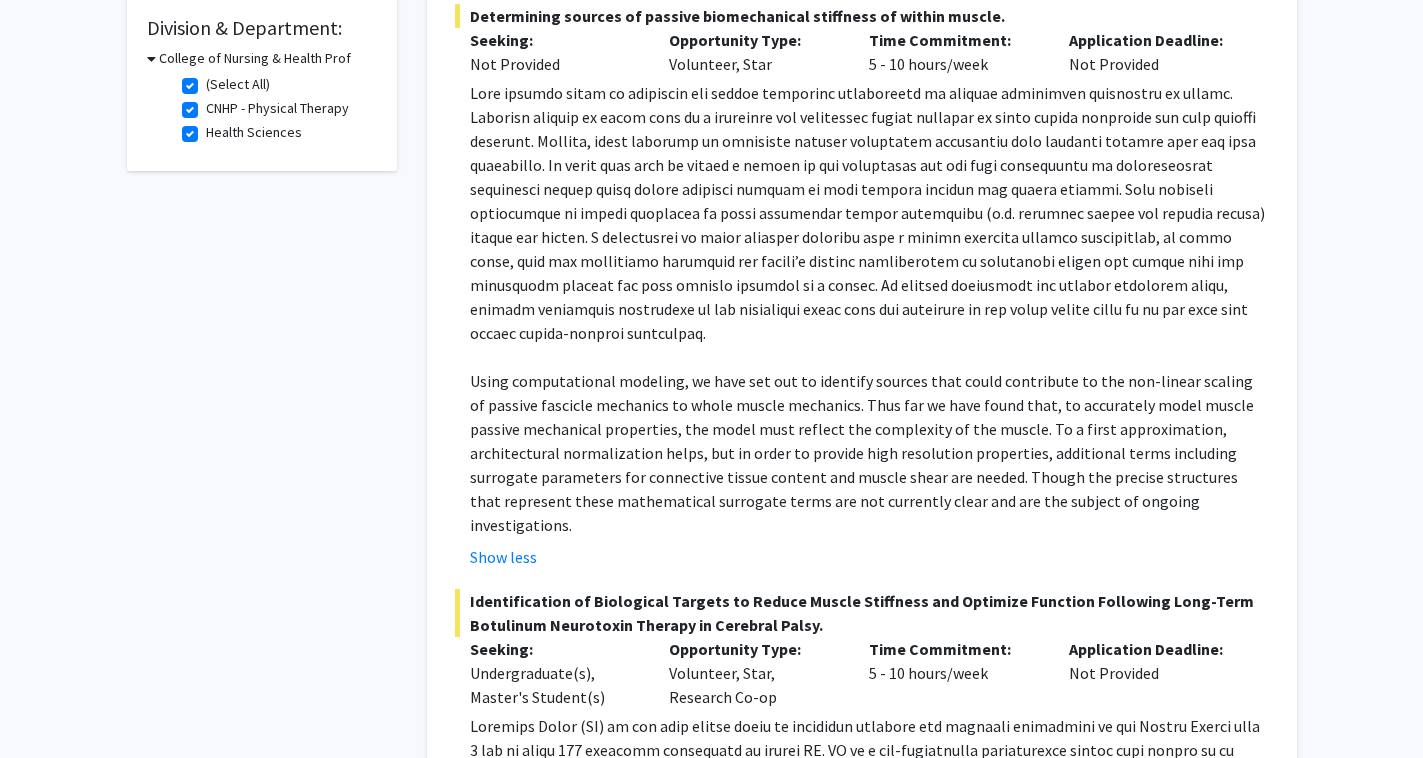 click 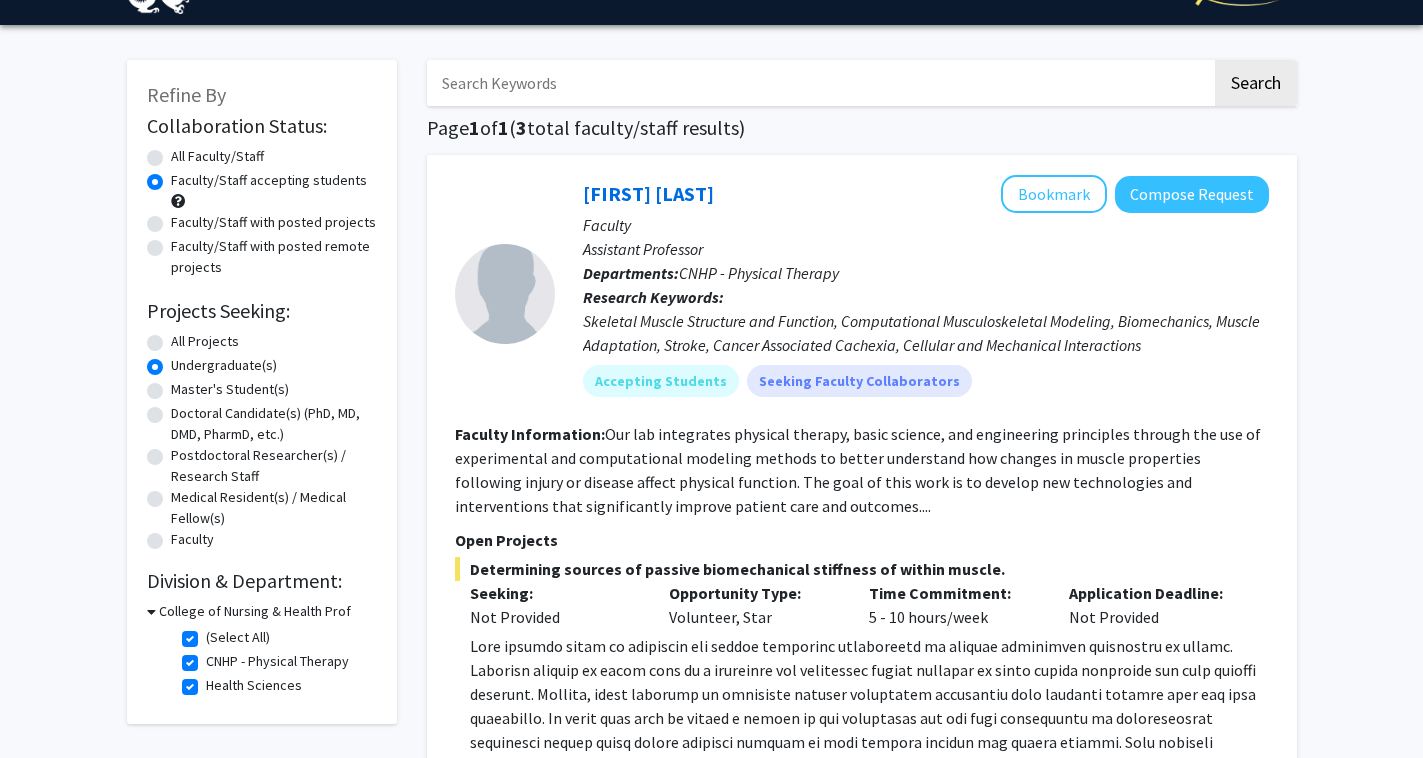 scroll, scrollTop: 23, scrollLeft: 0, axis: vertical 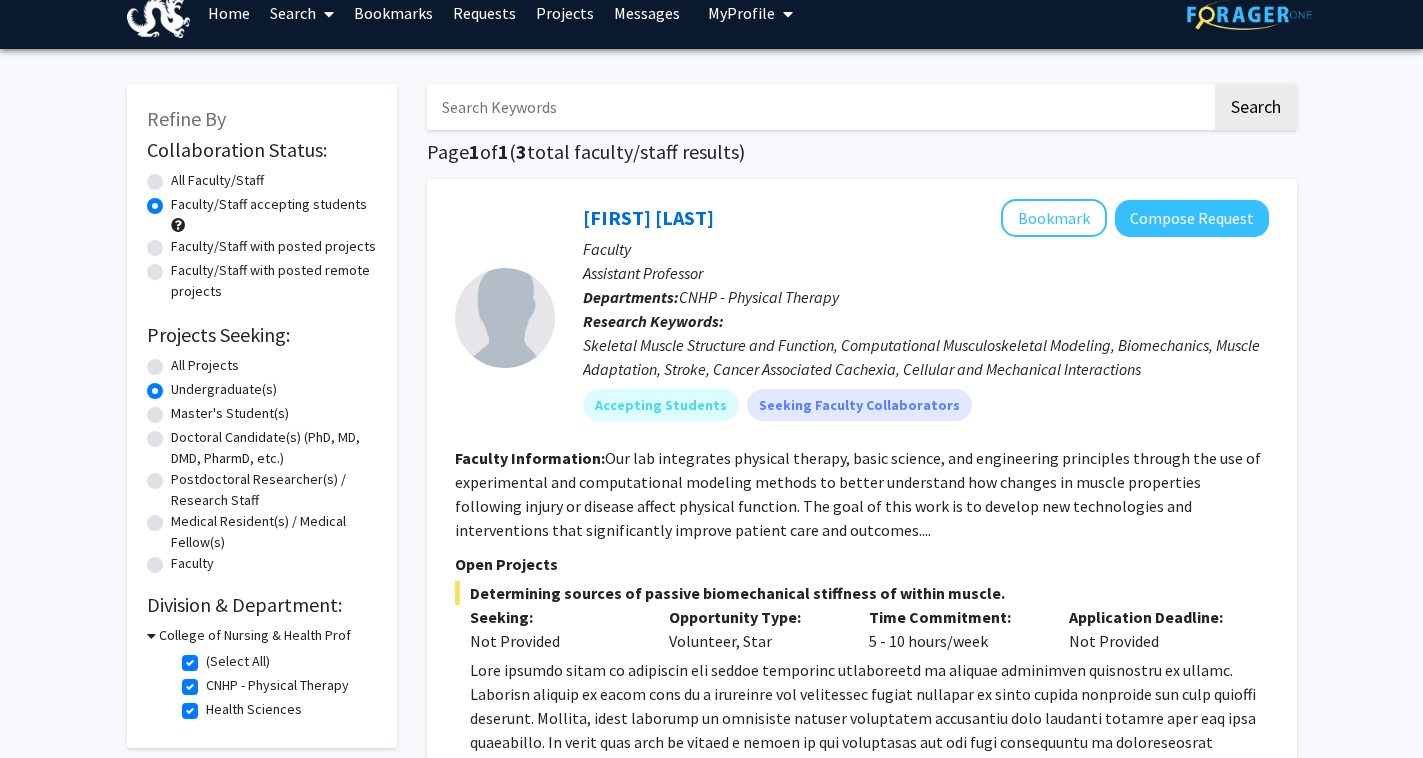 click on "Refine By Collaboration Status: Collaboration Status  All Faculty/Staff    Collaboration Status  Faculty/Staff accepting students    Collaboration Status  Faculty/Staff with posted projects    Collaboration Status  Faculty/Staff with posted remote projects    Projects Seeking: Projects Seeking Level  All Projects    Projects Seeking Level  Undergraduate(s)    Projects Seeking Level  Master's Student(s)    Projects Seeking Level  Doctoral Candidate(s) (PhD, MD, DMD, PharmD, etc.)    Projects Seeking Level  Postdoctoral Researcher(s) / Research Staff    Projects Seeking Level  Medical Resident(s) / Medical Fellow(s)    Projects Seeking Level  Faculty    Division & Department:      College of Nursing & Health Prof  (Select All)  (Select All)  CNHP - Physical Therapy  CNHP - Physical Therapy  Health Sciences  Health Sciences  Search  Page  1  of  1  ( 3  total faculty/staff results)   [FIRST] [LAST]   Bookmark
Compose Request  Faculty Assistant Professor Departments:  CNHP - Physical Therapy  1" 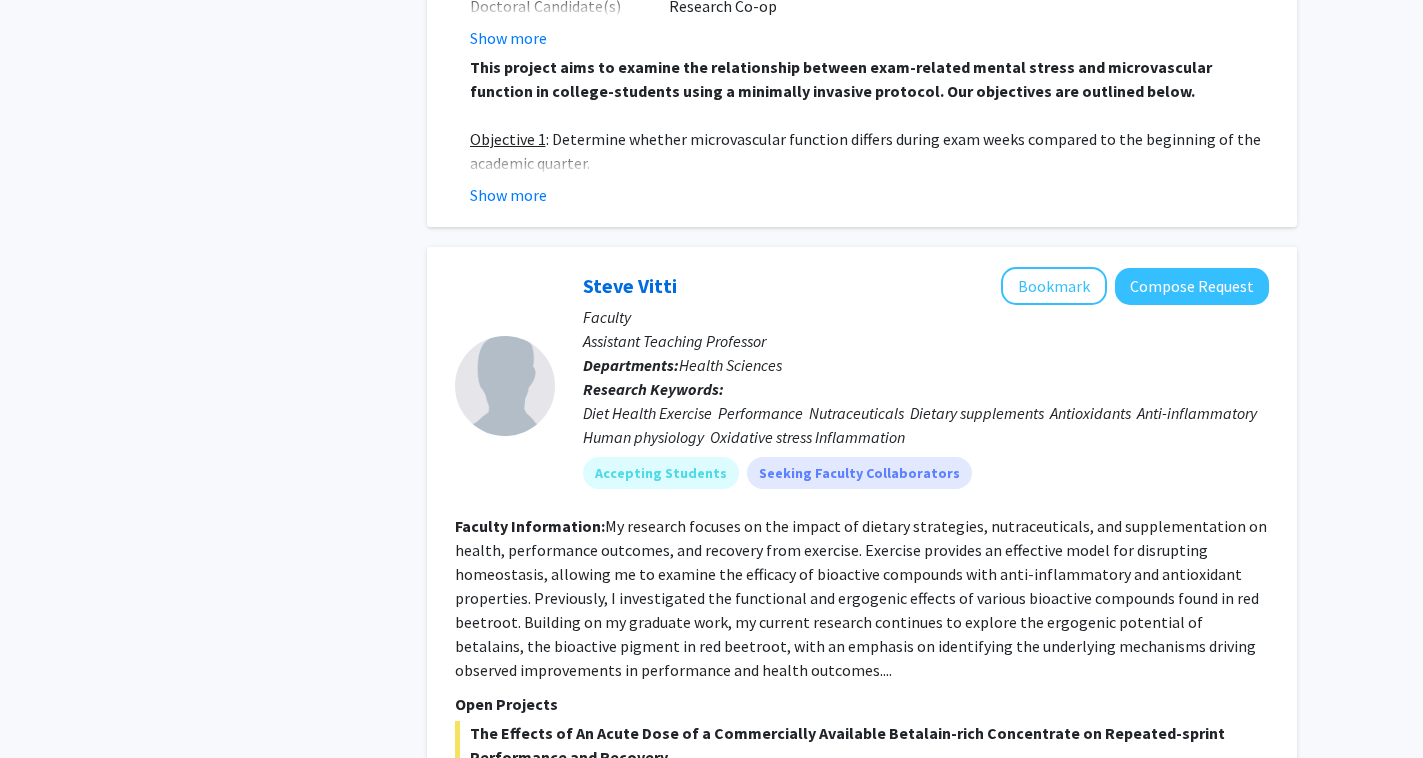 scroll, scrollTop: 3158, scrollLeft: 0, axis: vertical 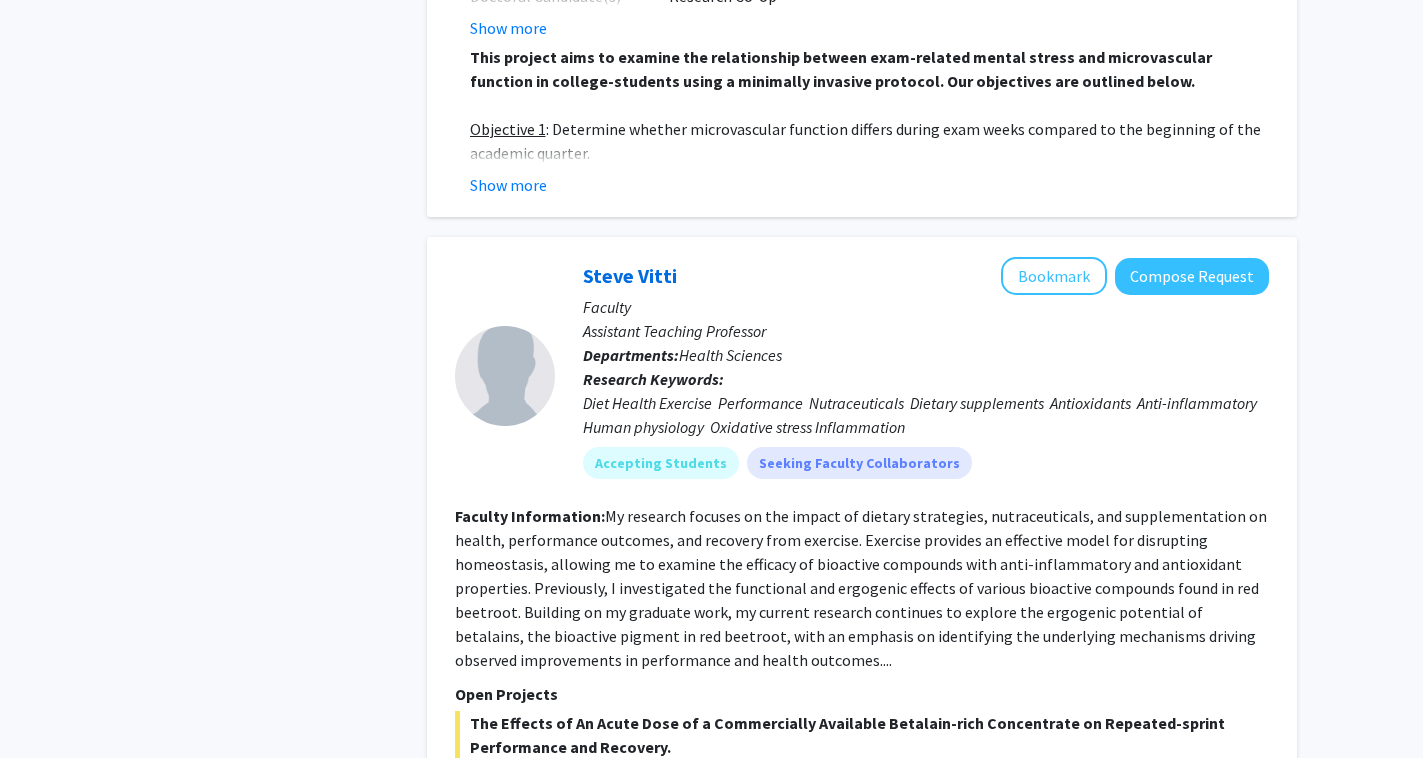click on "Refine By Collaboration Status: Collaboration Status  All Faculty/Staff    Collaboration Status  Faculty/Staff accepting students    Collaboration Status  Faculty/Staff with posted projects    Collaboration Status  Faculty/Staff with posted remote projects    Projects Seeking: Projects Seeking Level  All Projects    Projects Seeking Level  Undergraduate(s)    Projects Seeking Level  Master's Student(s)    Projects Seeking Level  Doctoral Candidate(s) (PhD, MD, DMD, PharmD, etc.)    Projects Seeking Level  Postdoctoral Researcher(s) / Research Staff    Projects Seeking Level  Medical Resident(s) / Medical Fellow(s)    Projects Seeking Level  Faculty    Division & Department:      College of Nursing & Health Prof  (Select All)  (Select All)  CNHP - Physical Therapy  CNHP - Physical Therapy  Health Sciences  Health Sciences  Search  Page  1  of  1  ( 3  total faculty/staff results)   [FIRST] [LAST]   Bookmark
Compose Request  Faculty Assistant Professor Departments:  CNHP - Physical Therapy  1" 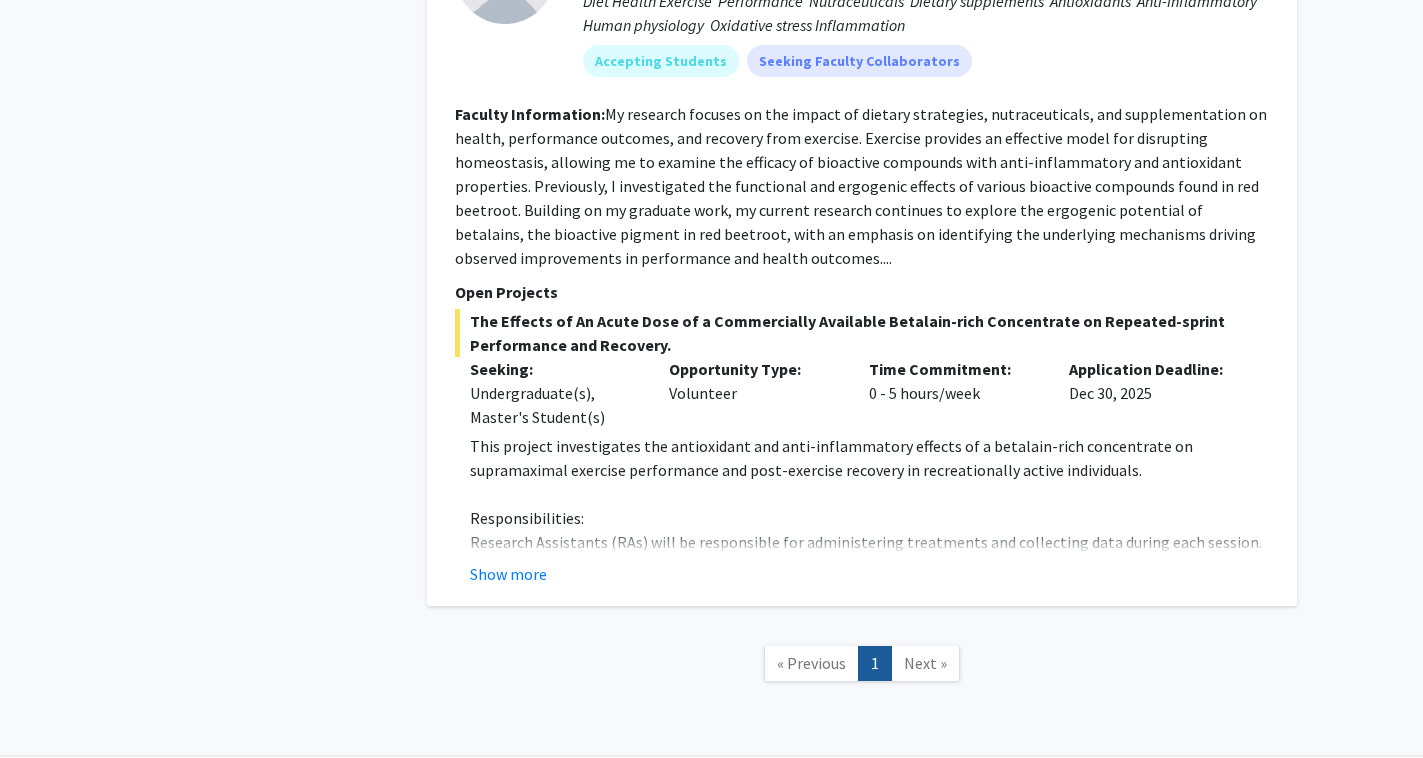scroll, scrollTop: 3559, scrollLeft: 0, axis: vertical 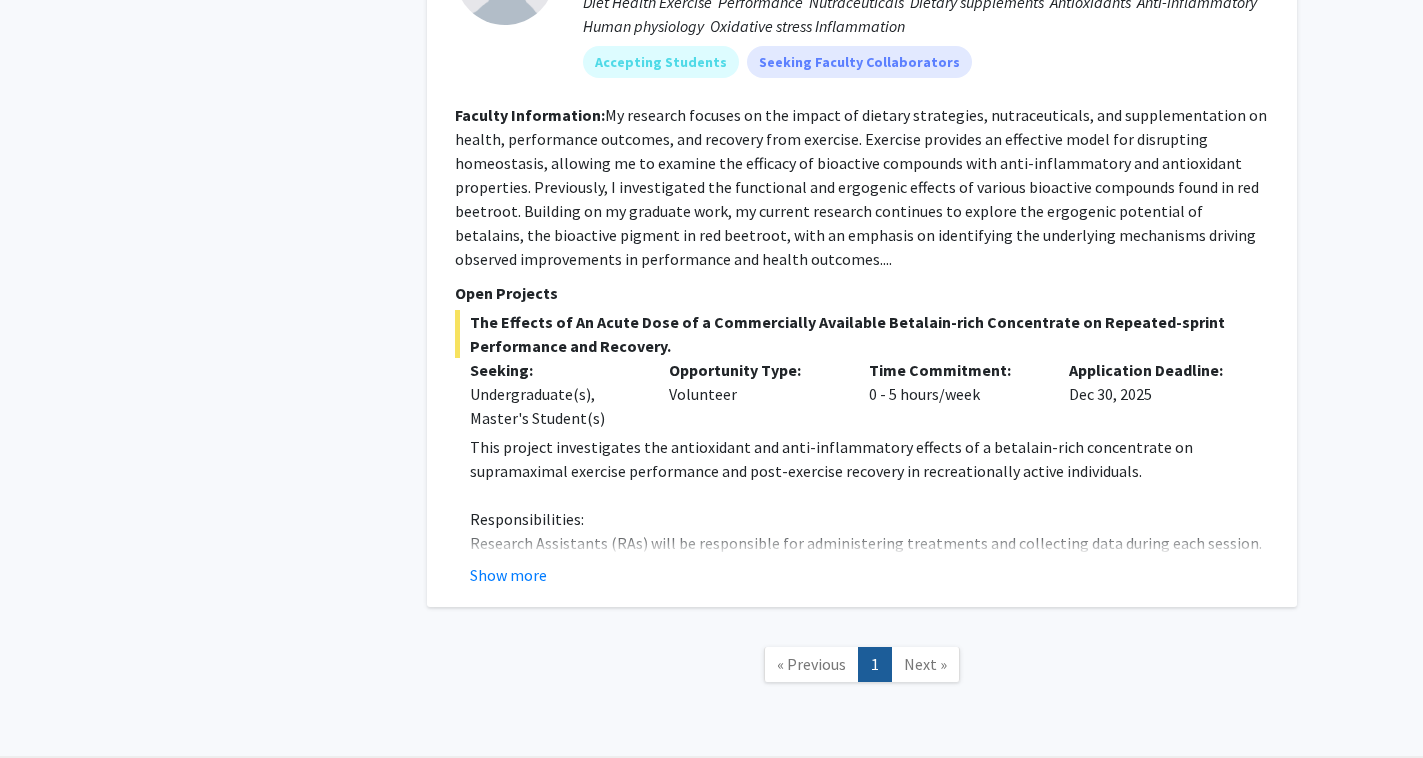 click on "Refine By Collaboration Status: Collaboration Status  All Faculty/Staff    Collaboration Status  Faculty/Staff accepting students    Collaboration Status  Faculty/Staff with posted projects    Collaboration Status  Faculty/Staff with posted remote projects    Projects Seeking: Projects Seeking Level  All Projects    Projects Seeking Level  Undergraduate(s)    Projects Seeking Level  Master's Student(s)    Projects Seeking Level  Doctoral Candidate(s) (PhD, MD, DMD, PharmD, etc.)    Projects Seeking Level  Postdoctoral Researcher(s) / Research Staff    Projects Seeking Level  Medical Resident(s) / Medical Fellow(s)    Projects Seeking Level  Faculty    Division & Department:      College of Nursing & Health Prof  (Select All)  (Select All)  CNHP - Physical Therapy  CNHP - Physical Therapy  Health Sciences  Health Sciences  Search  Page  1  of  1  ( 3  total faculty/staff results)   [FIRST] [LAST]   Bookmark
Compose Request  Faculty Assistant Professor Departments:  CNHP - Physical Therapy  1" 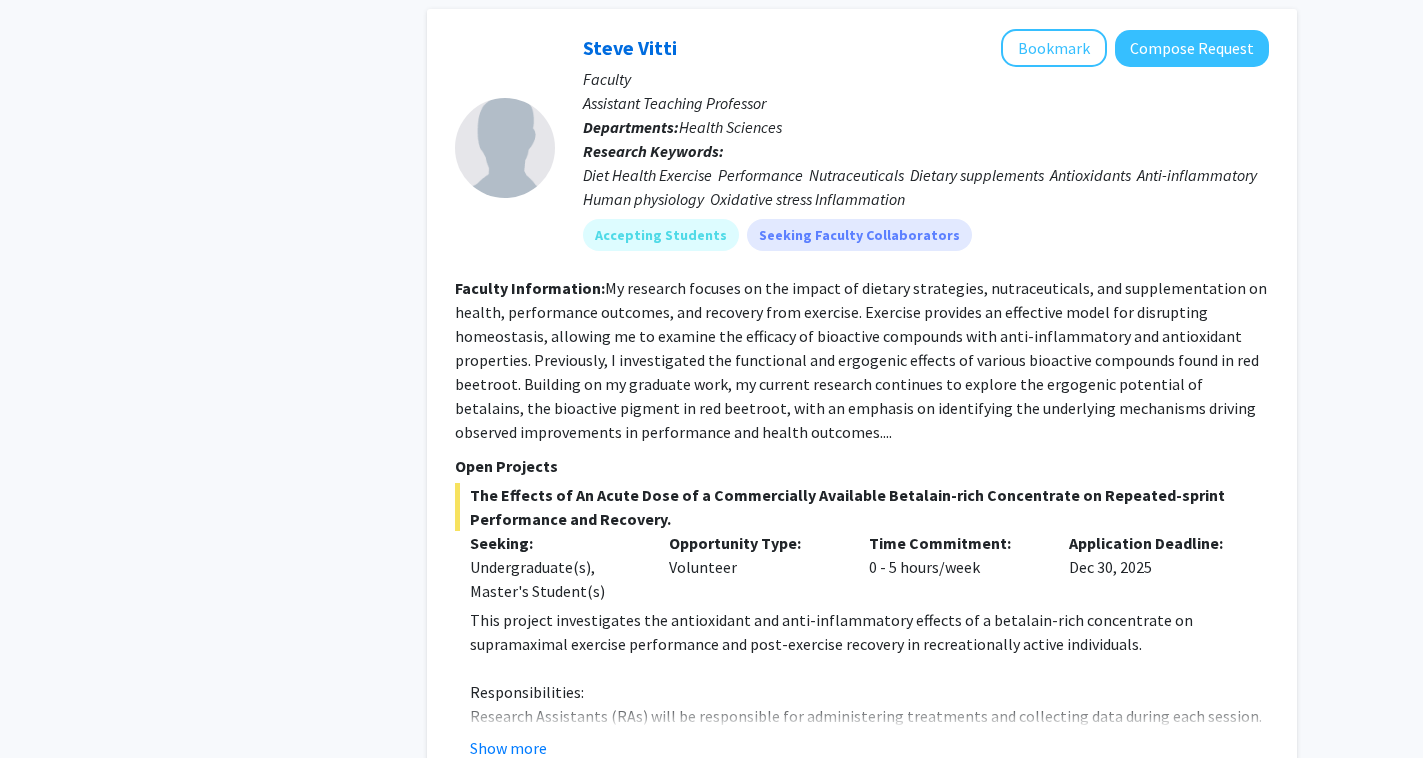 scroll, scrollTop: 3424, scrollLeft: 0, axis: vertical 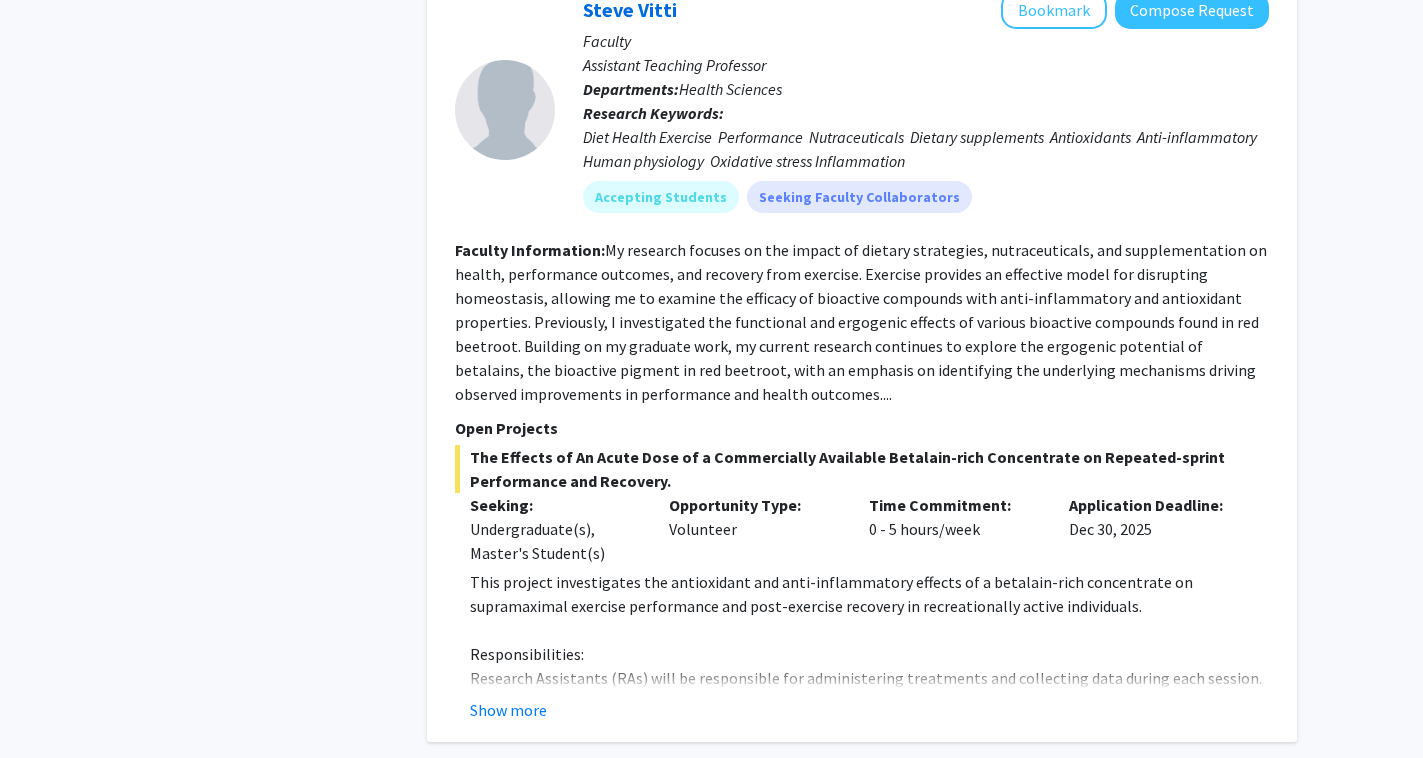 click on "Faculty Information:  My research focuses on the impact of dietary strategies, nutraceuticals, and supplementation on health, performance outcomes, and recovery from exercise. Exercise provides an effective model for disrupting homeostasis, allowing me to examine the efficacy of bioactive compounds with anti-inflammatory and antioxidant properties.  Previously, I investigated the functional and ergogenic effects of various bioactive compounds found in red beetroot. Building on my graduate work, my current research continues to explore the ergogenic potential of betalains, the bioactive pigment in red beetroot, with an emphasis on identifying the underlying mechanisms driving observed improvements in performance and health outcomes...." 